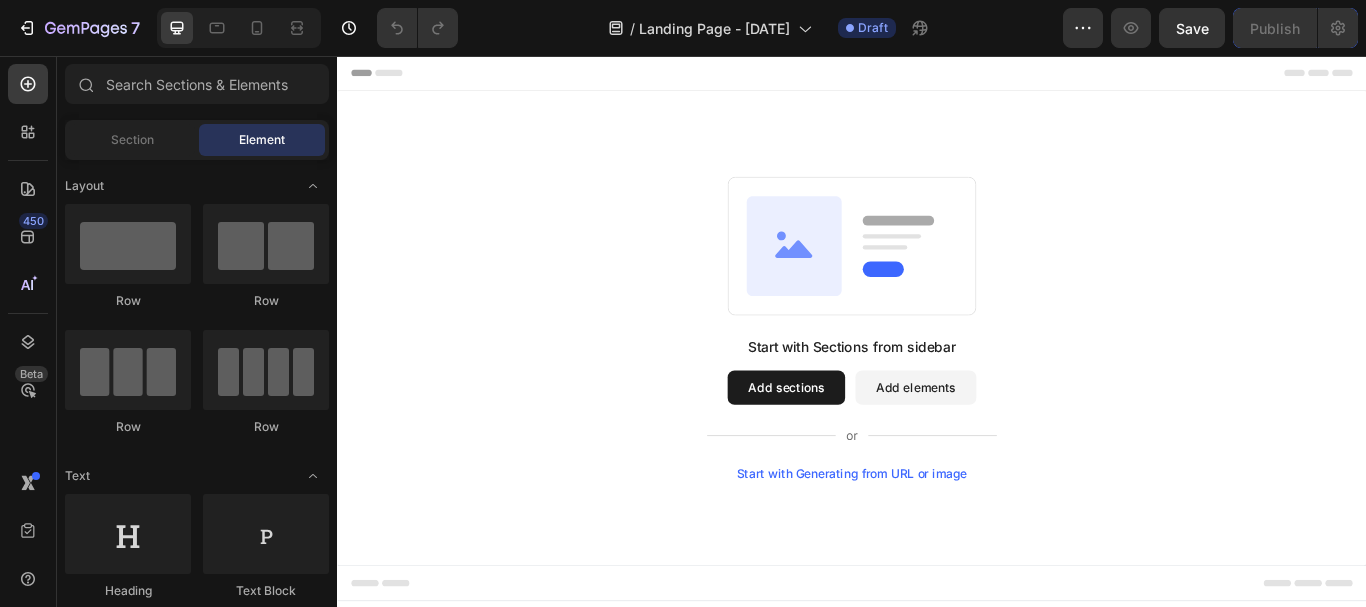 scroll, scrollTop: 0, scrollLeft: 0, axis: both 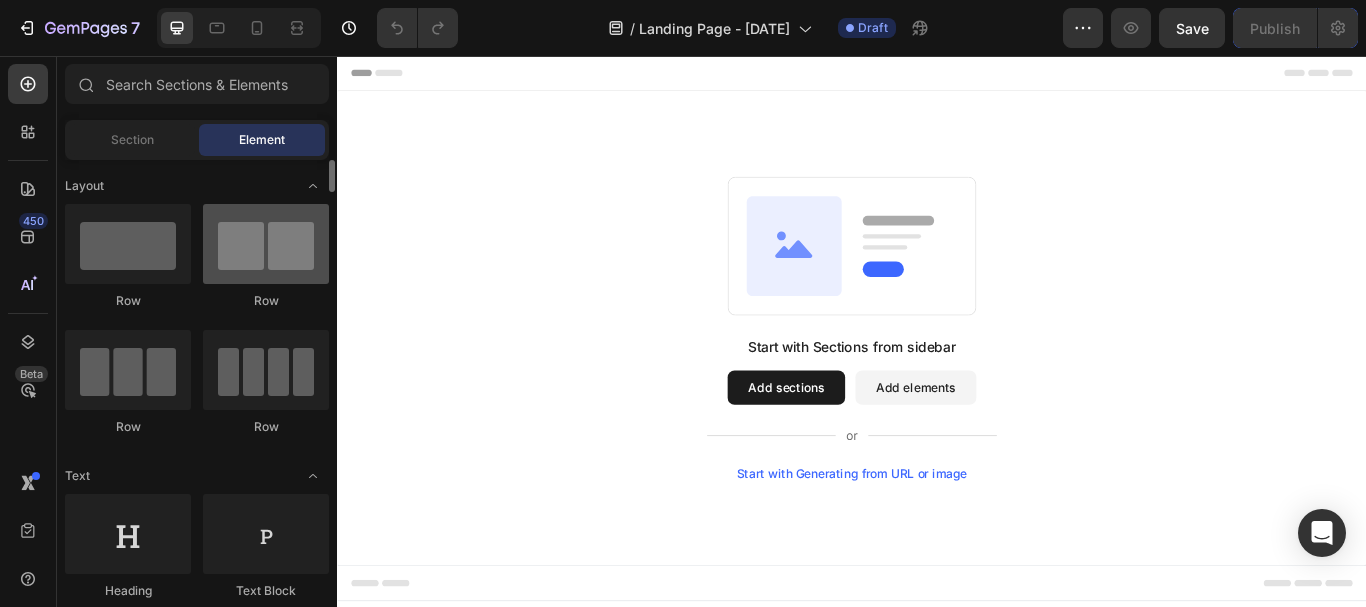click at bounding box center [266, 244] 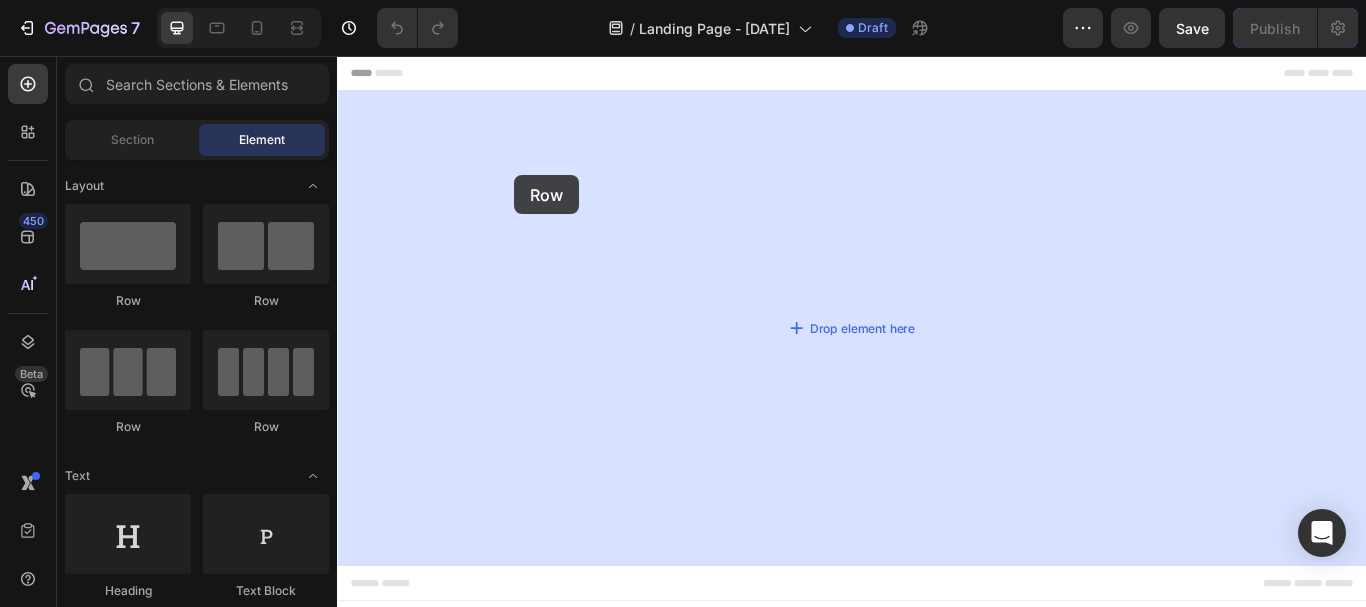 drag, startPoint x: 593, startPoint y: 305, endPoint x: 543, endPoint y: 195, distance: 120.83046 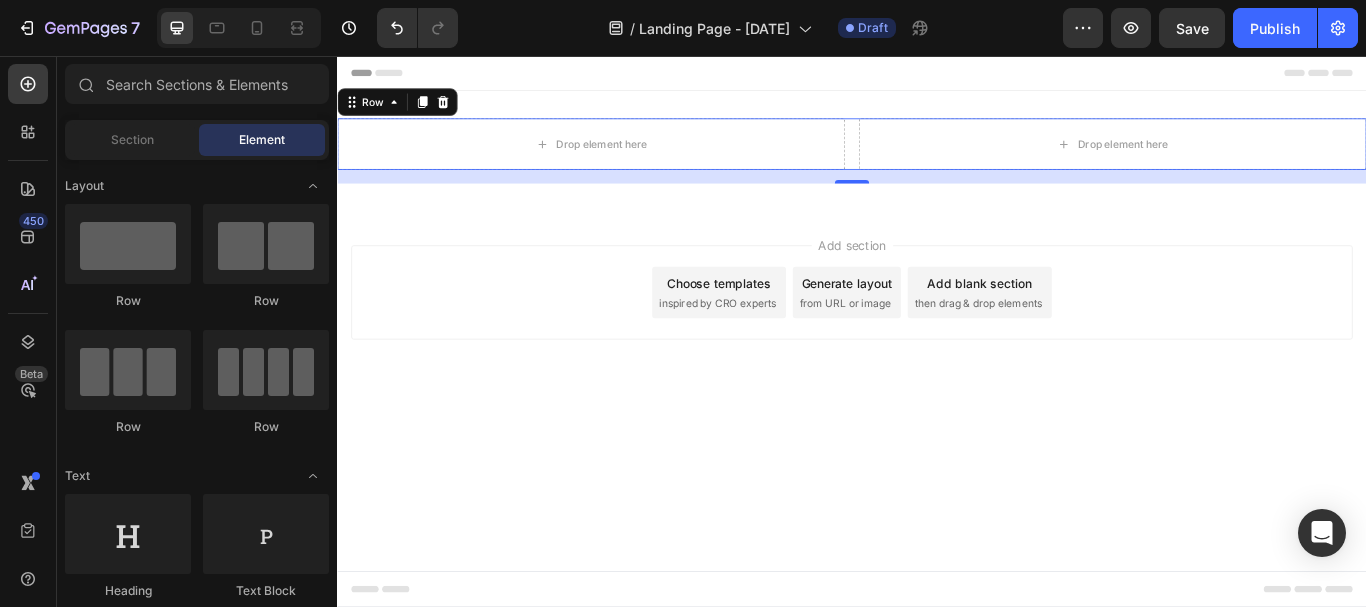 click on "Header
Drop element here
Drop element here Row   16 Section 1 Root Start with Sections from sidebar Add sections Add elements Start with Generating from URL or image Add section Choose templates inspired by CRO experts Generate layout from URL or image Add blank section then drag & drop elements Footer" at bounding box center [937, 377] 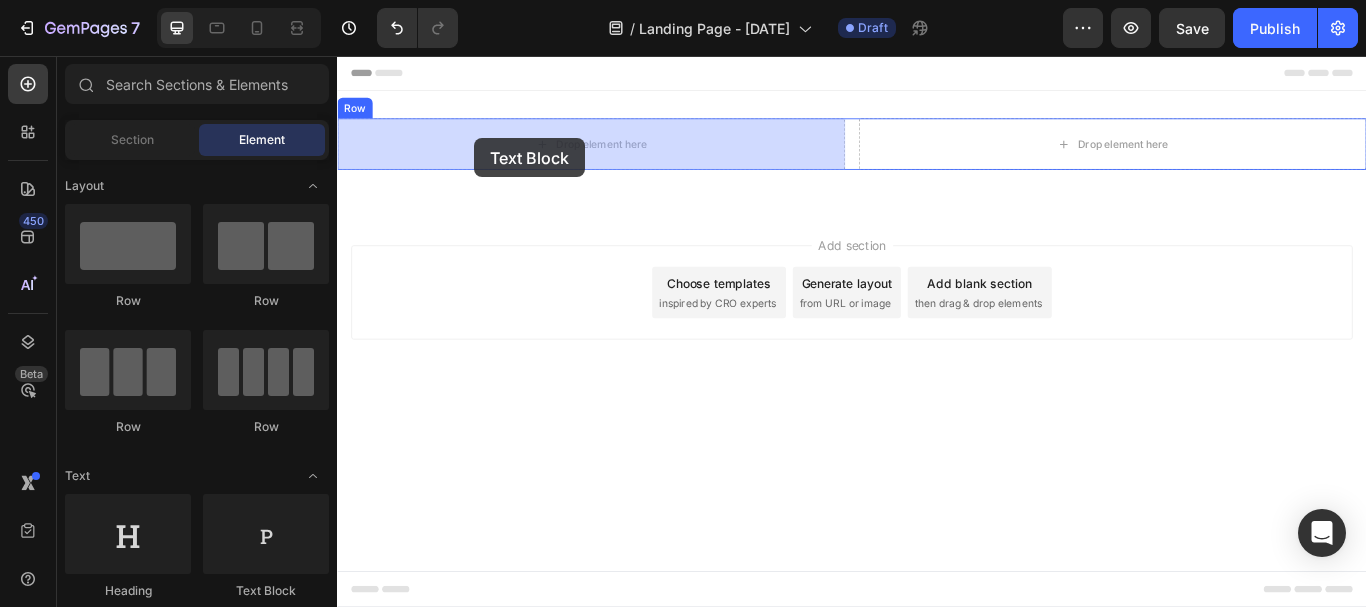 drag, startPoint x: 575, startPoint y: 592, endPoint x: 497, endPoint y: 152, distance: 446.86017 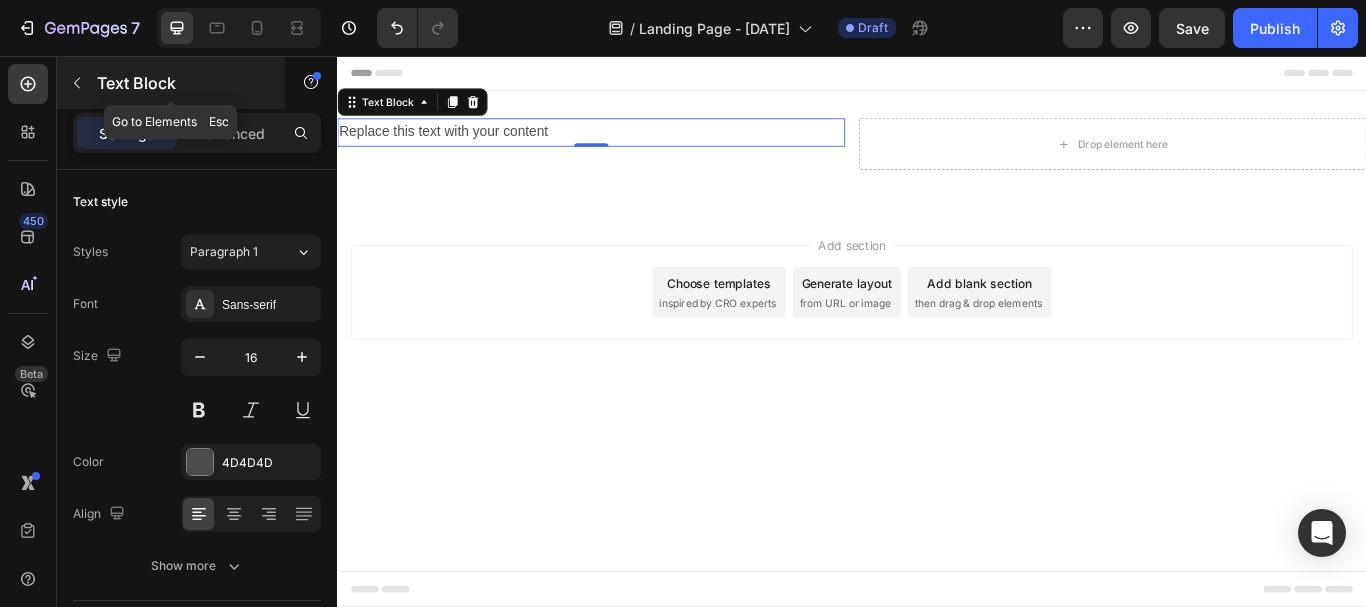 click 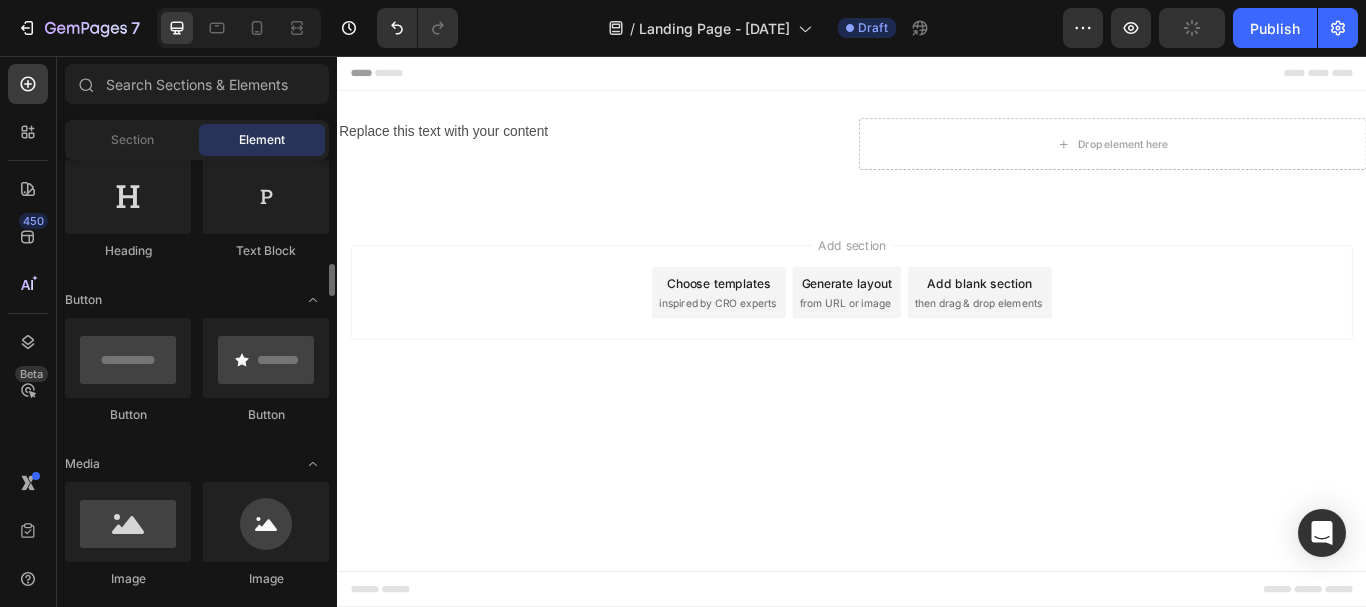 scroll, scrollTop: 415, scrollLeft: 0, axis: vertical 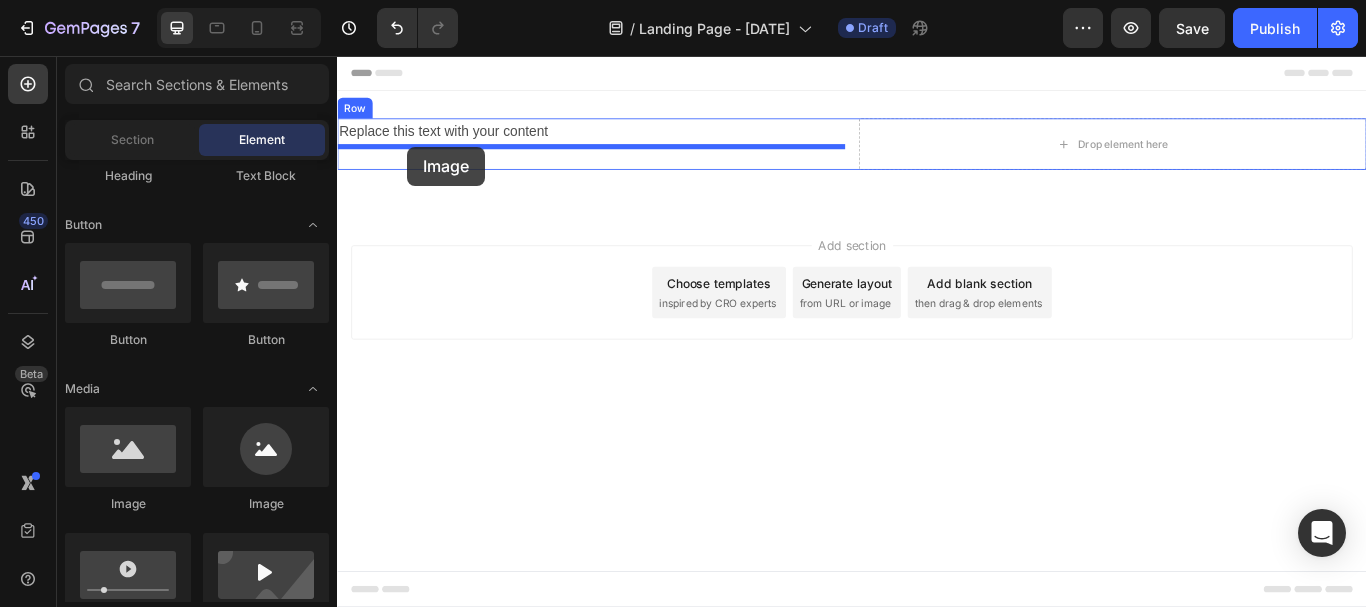 drag, startPoint x: 463, startPoint y: 516, endPoint x: 419, endPoint y: 162, distance: 356.72397 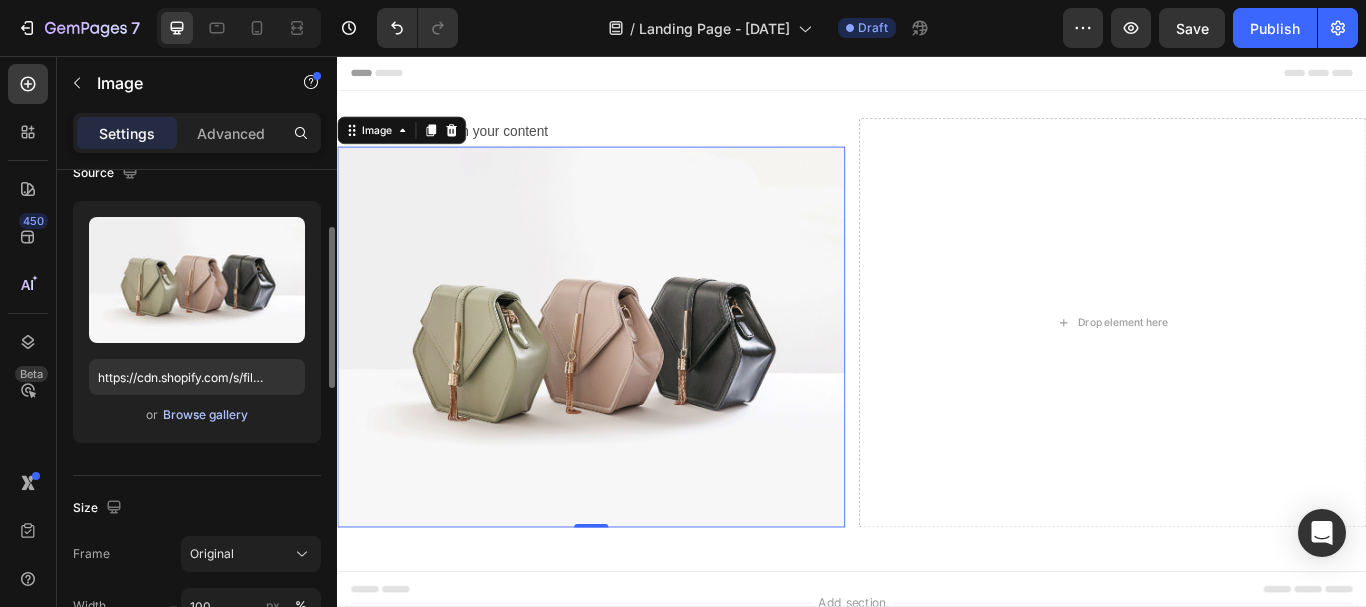 scroll, scrollTop: 171, scrollLeft: 0, axis: vertical 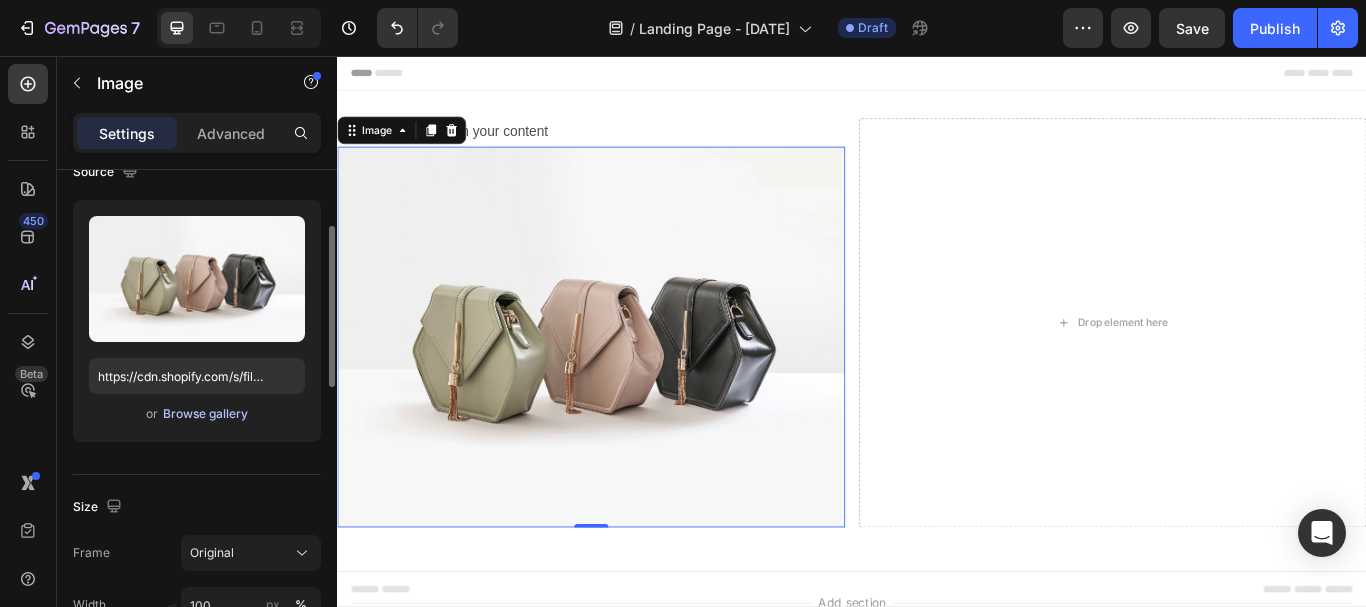 click on "Browse gallery" at bounding box center (205, 414) 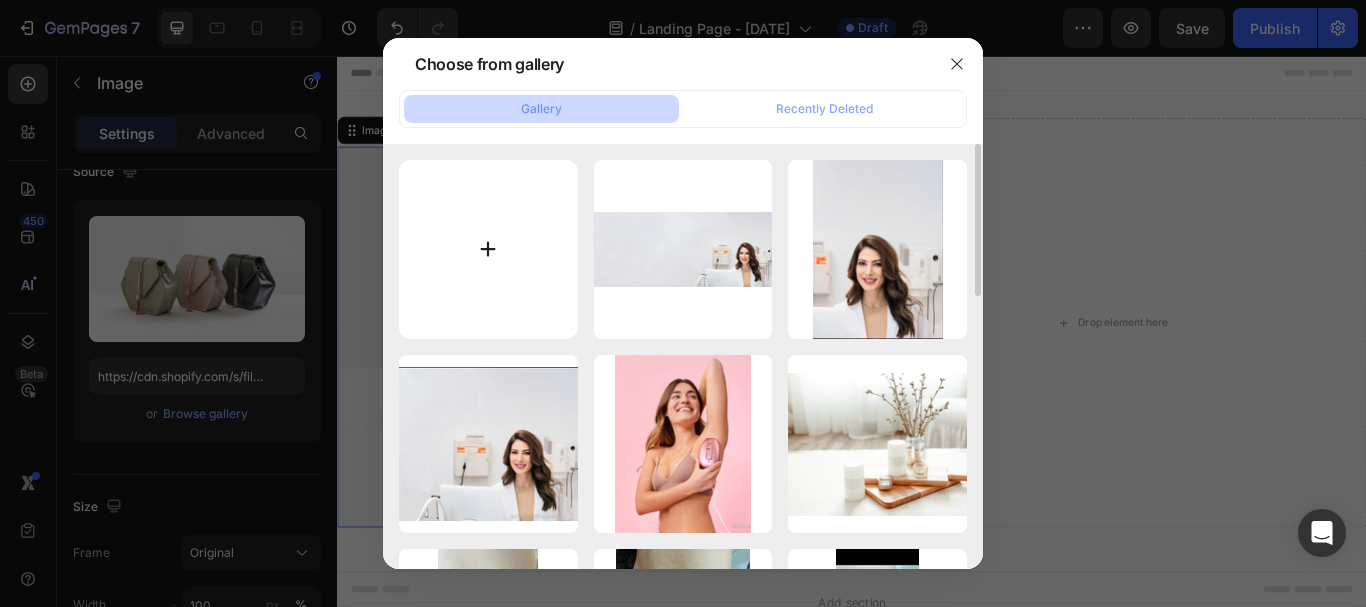 click at bounding box center [488, 249] 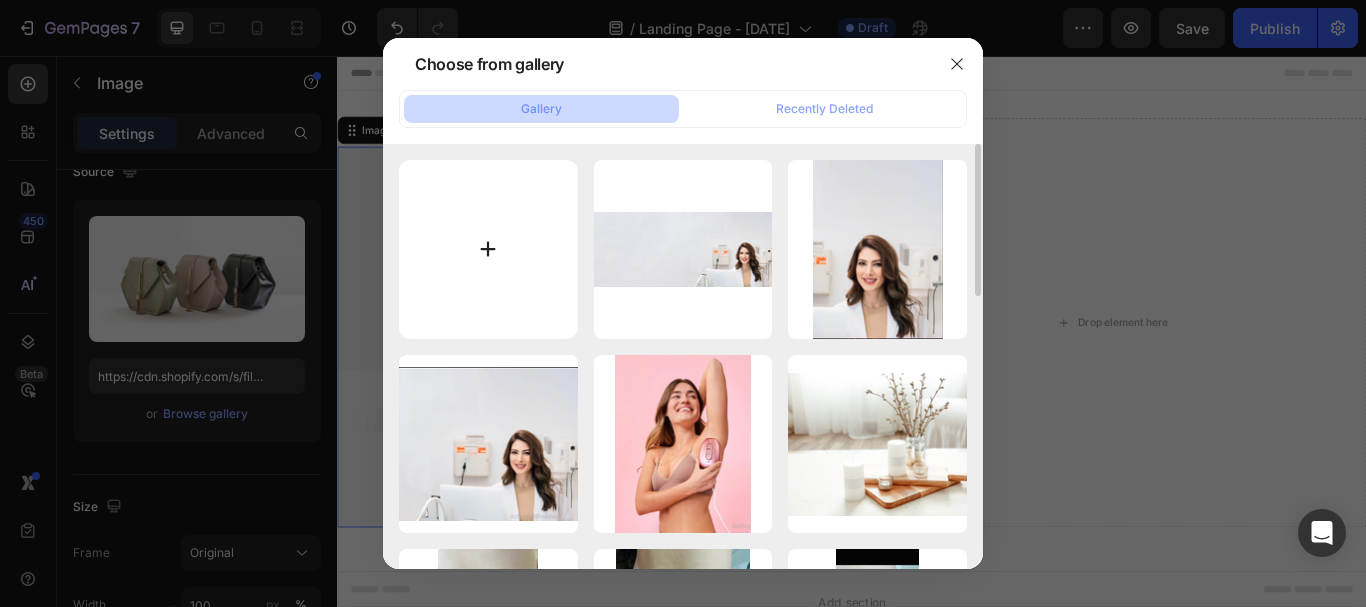 type on "C:\fakepath\[FILENAME].avif" 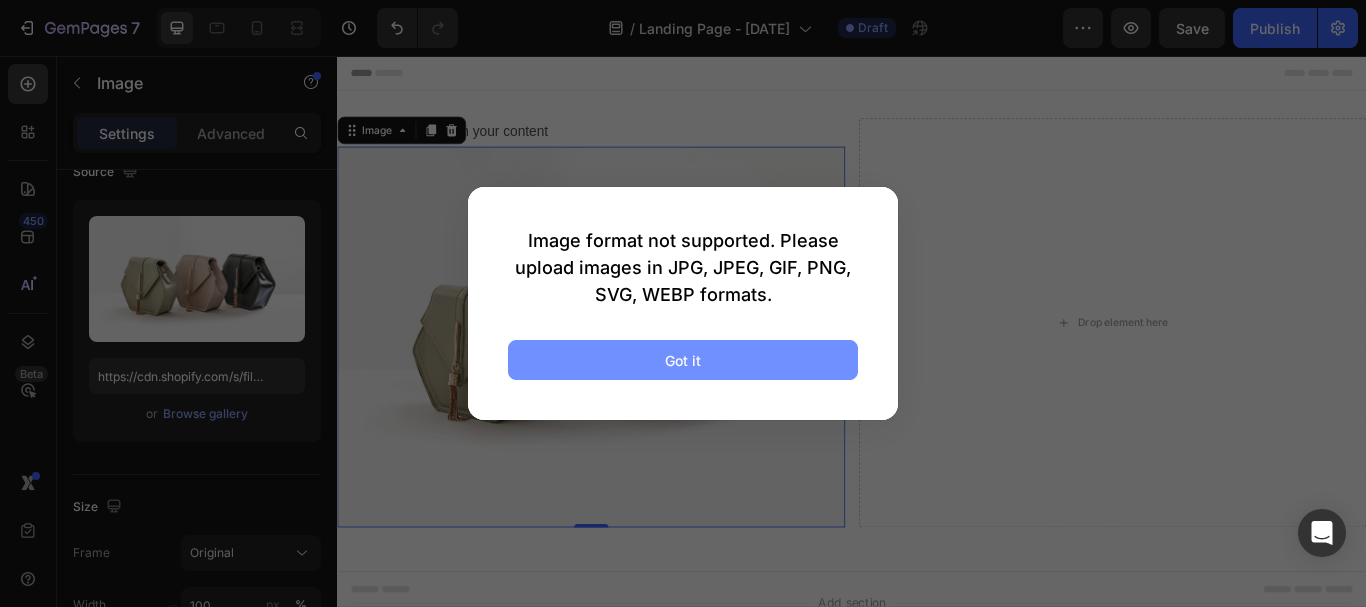 click on "Got it" at bounding box center [683, 360] 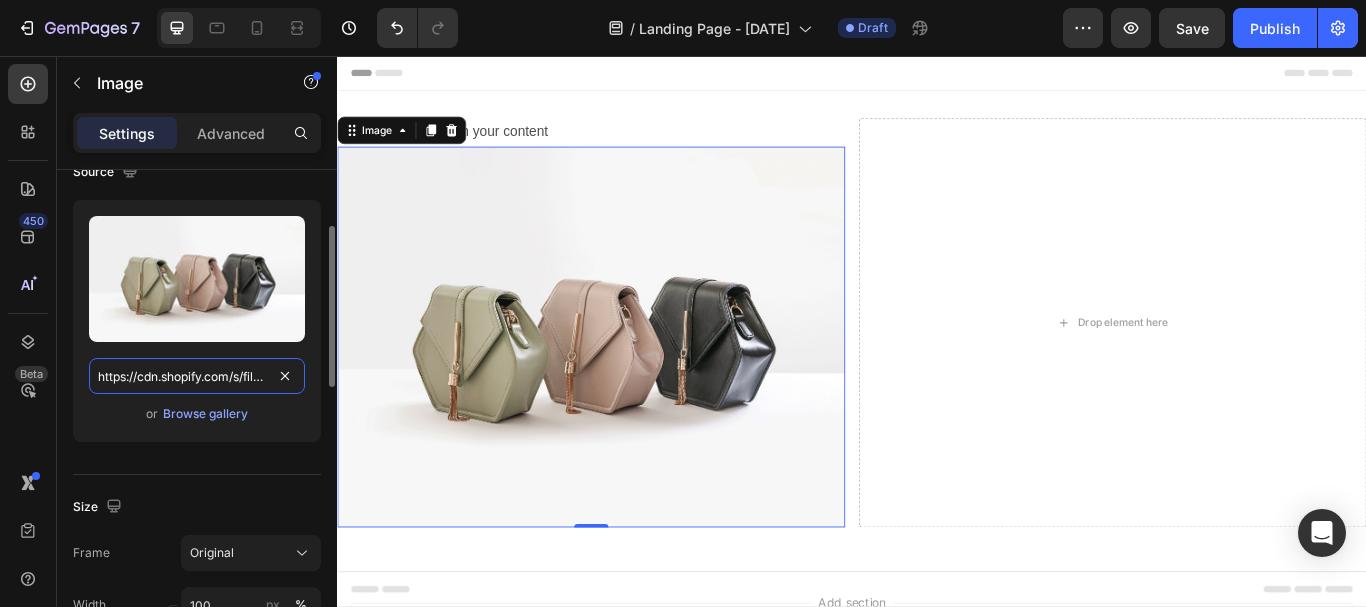 click on "https://cdn.shopify.com/s/files/1/2005/9307/files/image_demo.jpg" at bounding box center [197, 376] 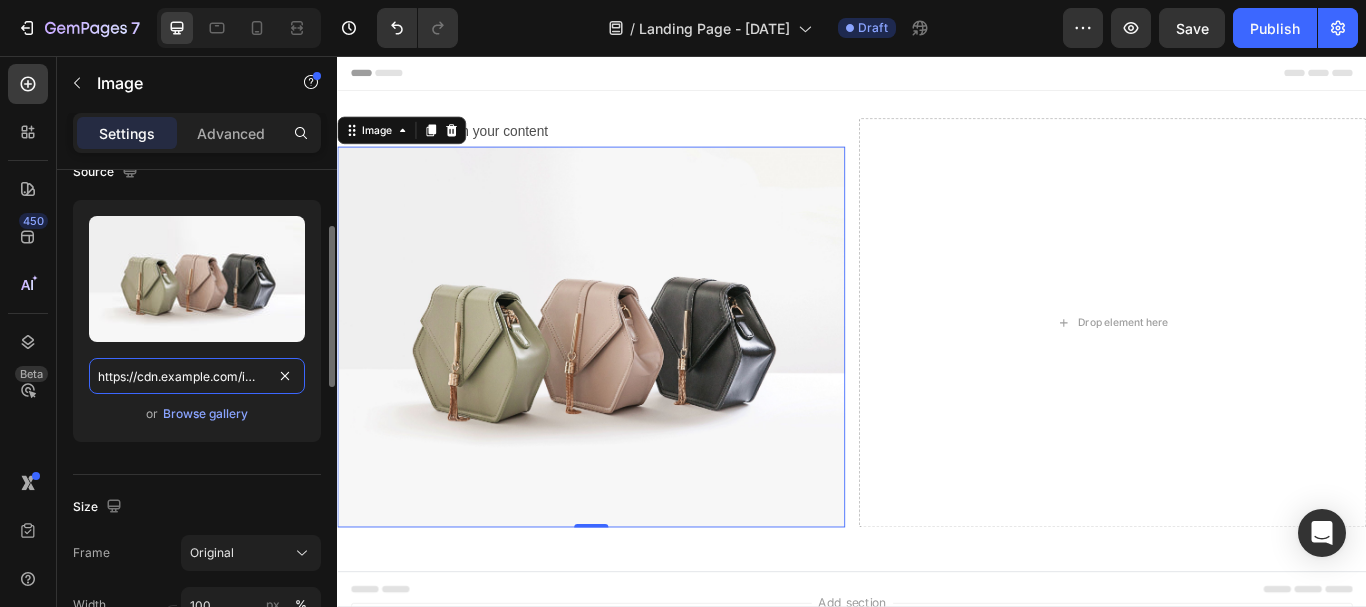 scroll, scrollTop: 0, scrollLeft: 362, axis: horizontal 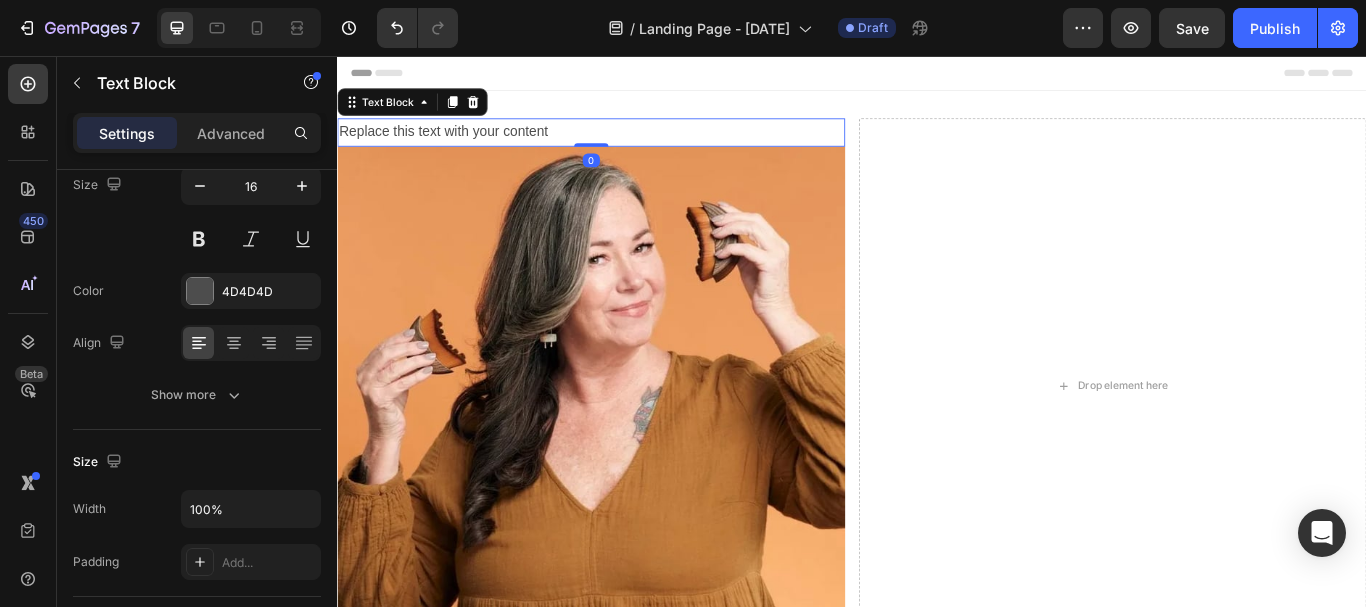 click on "Replace this text with your content" at bounding box center (633, 145) 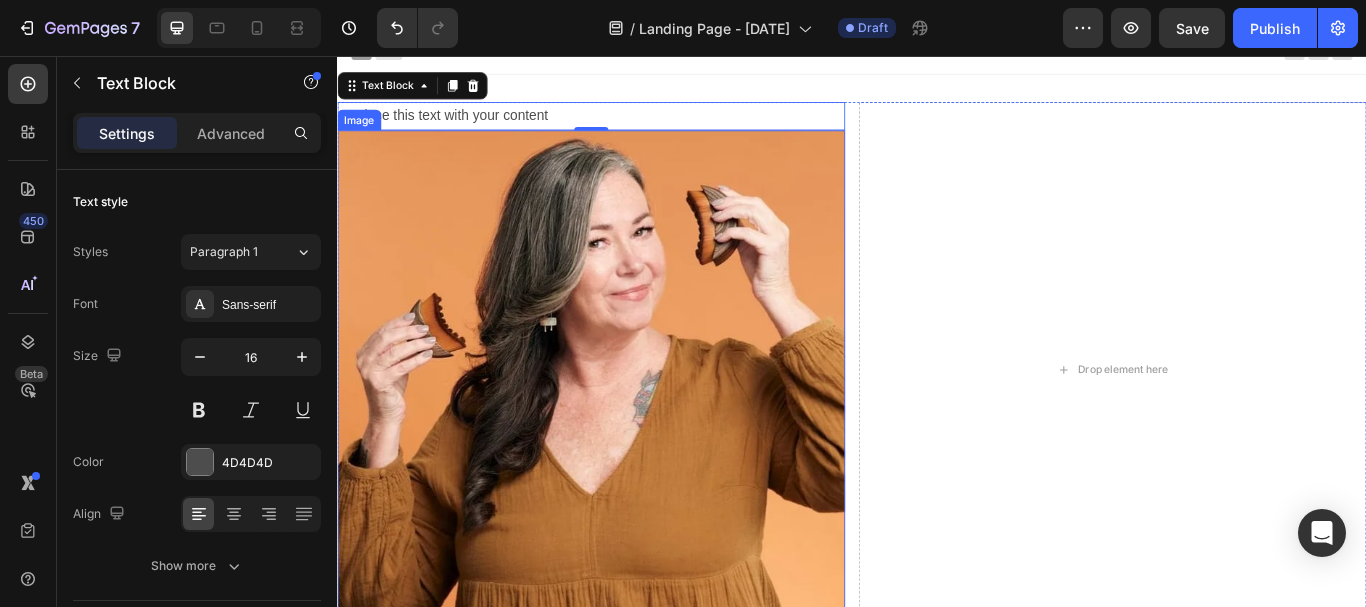 scroll, scrollTop: 12, scrollLeft: 0, axis: vertical 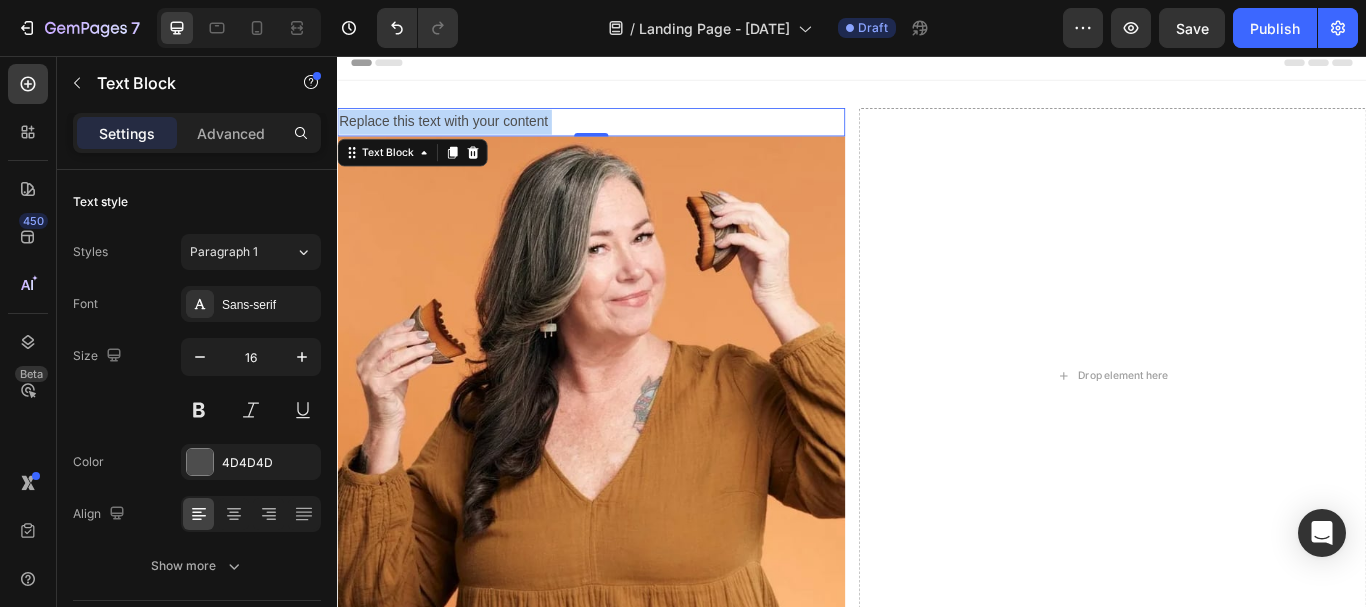 drag, startPoint x: 590, startPoint y: 134, endPoint x: 343, endPoint y: 125, distance: 247.16391 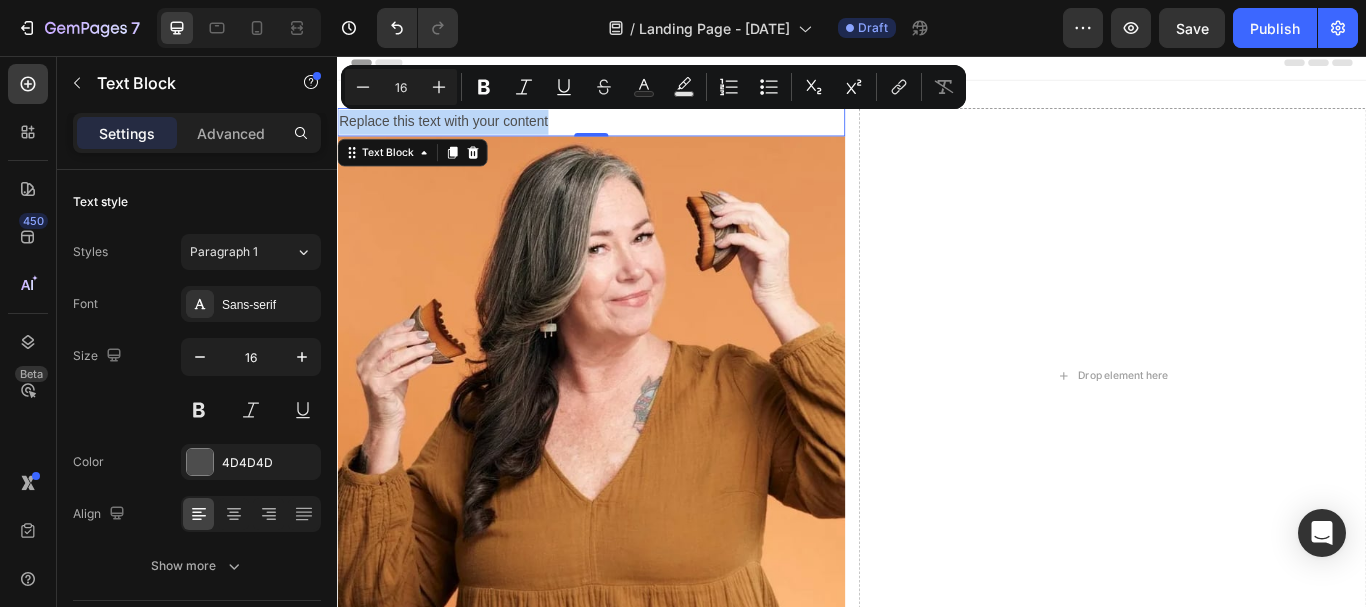 drag, startPoint x: 584, startPoint y: 132, endPoint x: 340, endPoint y: 128, distance: 244.03279 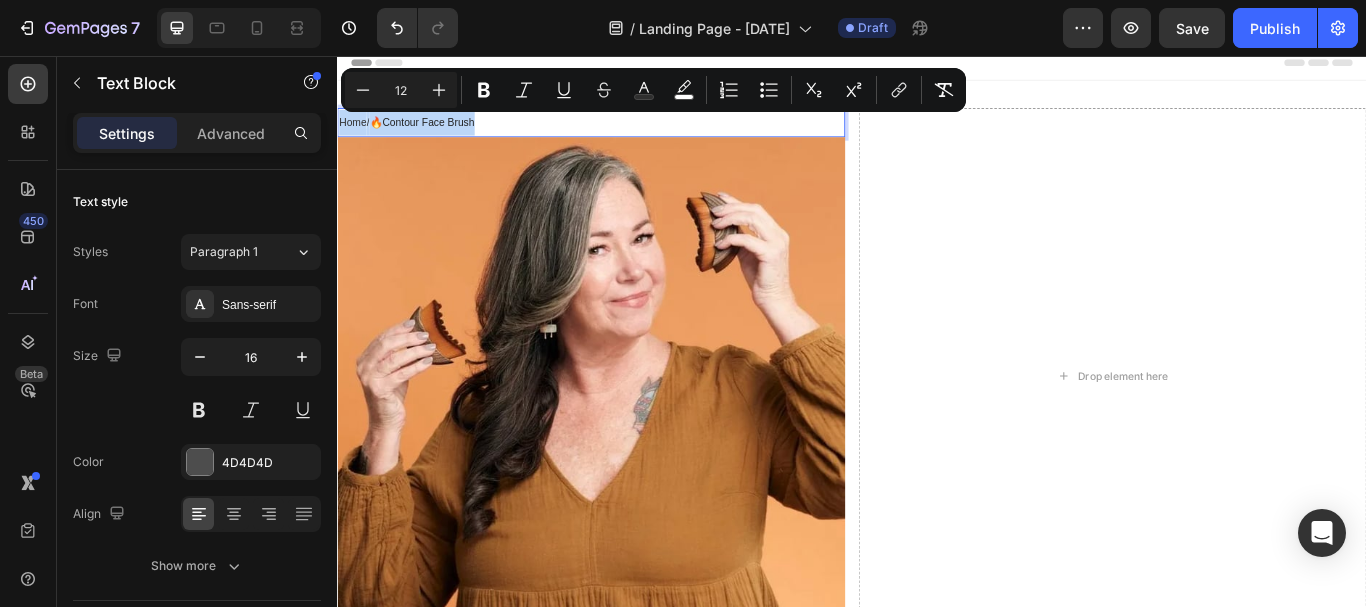 drag, startPoint x: 507, startPoint y: 132, endPoint x: 341, endPoint y: 135, distance: 166.0271 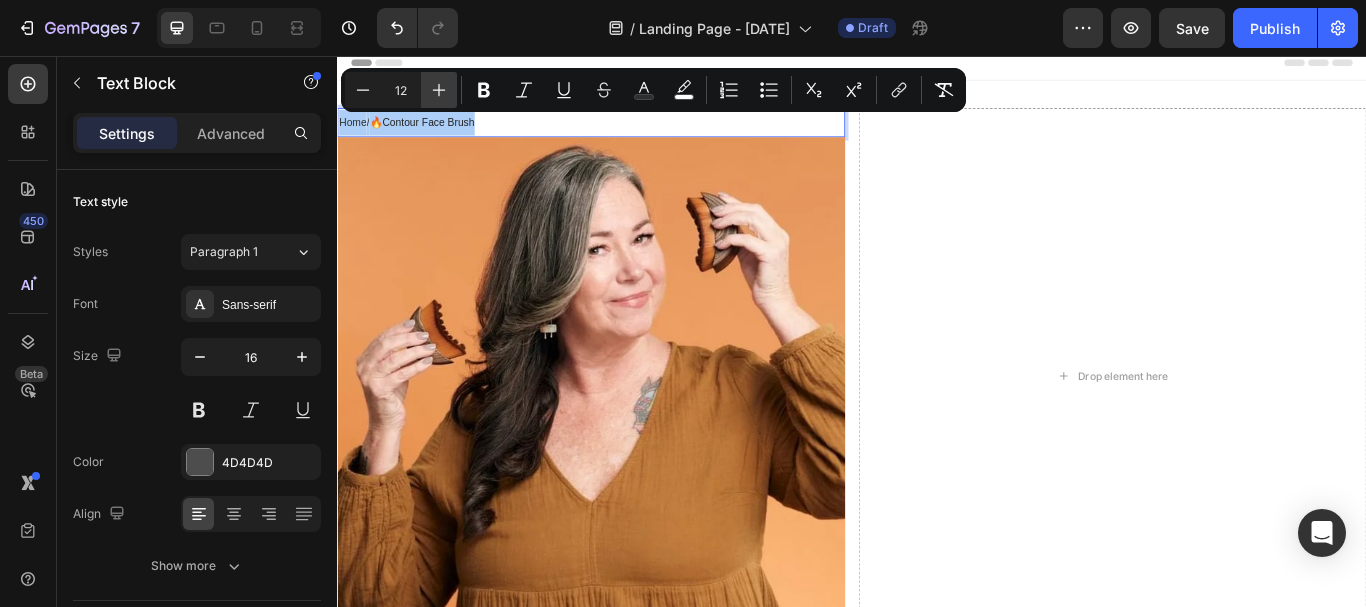 click 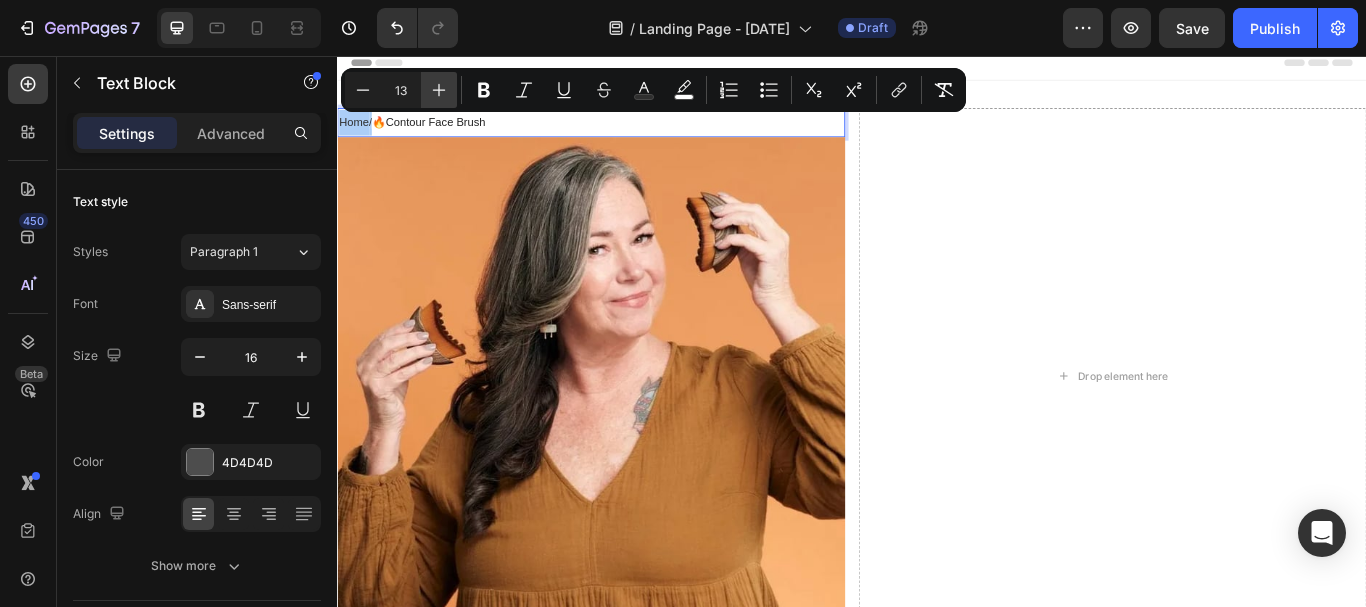 click 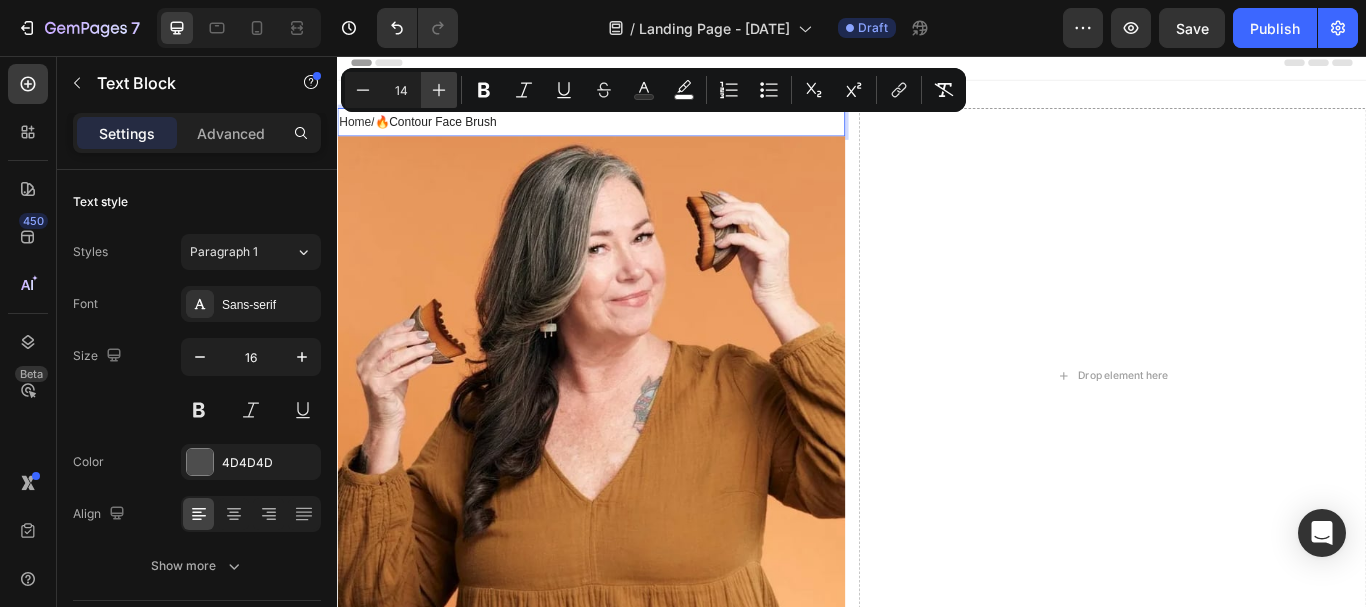 click 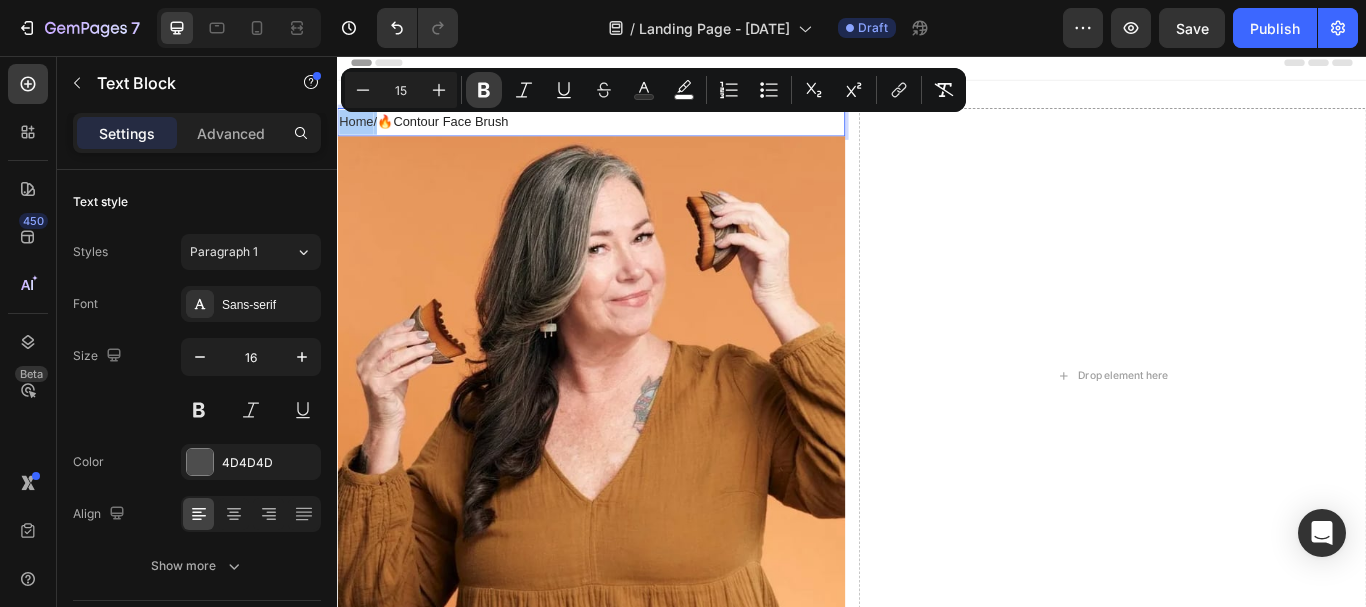 click 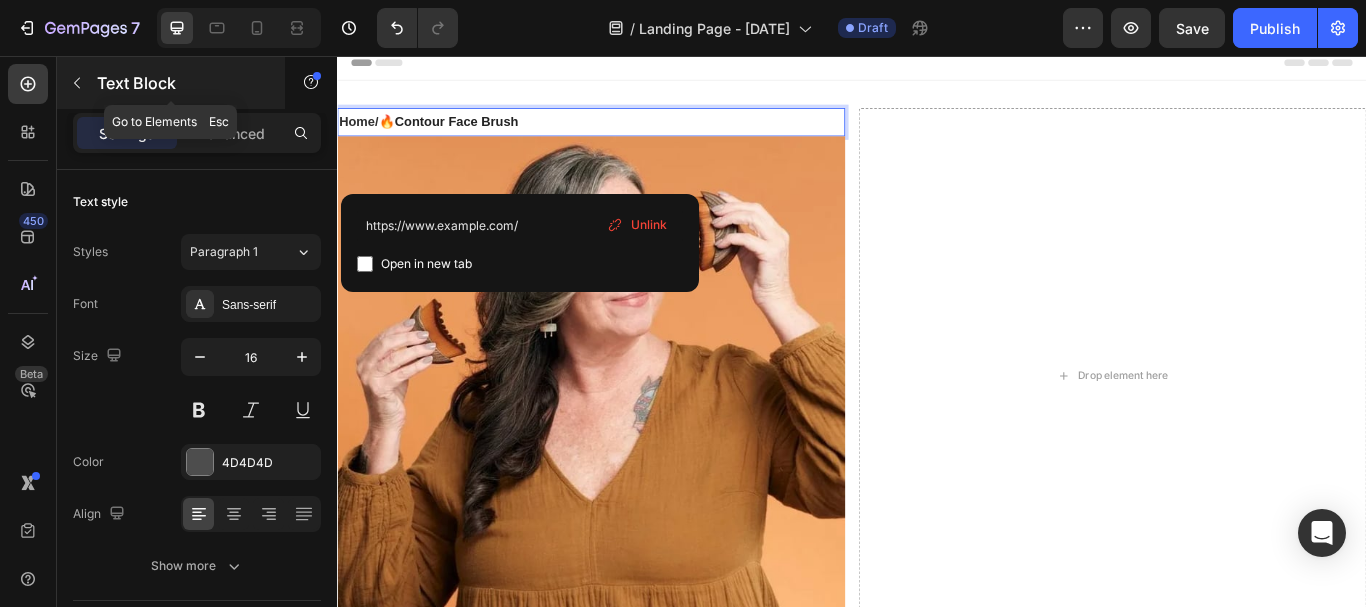 click at bounding box center (77, 83) 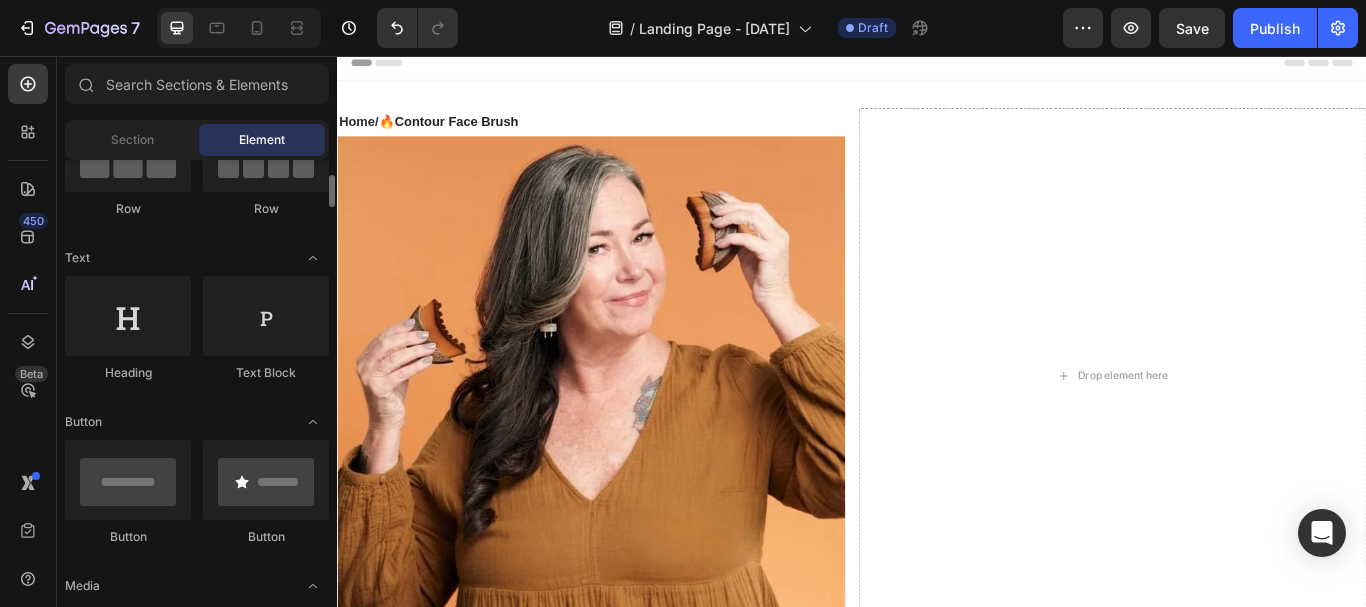 scroll, scrollTop: 217, scrollLeft: 0, axis: vertical 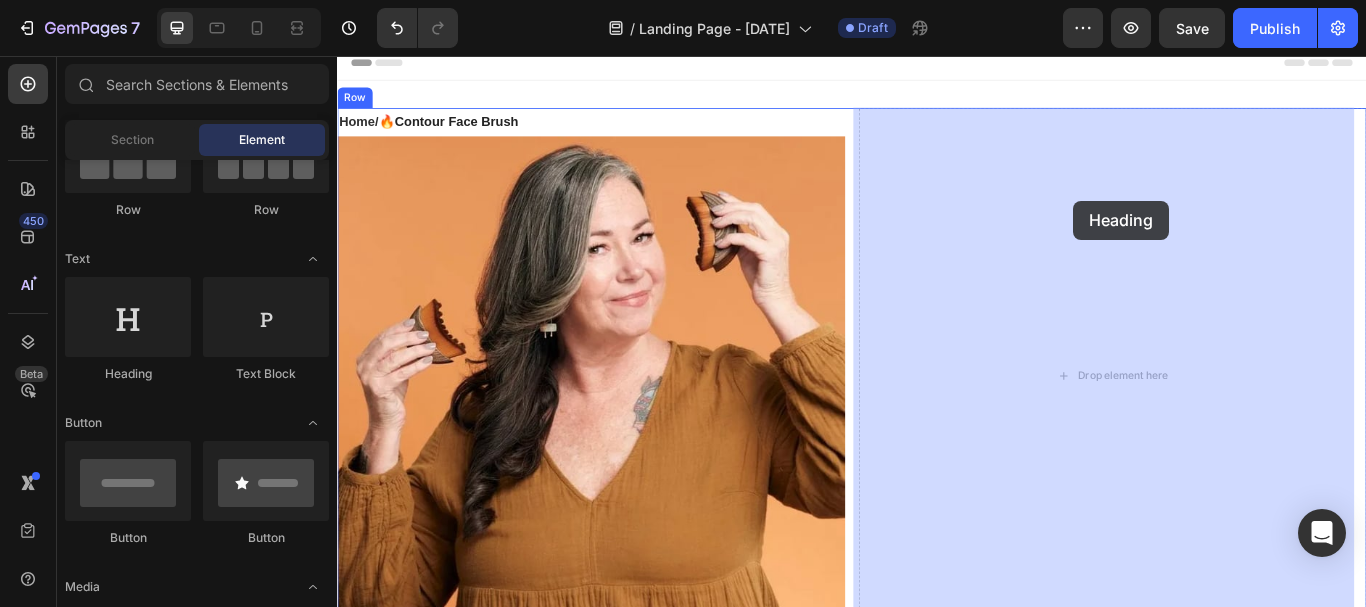 drag, startPoint x: 489, startPoint y: 401, endPoint x: 1225, endPoint y: 289, distance: 744.47296 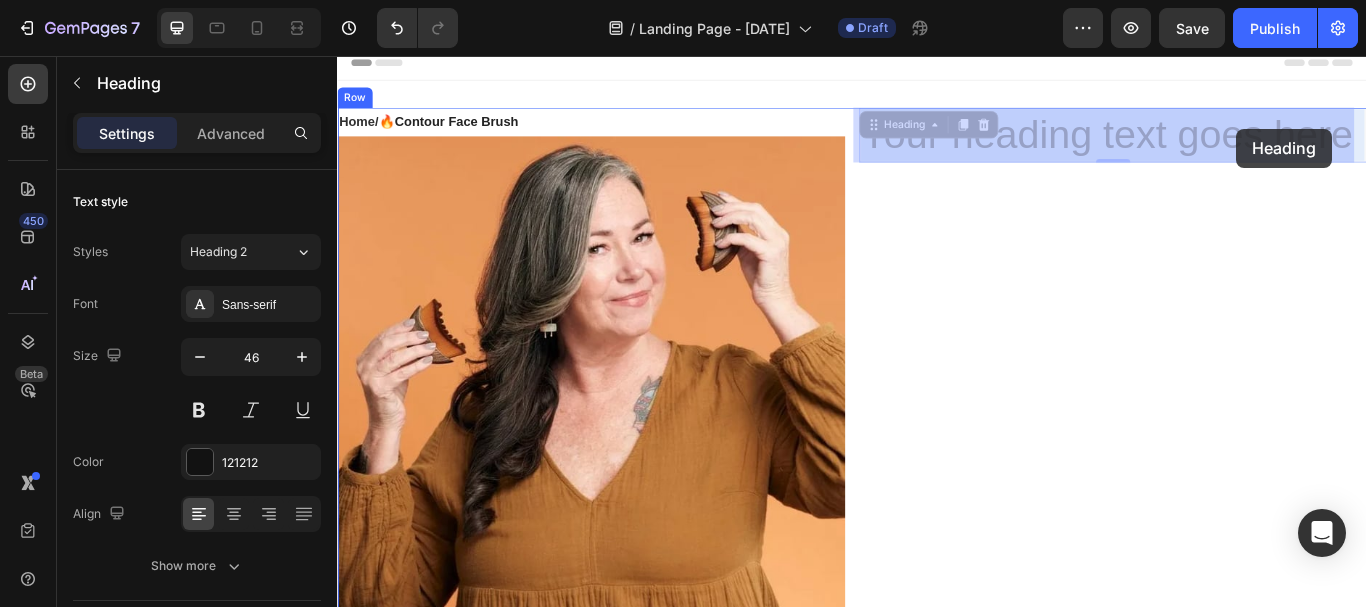 drag, startPoint x: 1509, startPoint y: 144, endPoint x: 1385, endPoint y: 141, distance: 124.036285 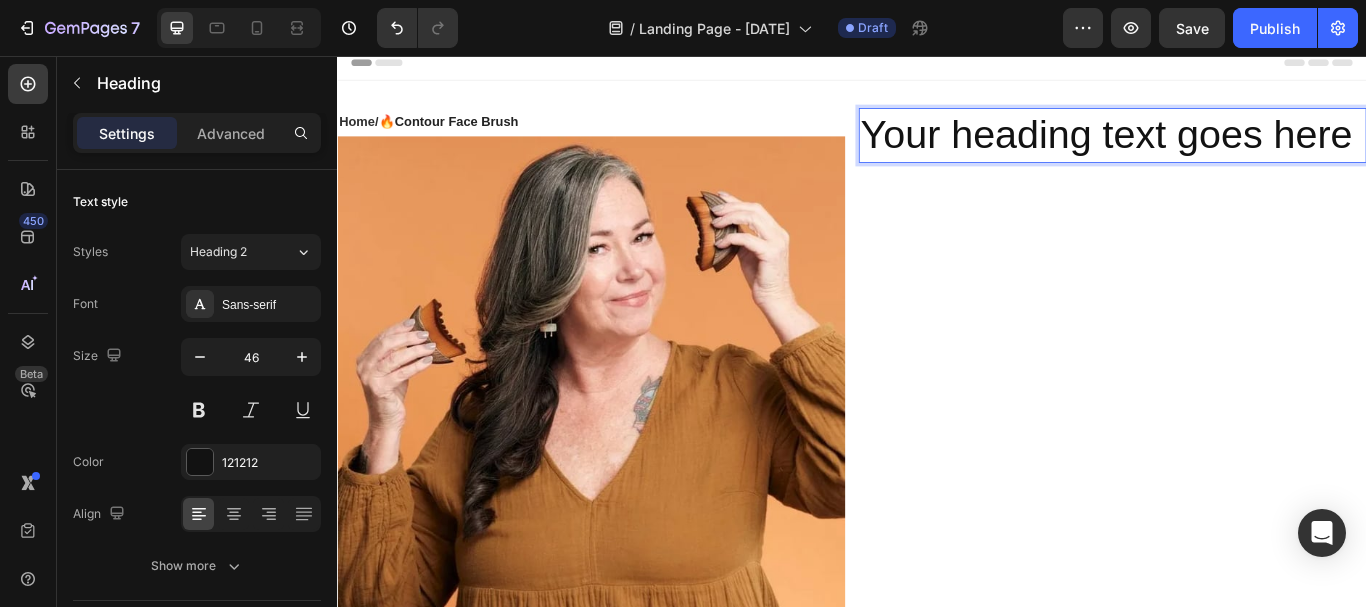 drag, startPoint x: 955, startPoint y: 159, endPoint x: 971, endPoint y: 157, distance: 16.124516 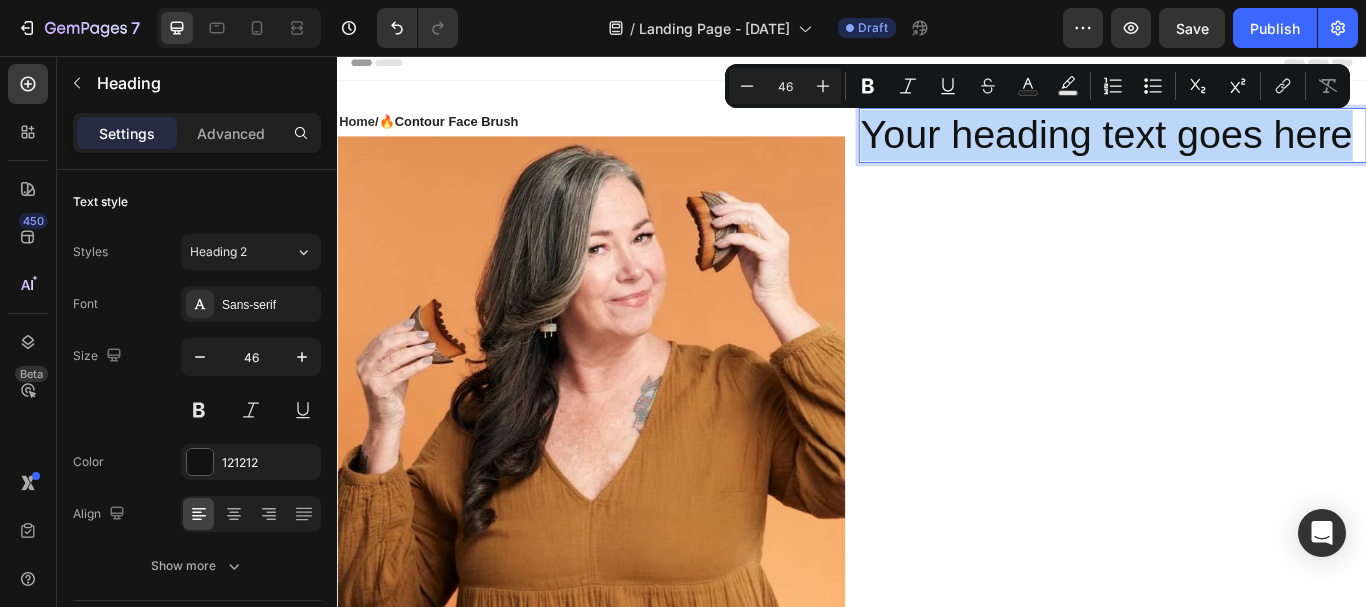 drag, startPoint x: 946, startPoint y: 156, endPoint x: 1468, endPoint y: 166, distance: 522.09576 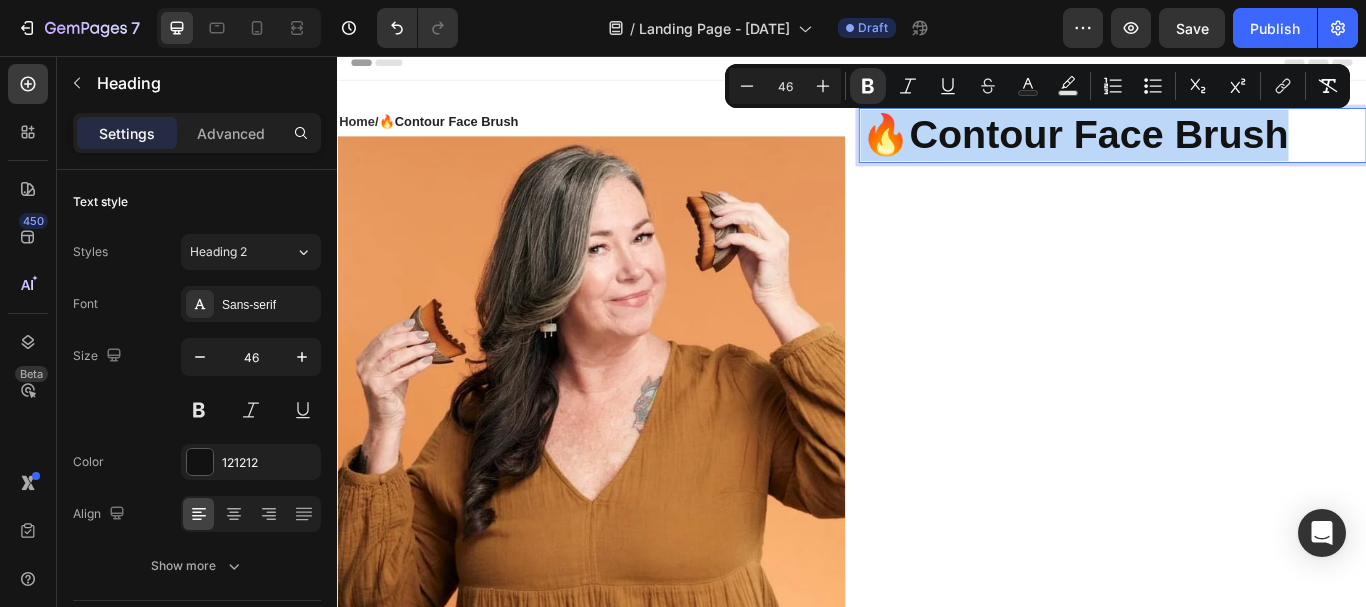 drag, startPoint x: 1451, startPoint y: 155, endPoint x: 964, endPoint y: 135, distance: 487.4105 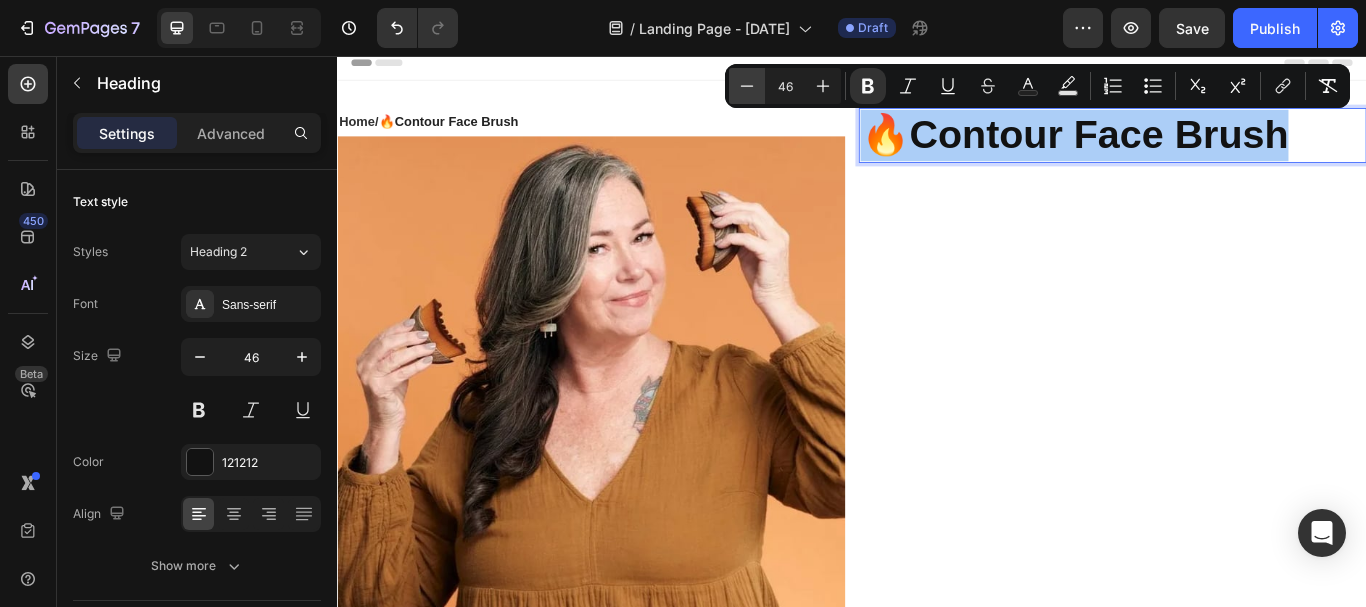 click 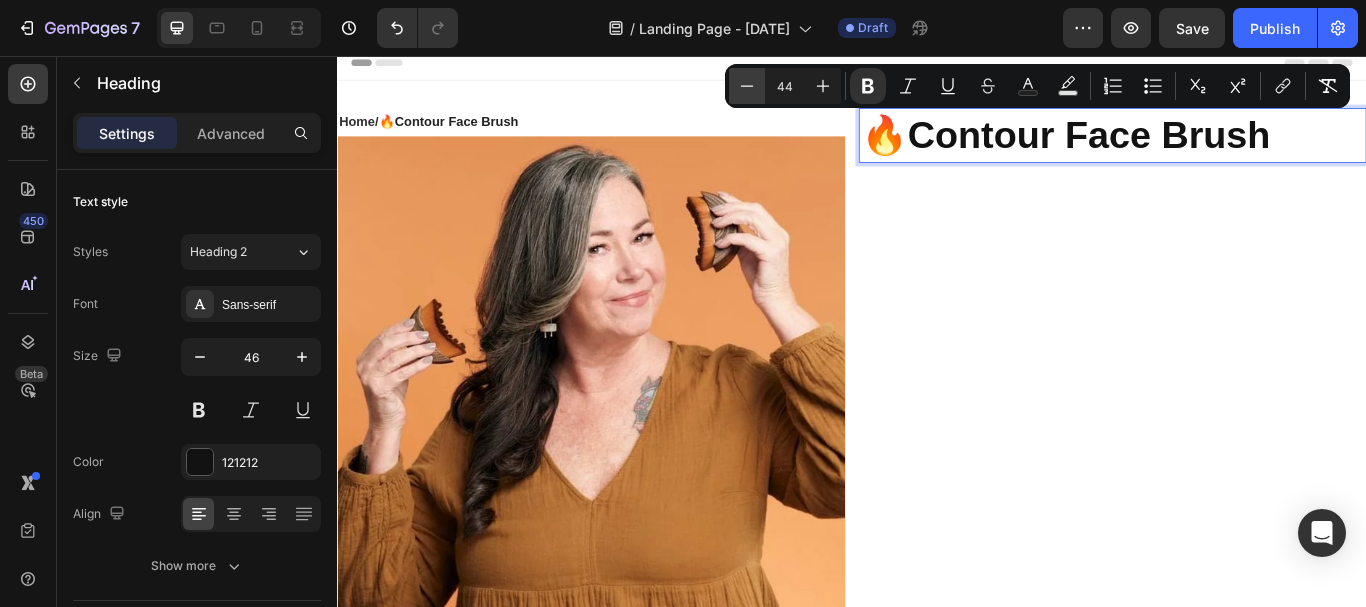 click 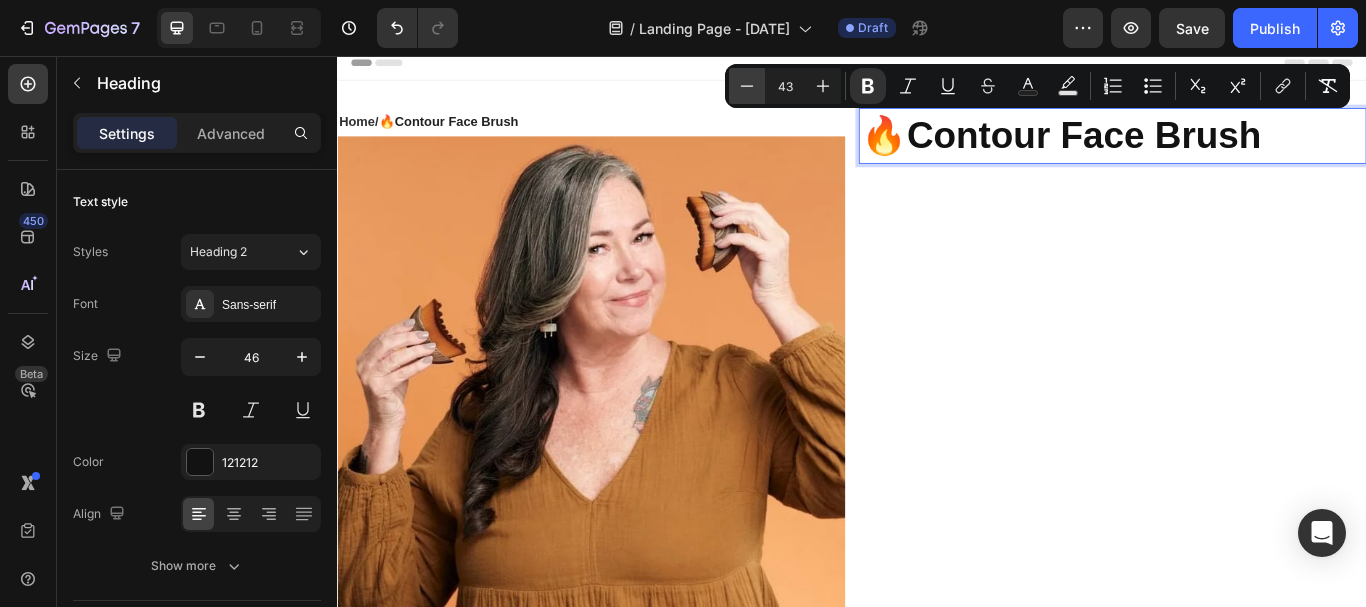 click 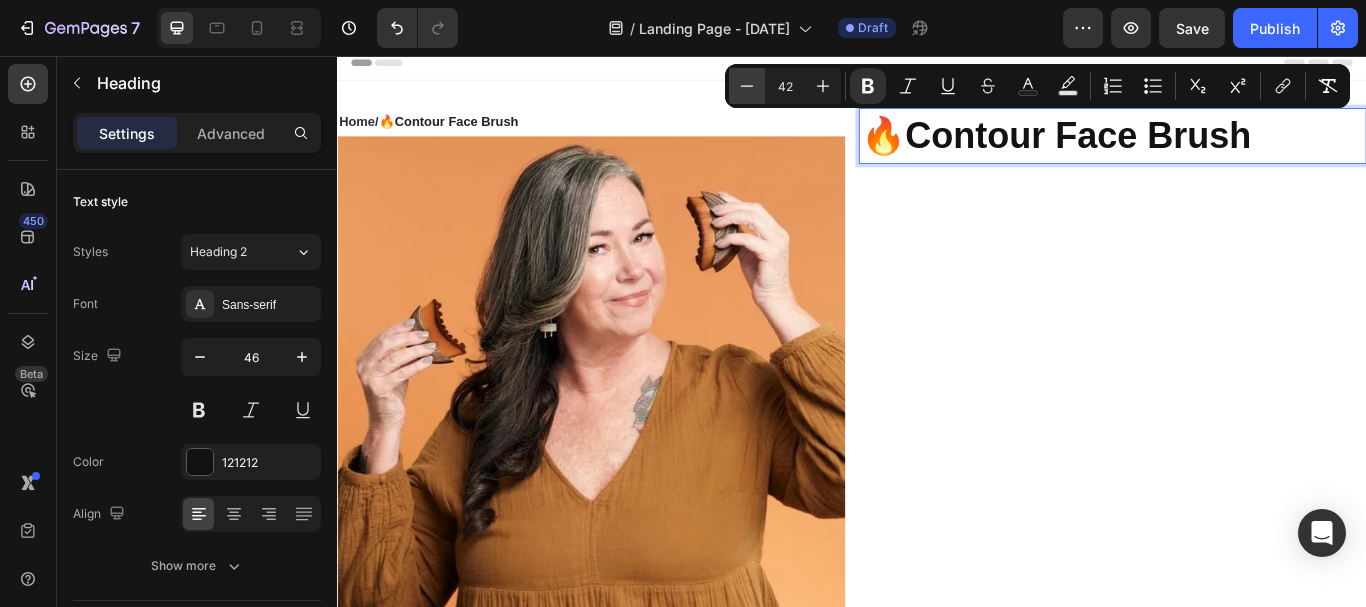 click 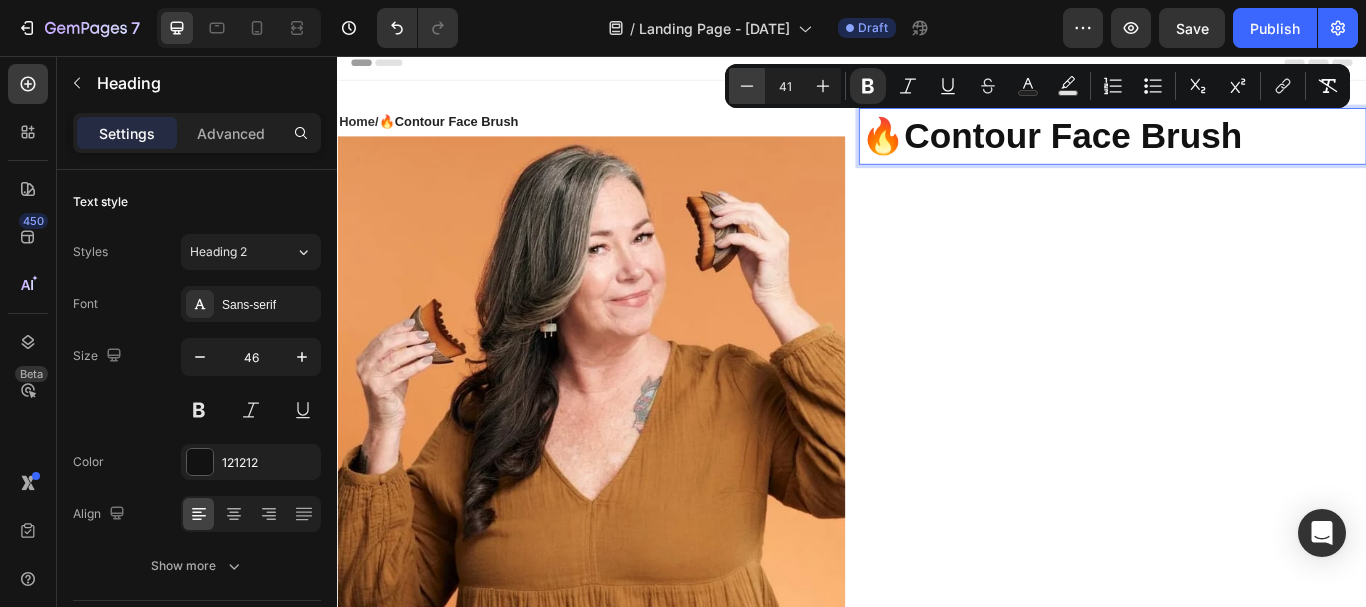 click 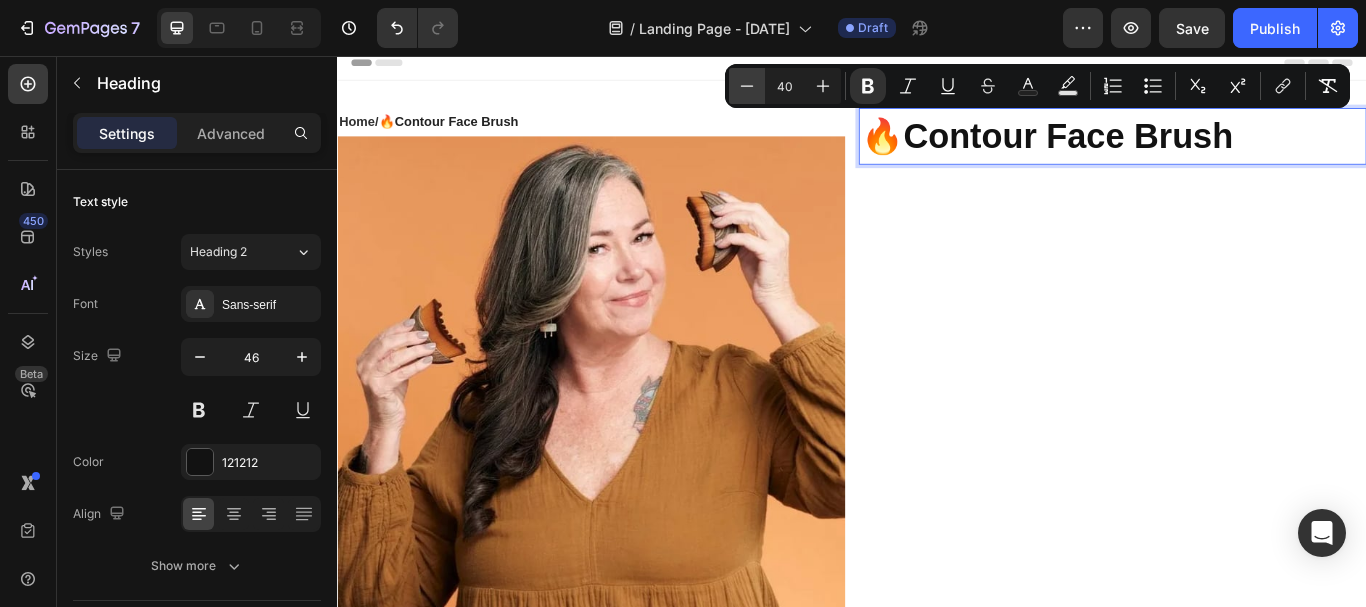 click 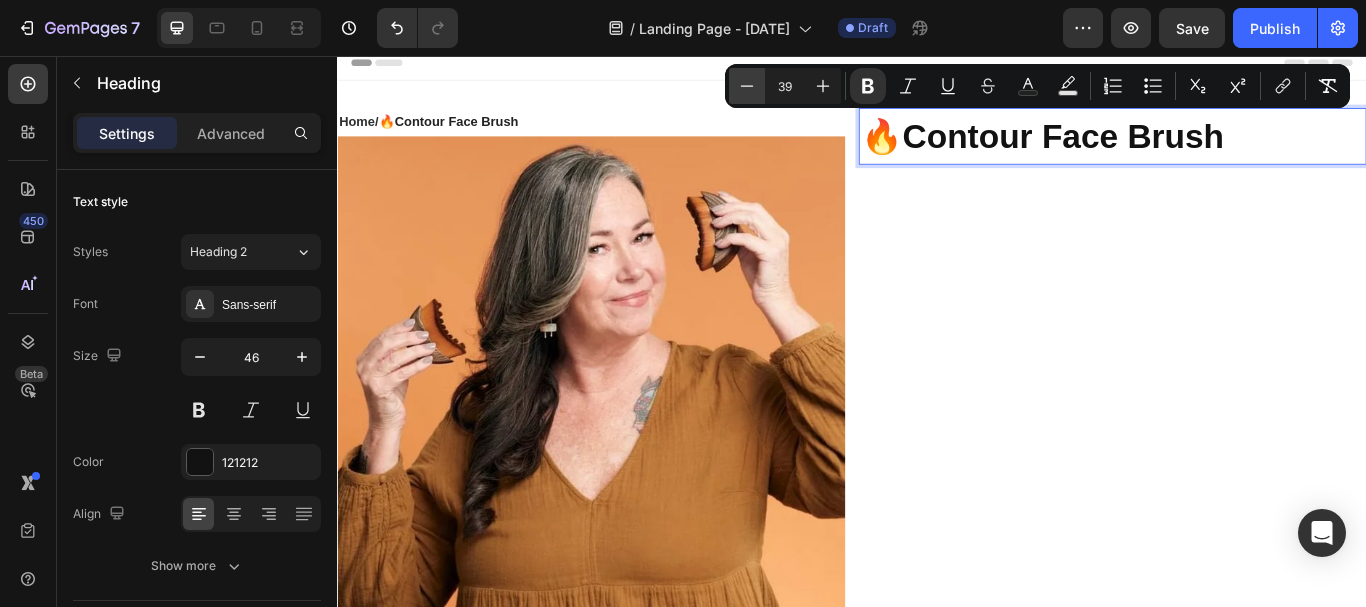 click 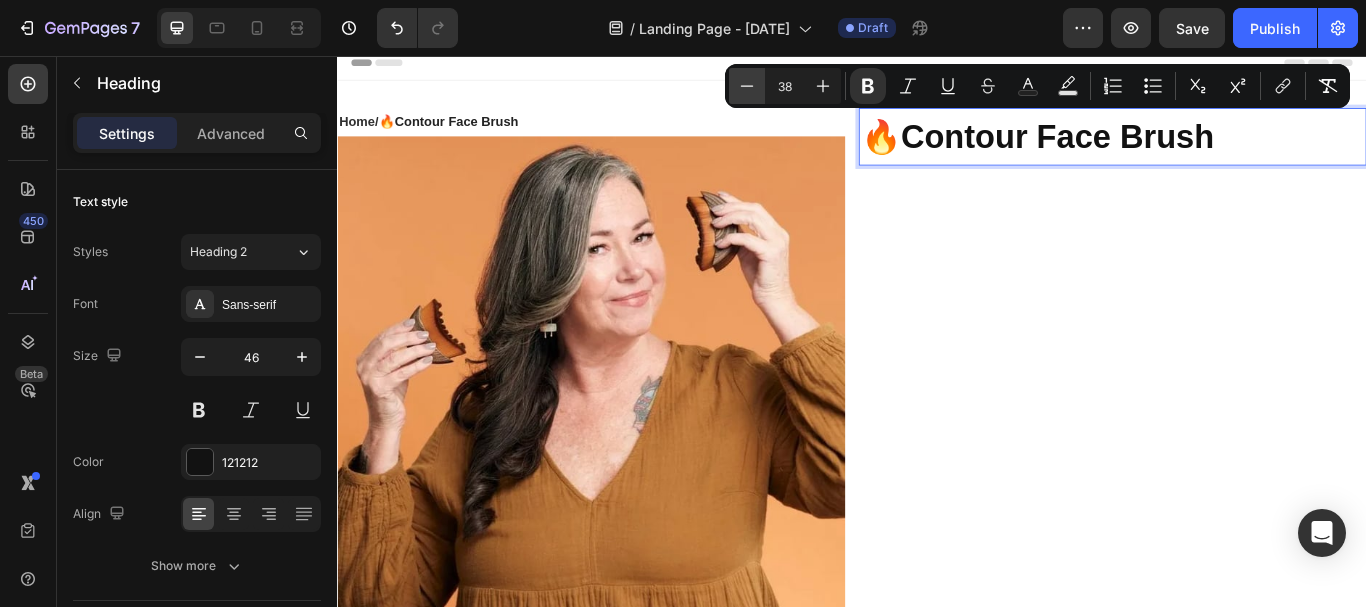 click 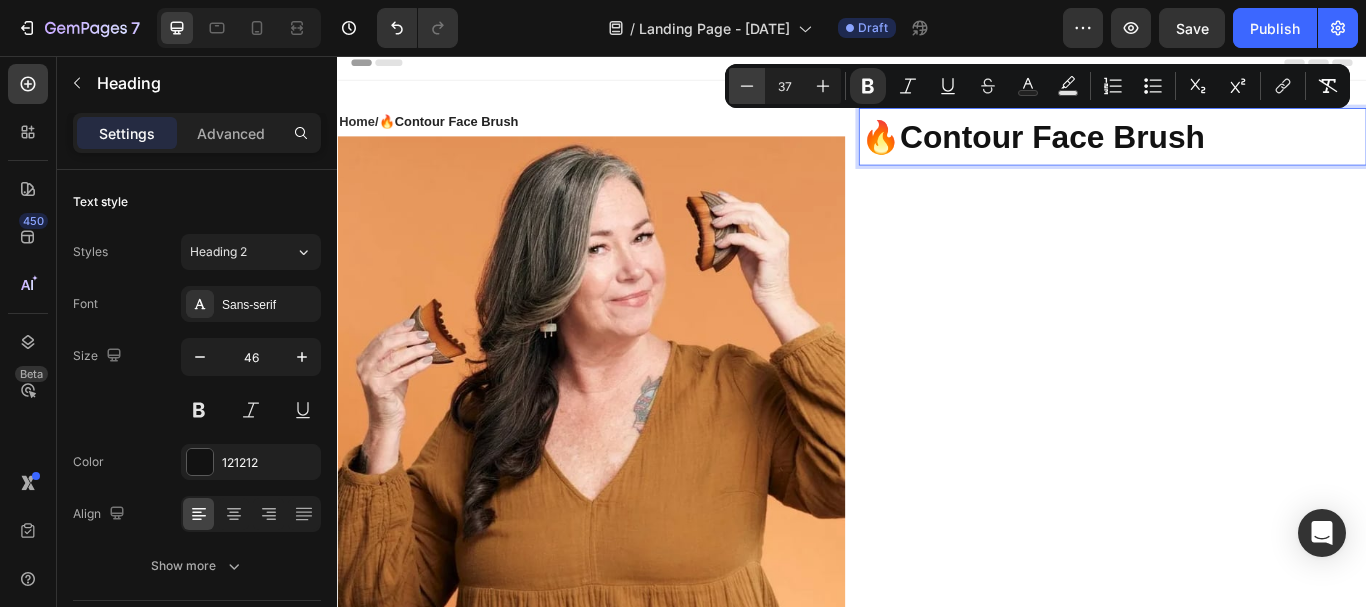 click 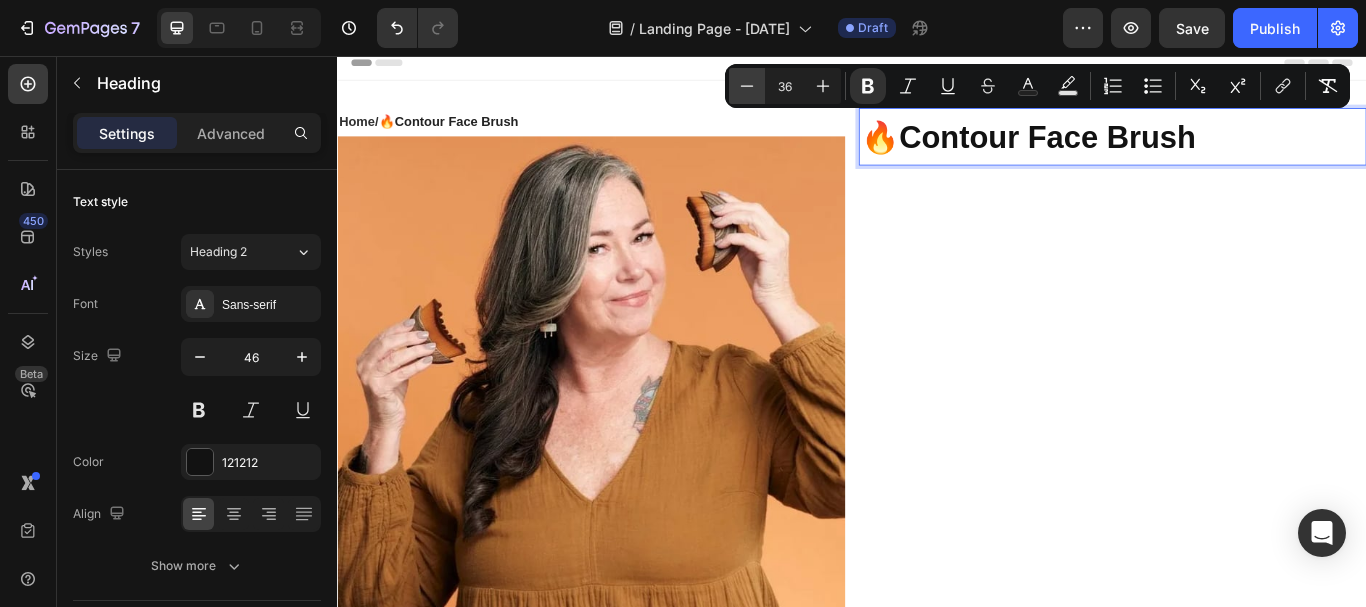 click 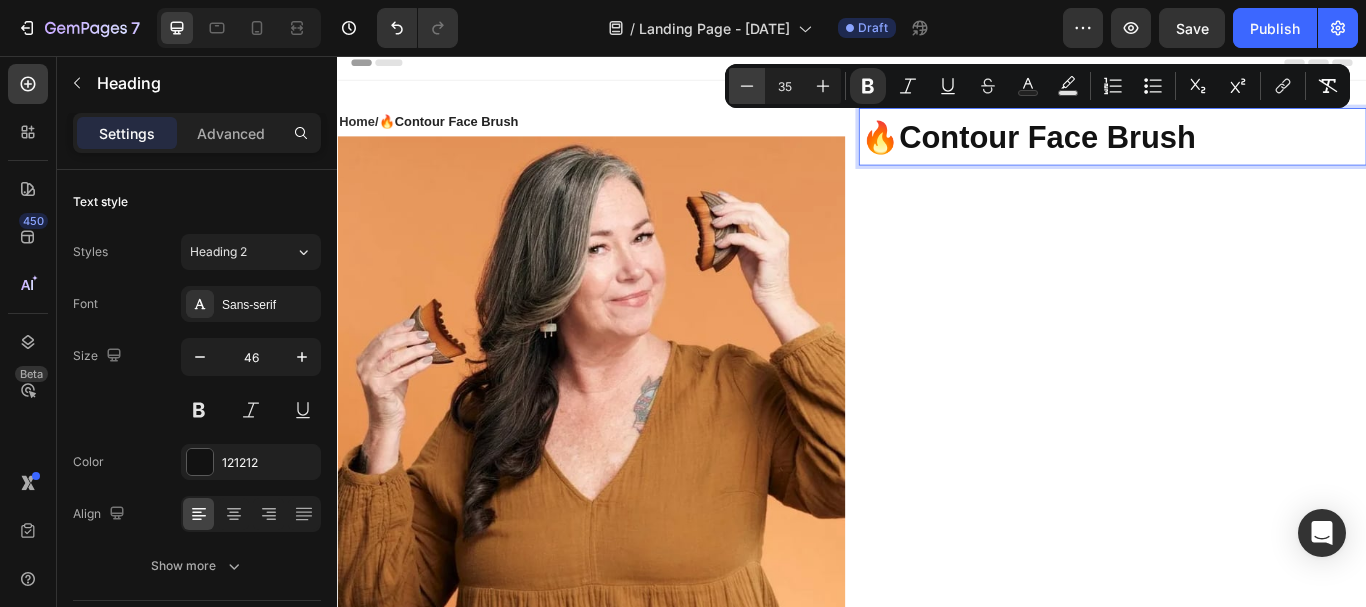 click 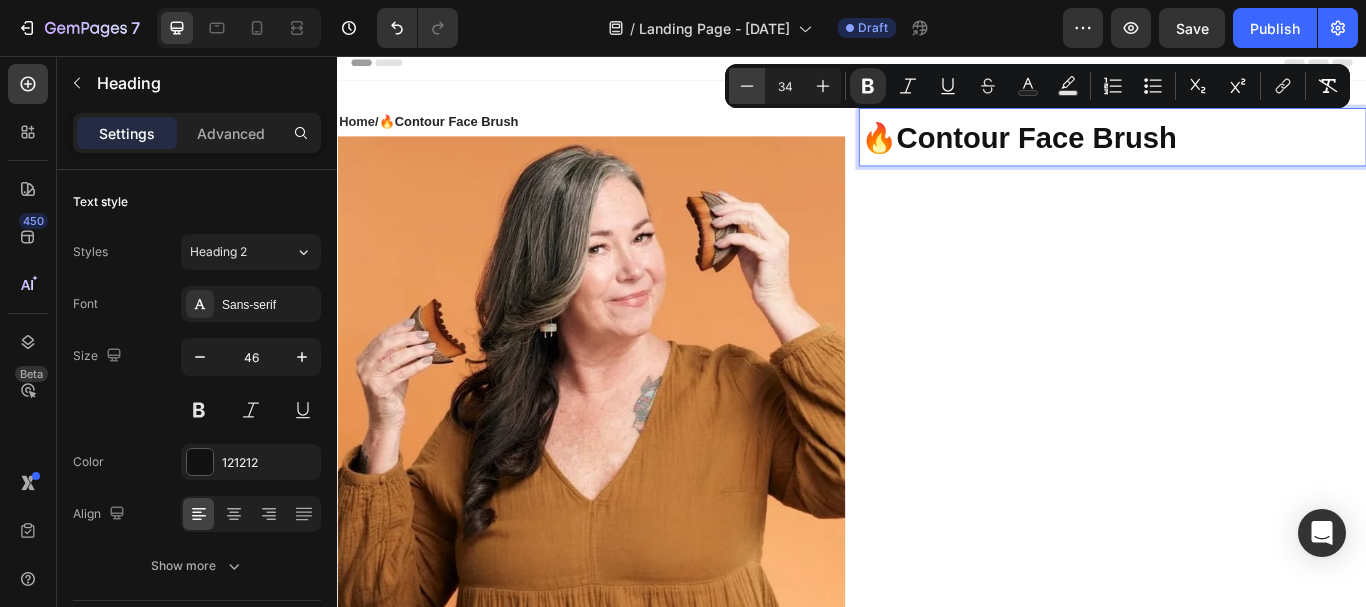 click 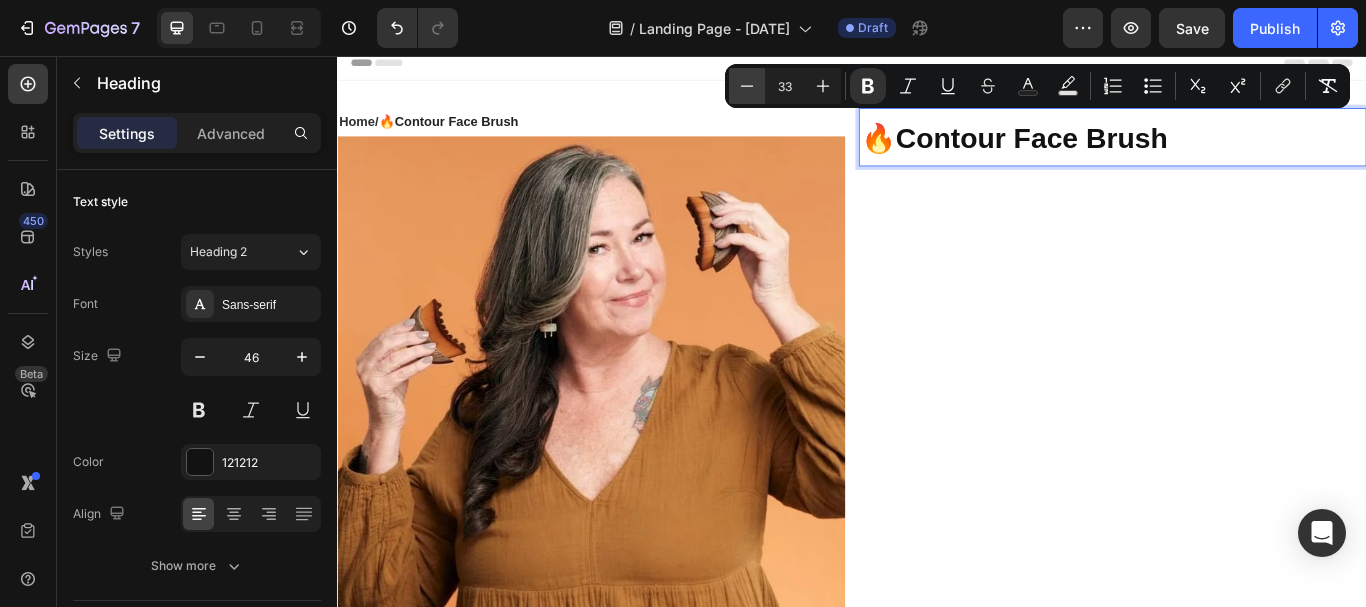 click 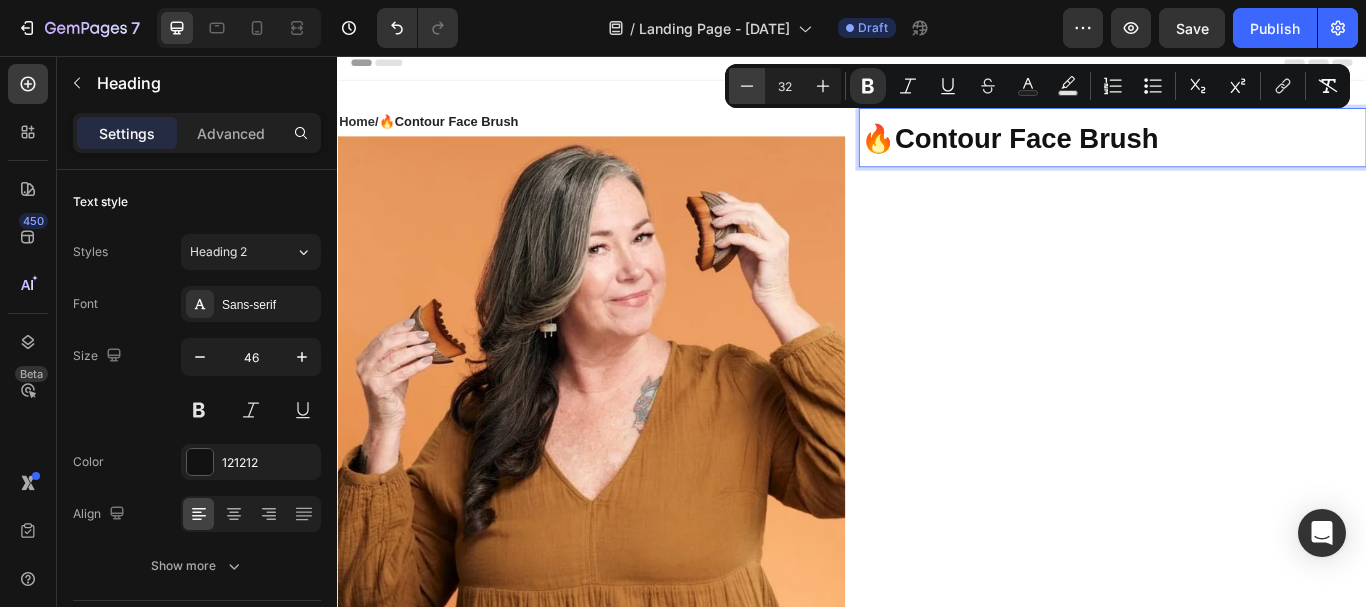 click 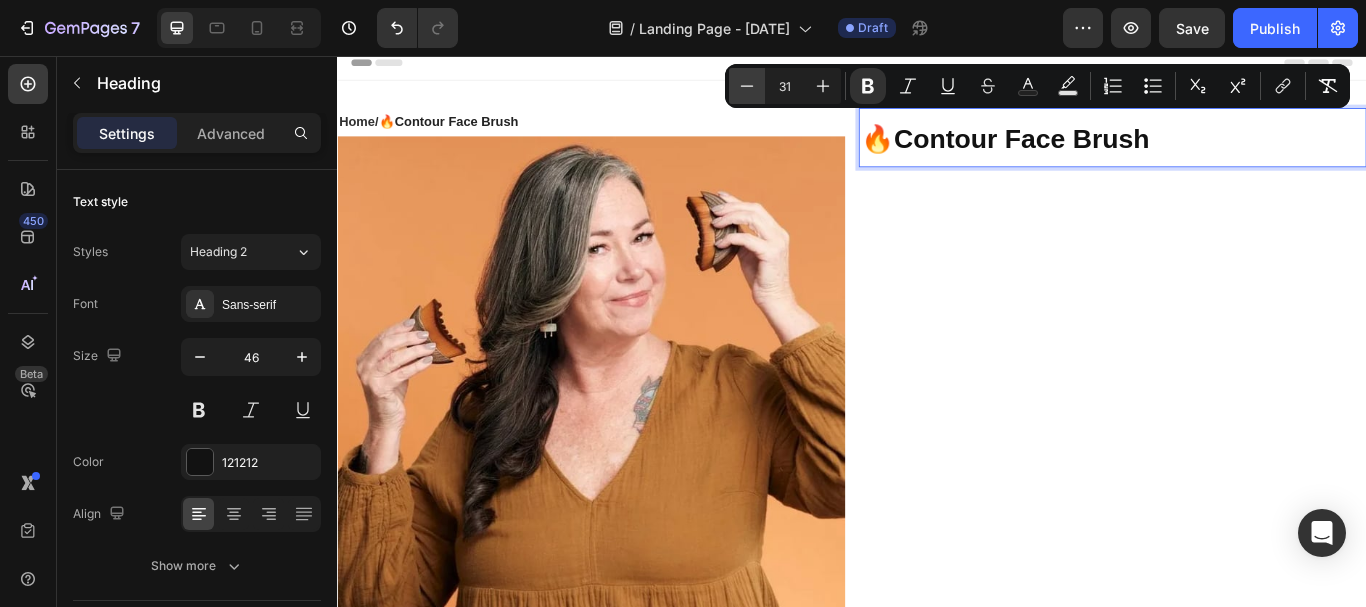 click 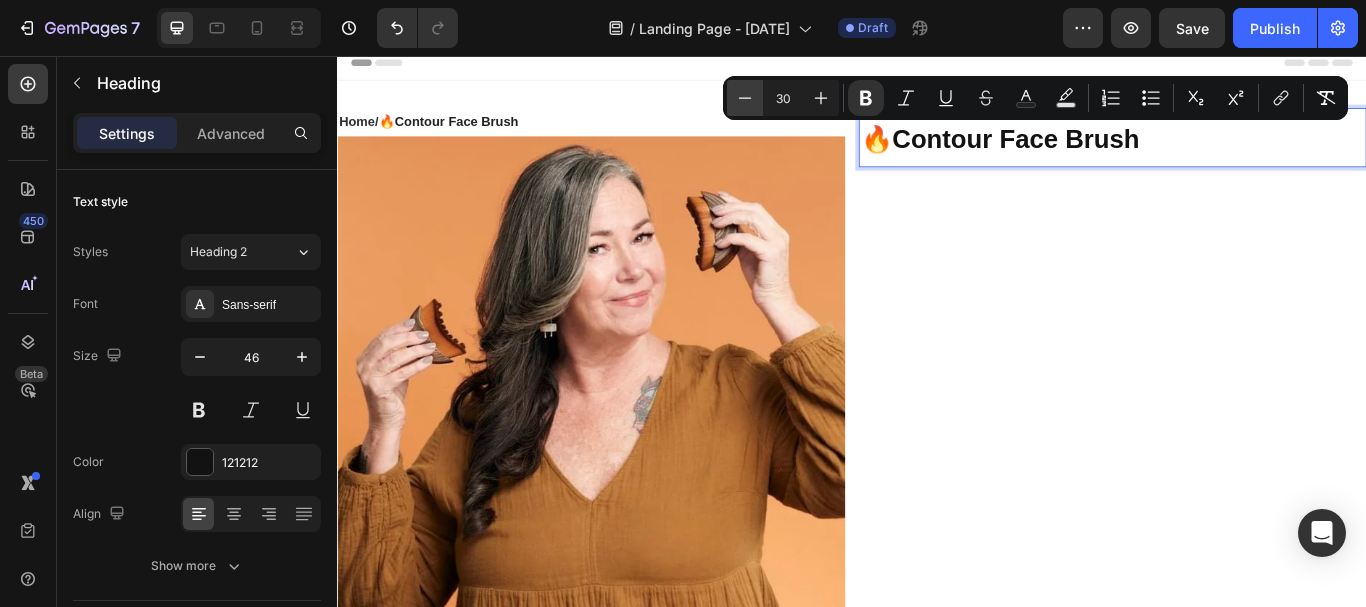 click 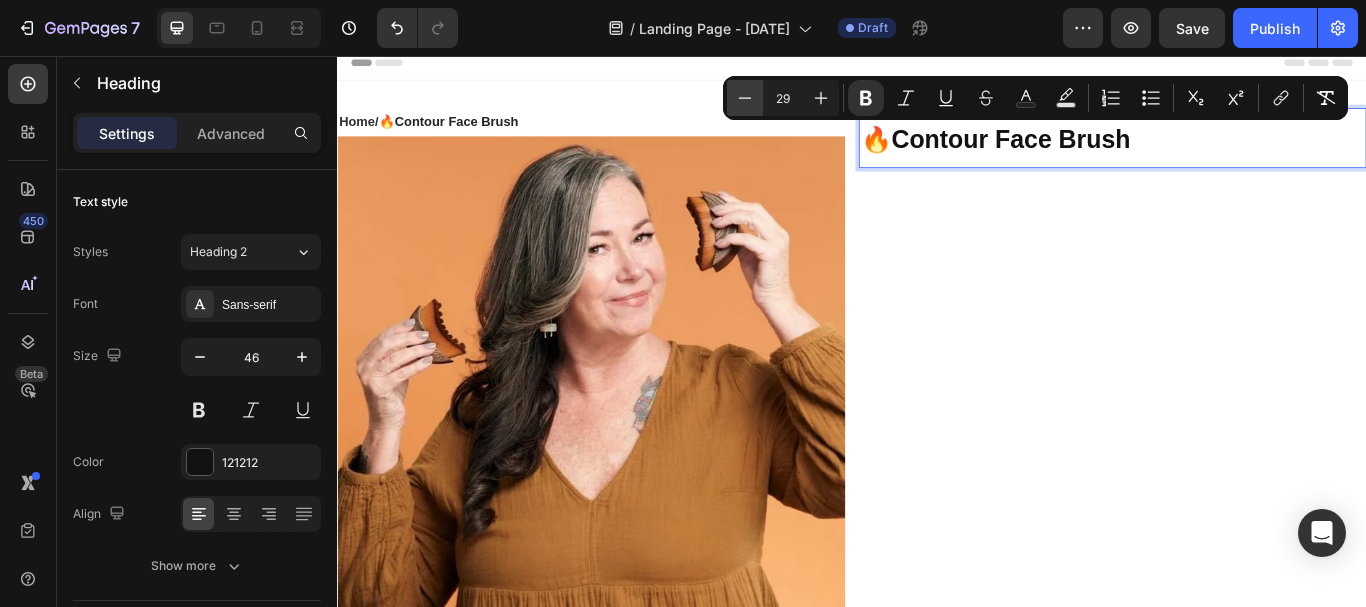 click 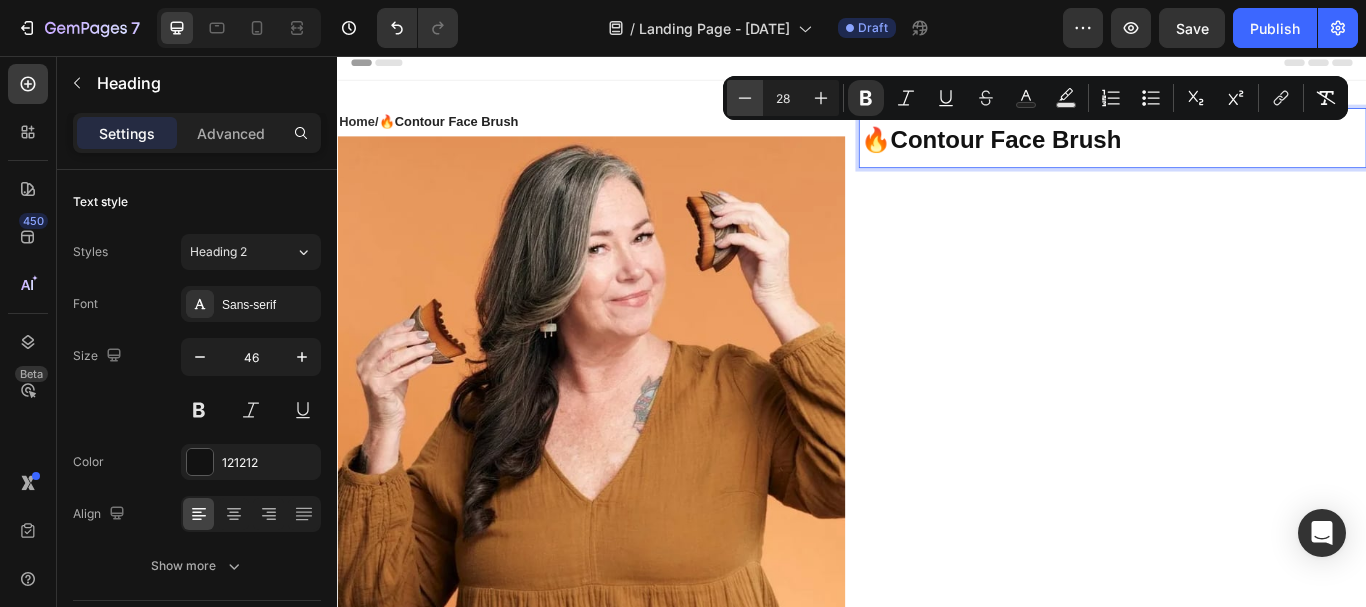 click 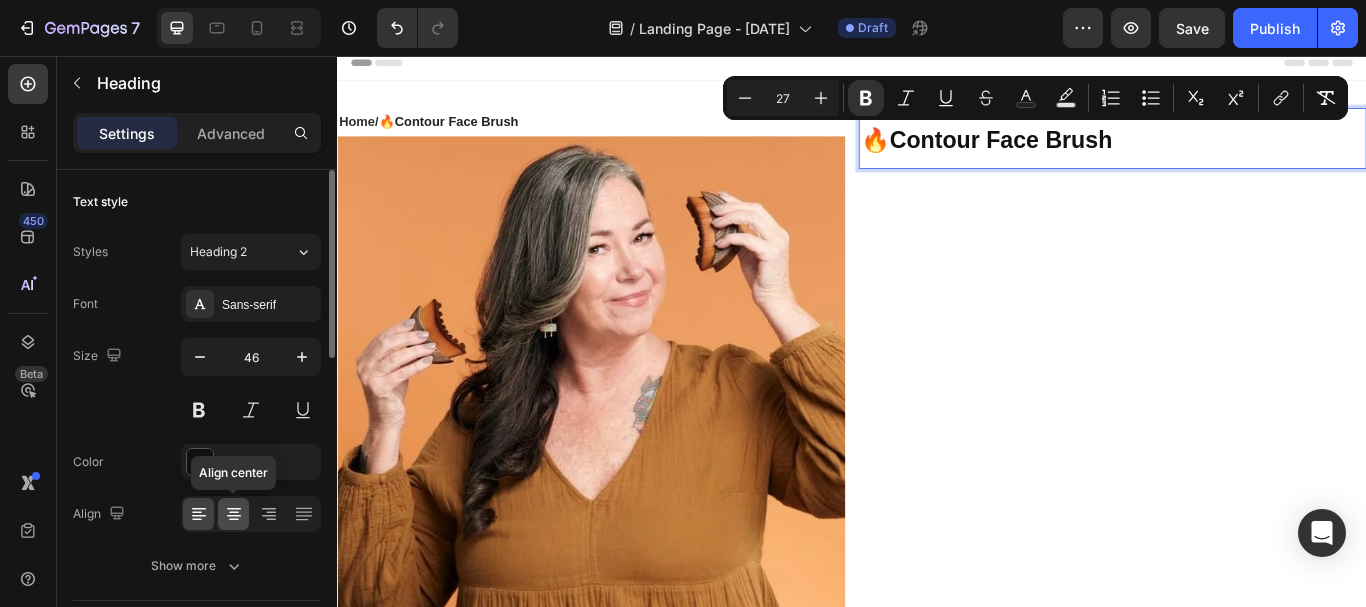 click 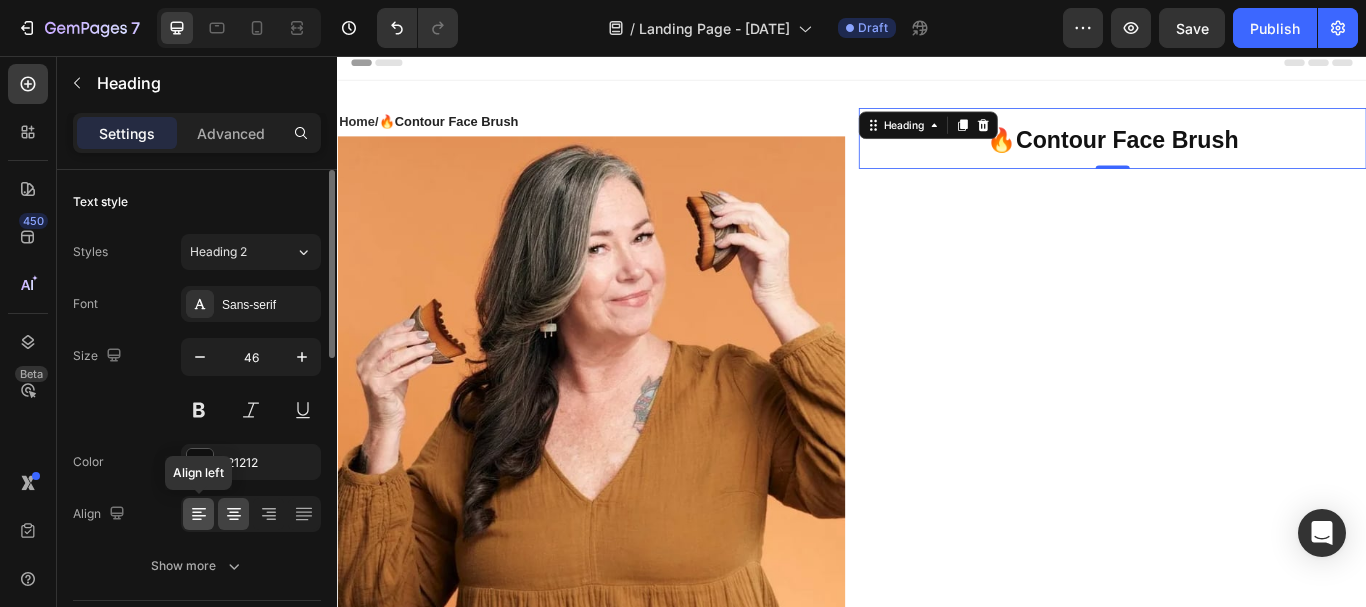 click 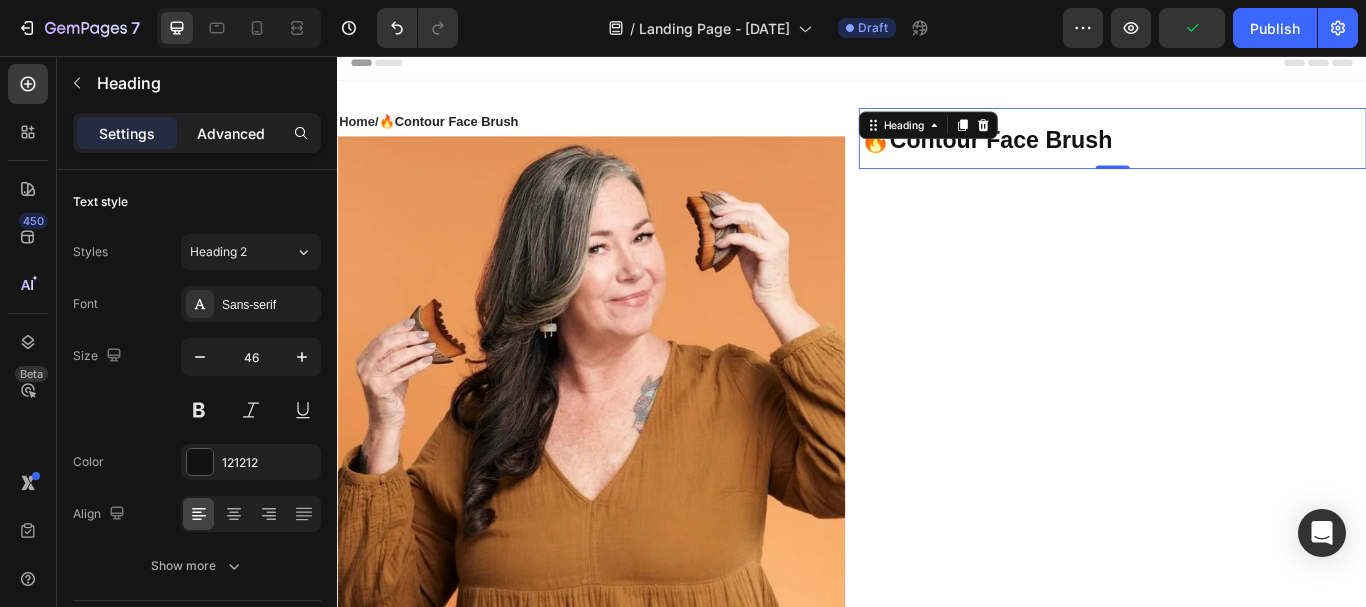 click on "Advanced" at bounding box center [231, 133] 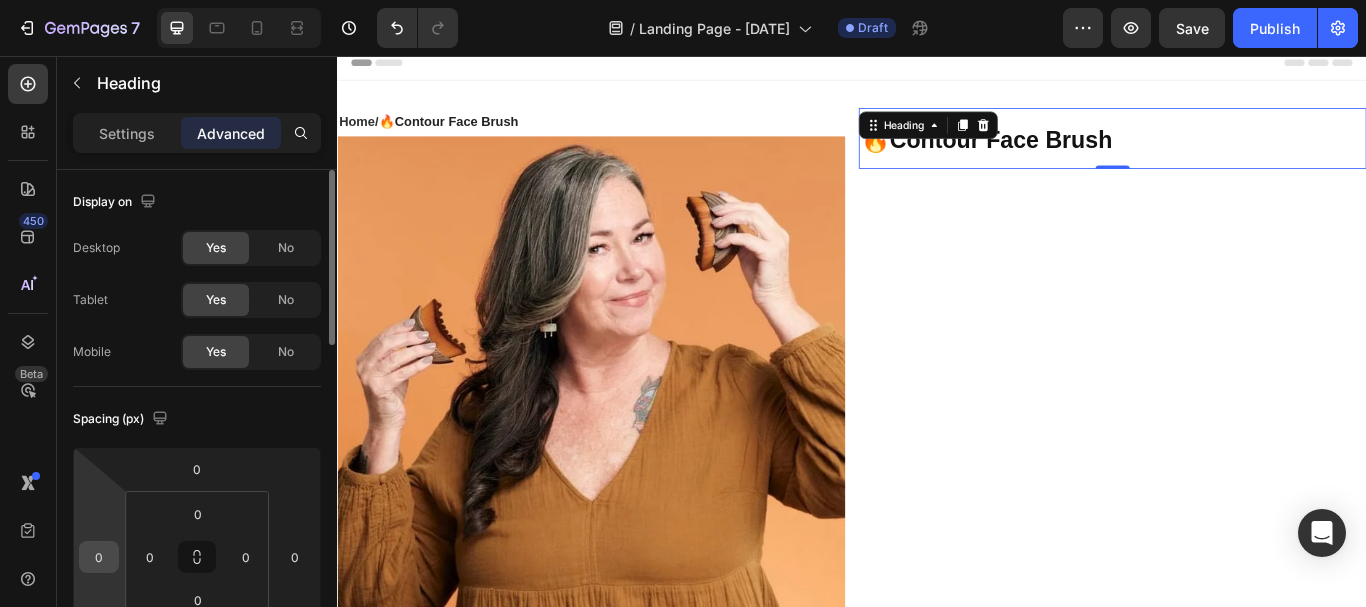 click on "0" at bounding box center (99, 557) 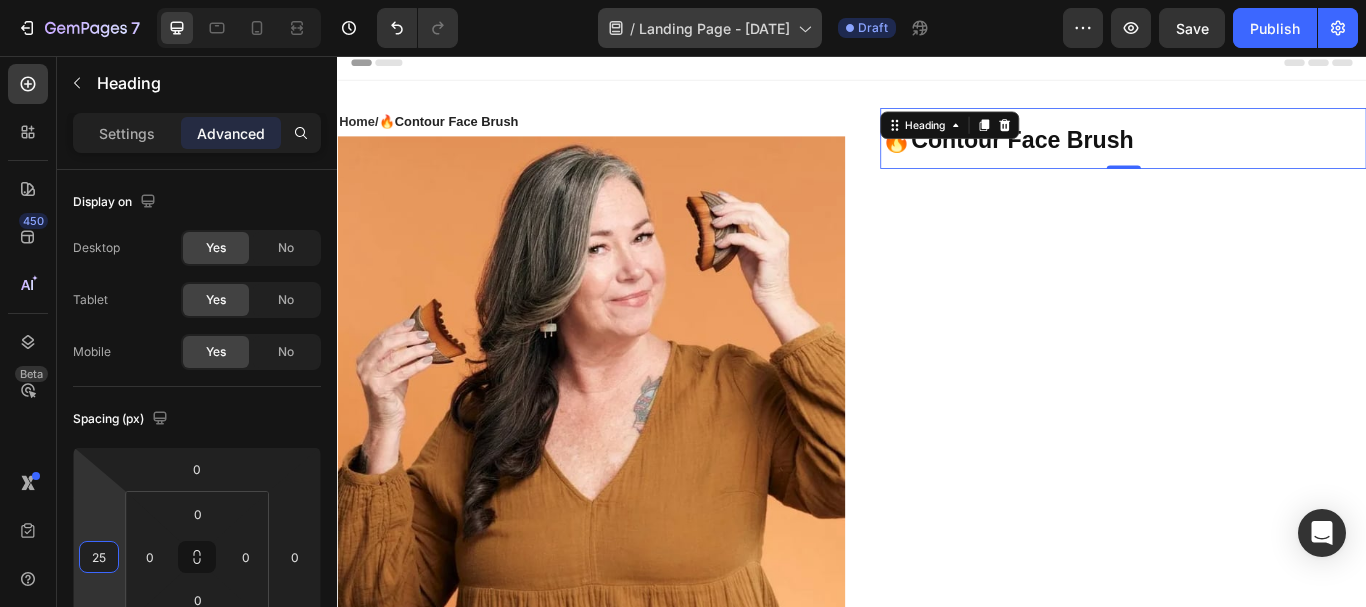 type on "25" 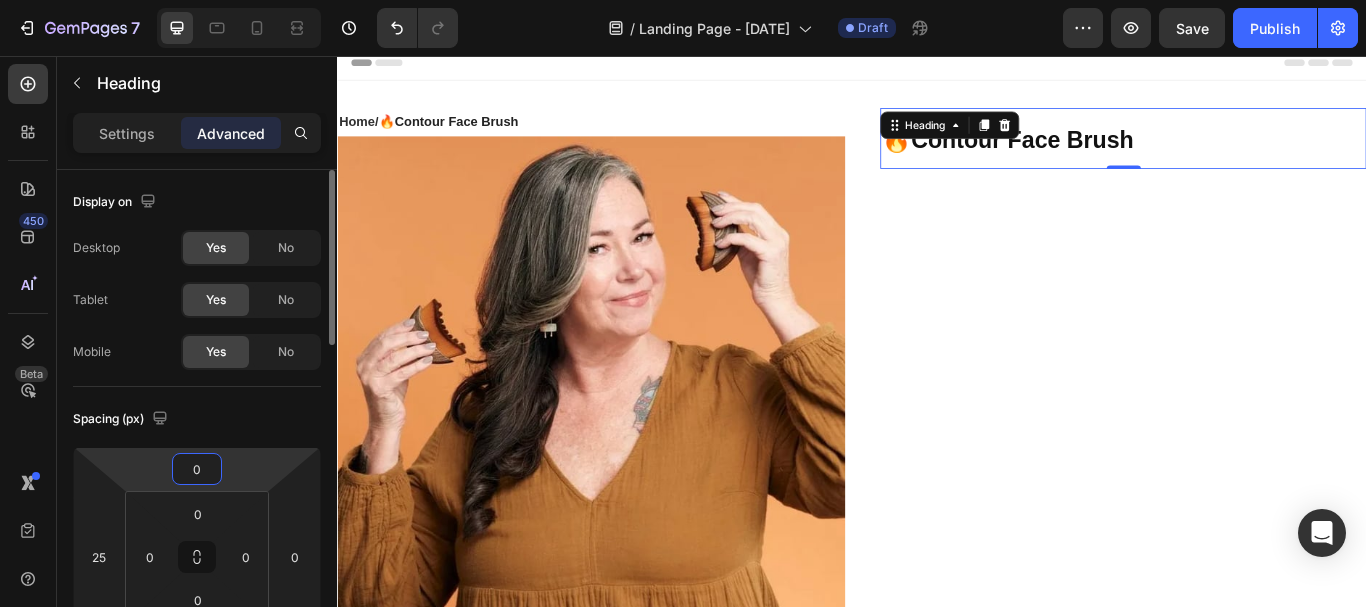 click on "0" at bounding box center [197, 469] 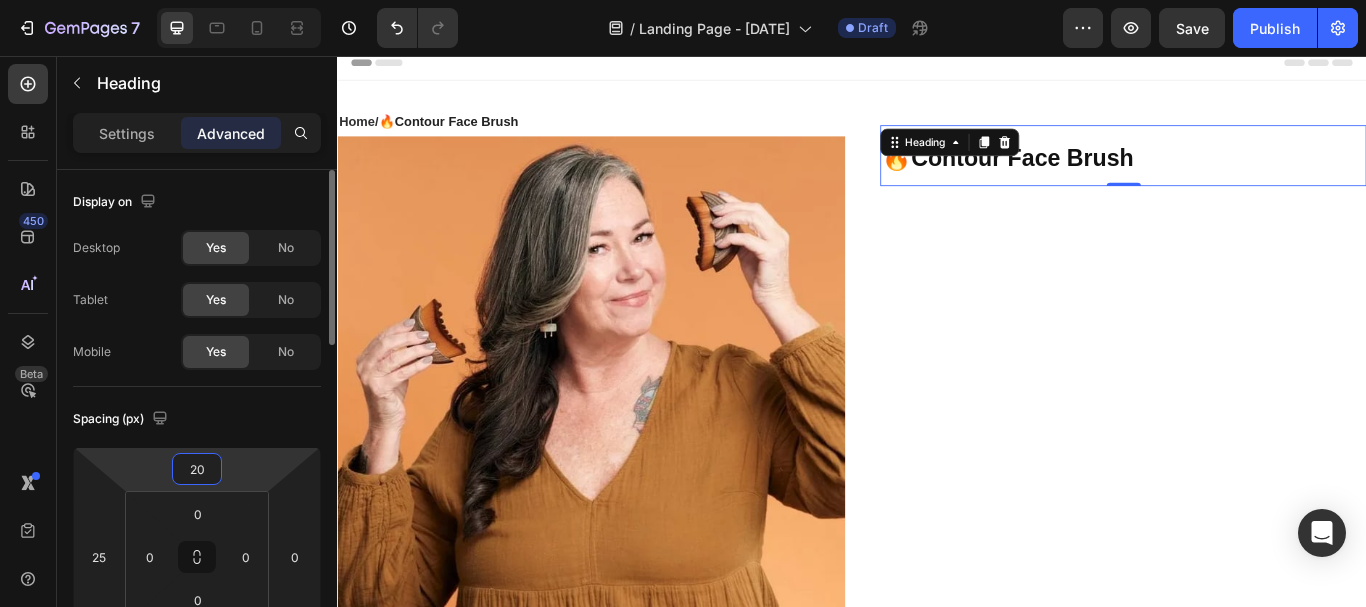 type on "2" 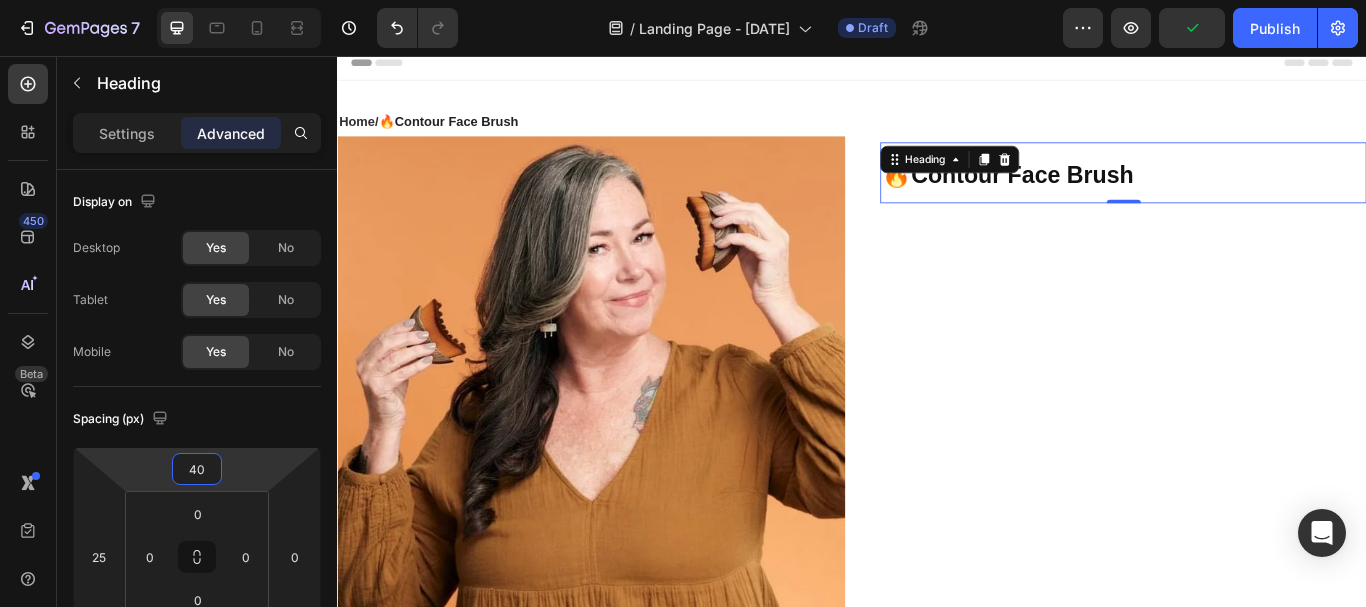 type on "40" 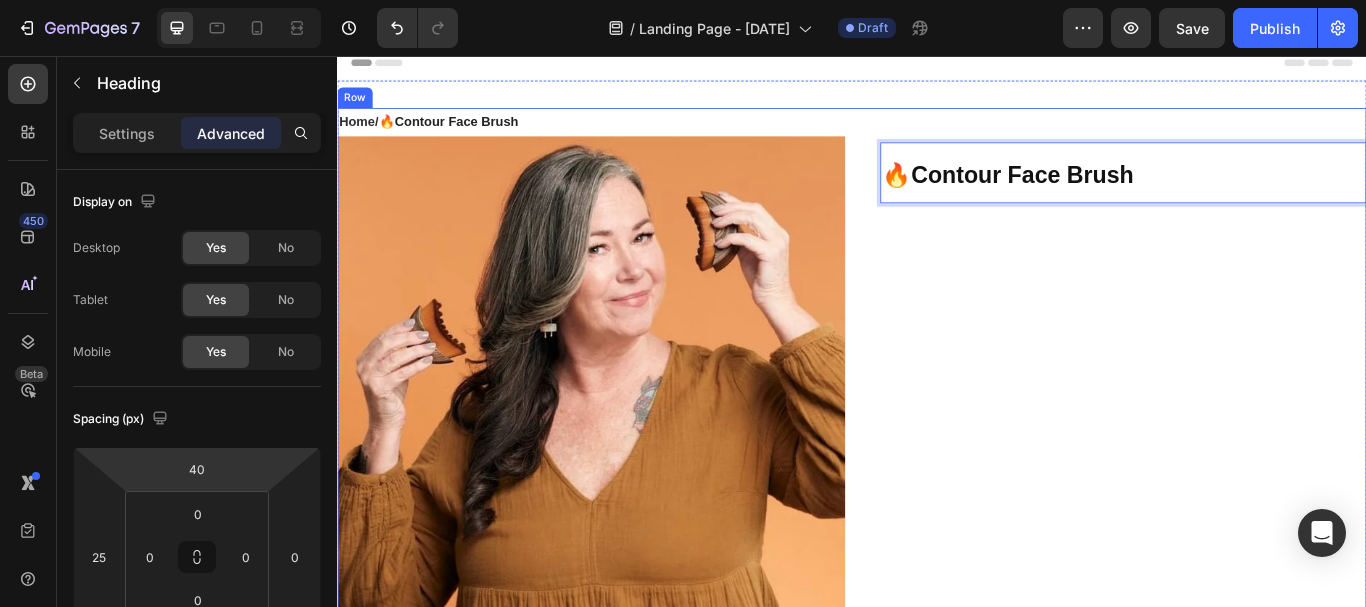 click on "Home ⁠⁠⁠⁠⁠⁠⁠ / 🔥Contour Face Brush Text Block Image 🔥Contour Face Brush Heading   0 Row" at bounding box center [937, 429] 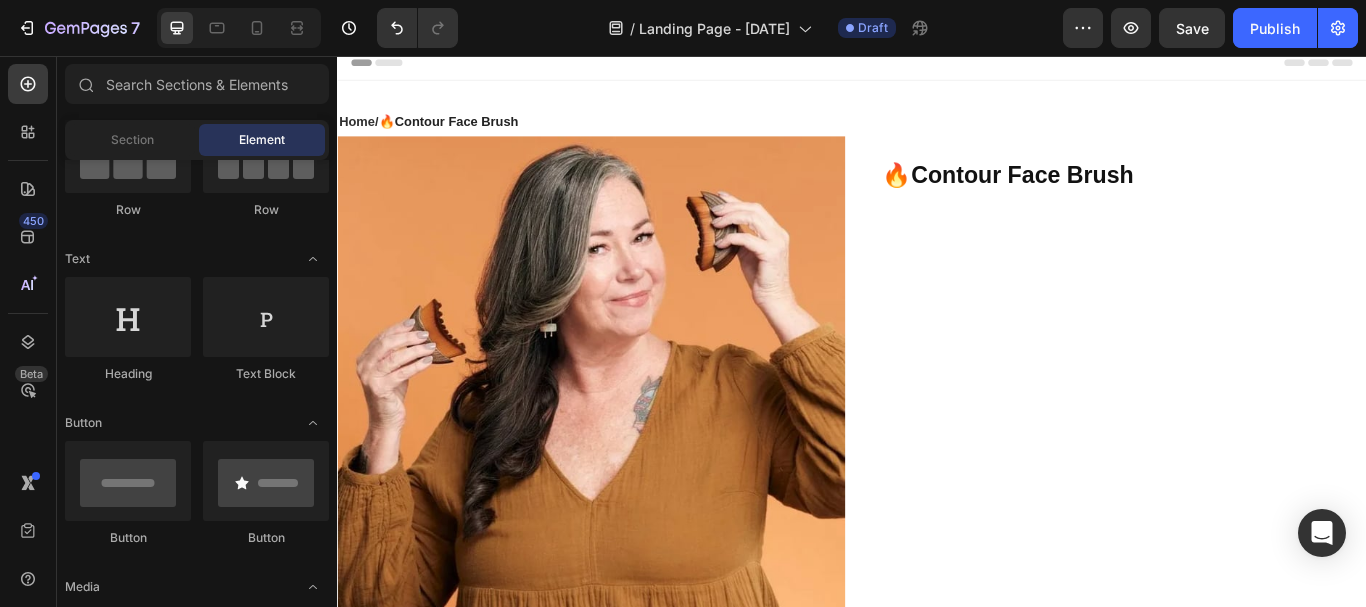 scroll, scrollTop: 6, scrollLeft: 0, axis: vertical 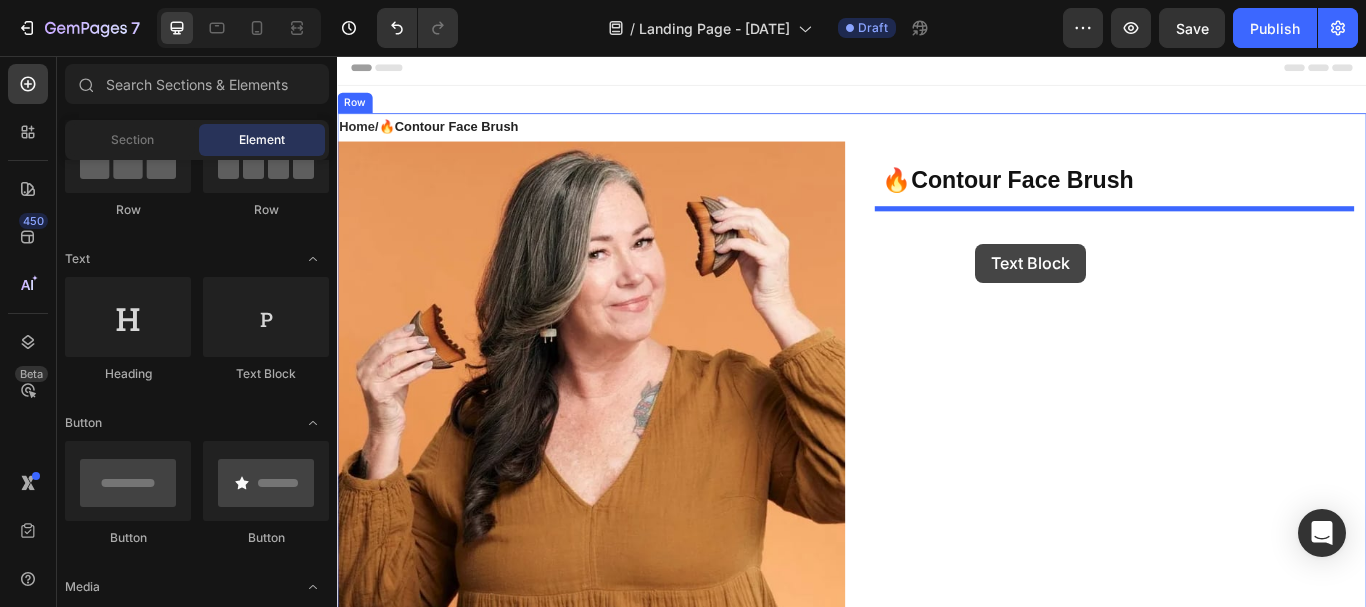 drag, startPoint x: 596, startPoint y: 371, endPoint x: 1081, endPoint y: 275, distance: 494.40976 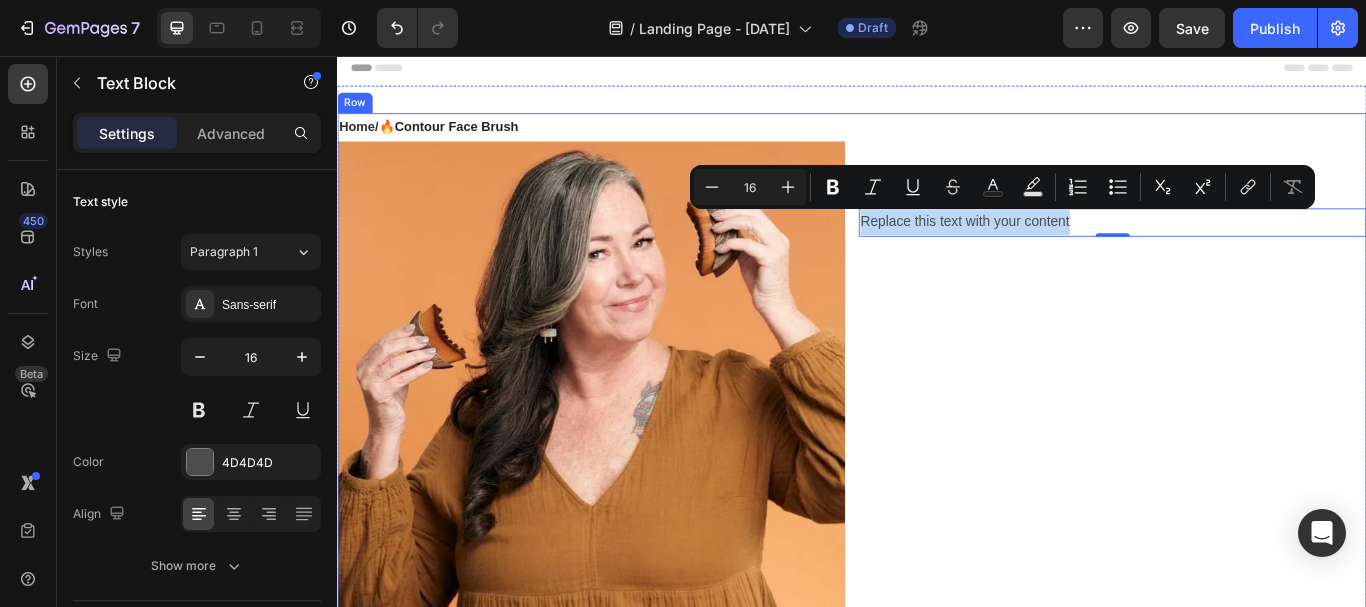 drag, startPoint x: 1191, startPoint y: 251, endPoint x: 934, endPoint y: 255, distance: 257.03113 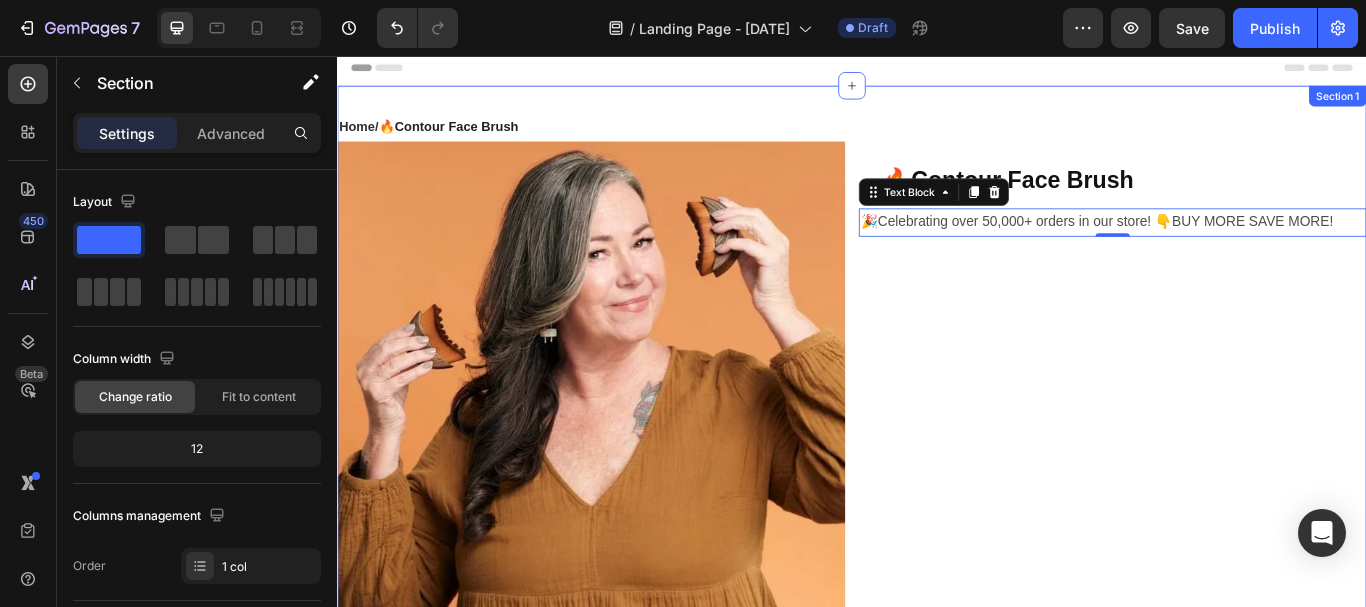 click on "Home / 🔥Contour Face Brush Text Block Image 🔥Contour Face Brush Heading 0 Row Section 1" at bounding box center (937, 443) 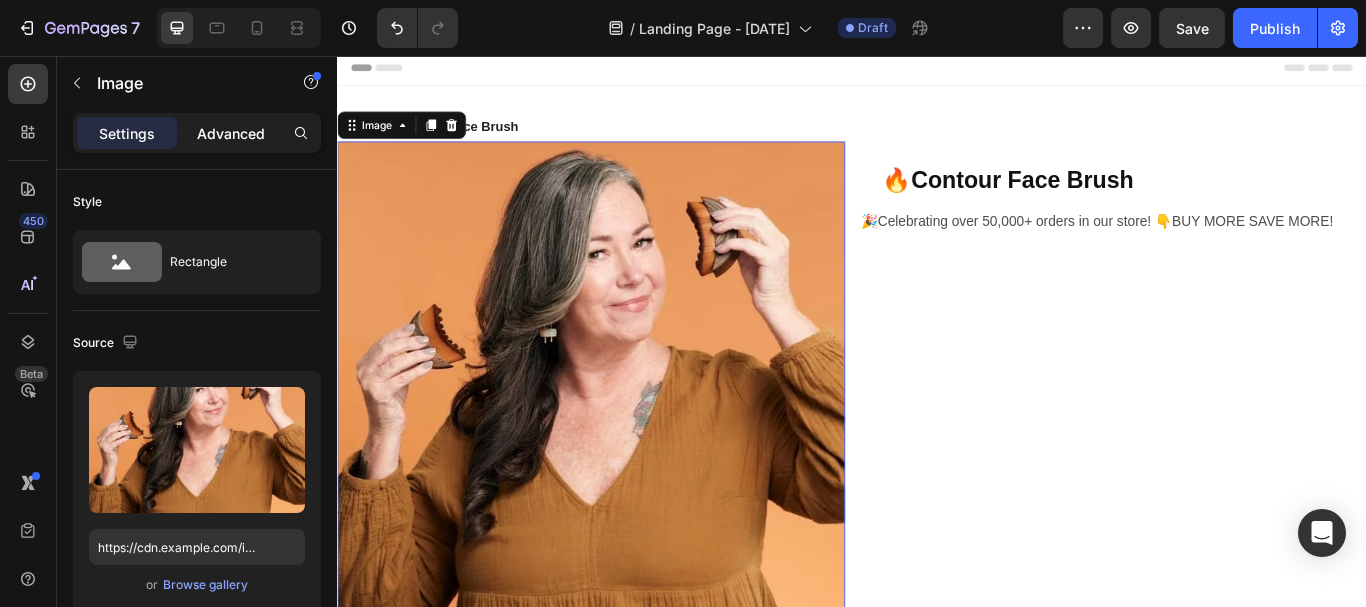 click on "Advanced" at bounding box center [231, 133] 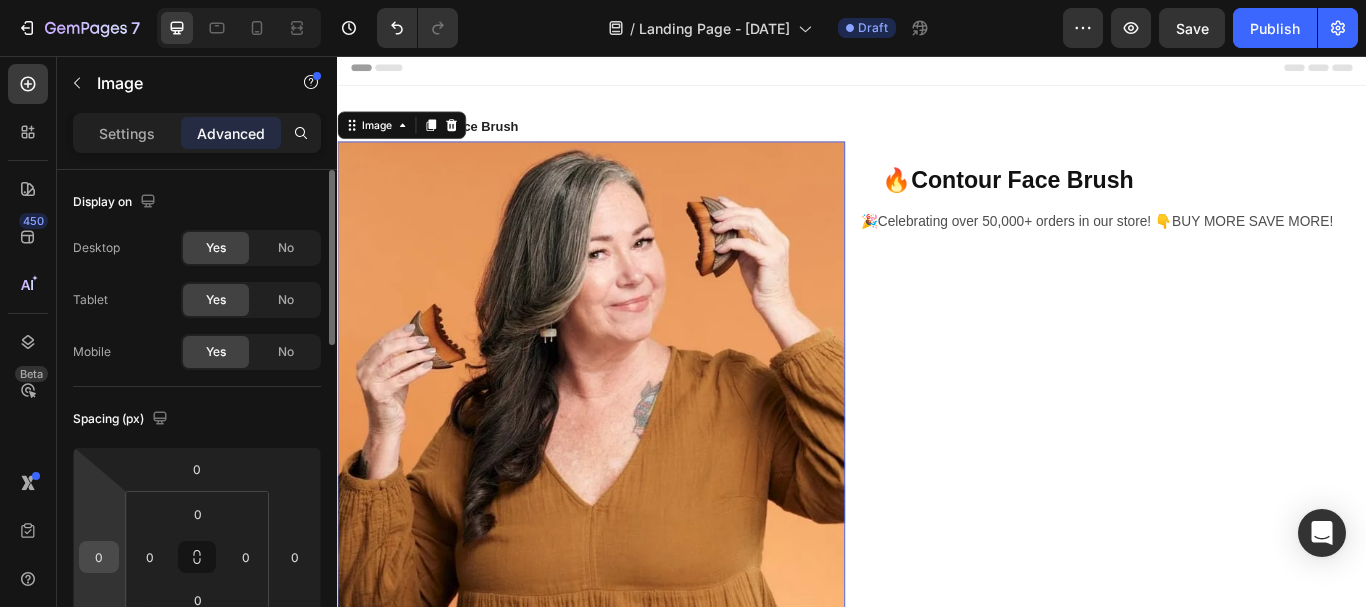 click on "0" at bounding box center (99, 557) 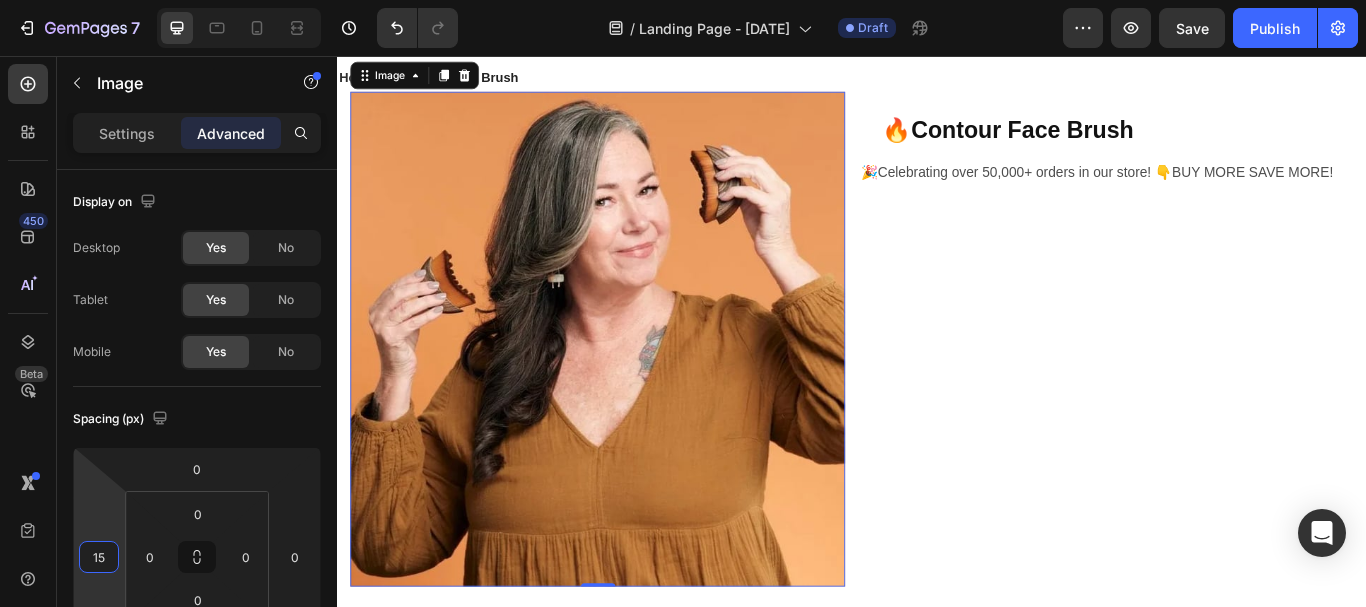 scroll, scrollTop: 65, scrollLeft: 0, axis: vertical 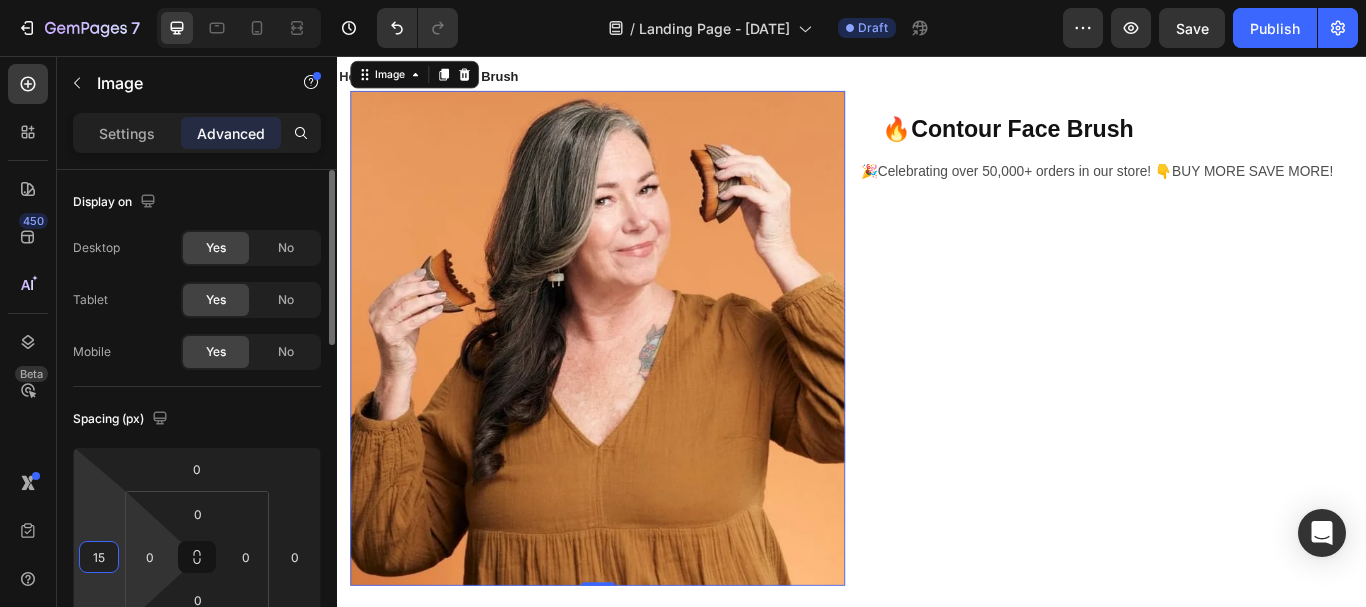 type on "1" 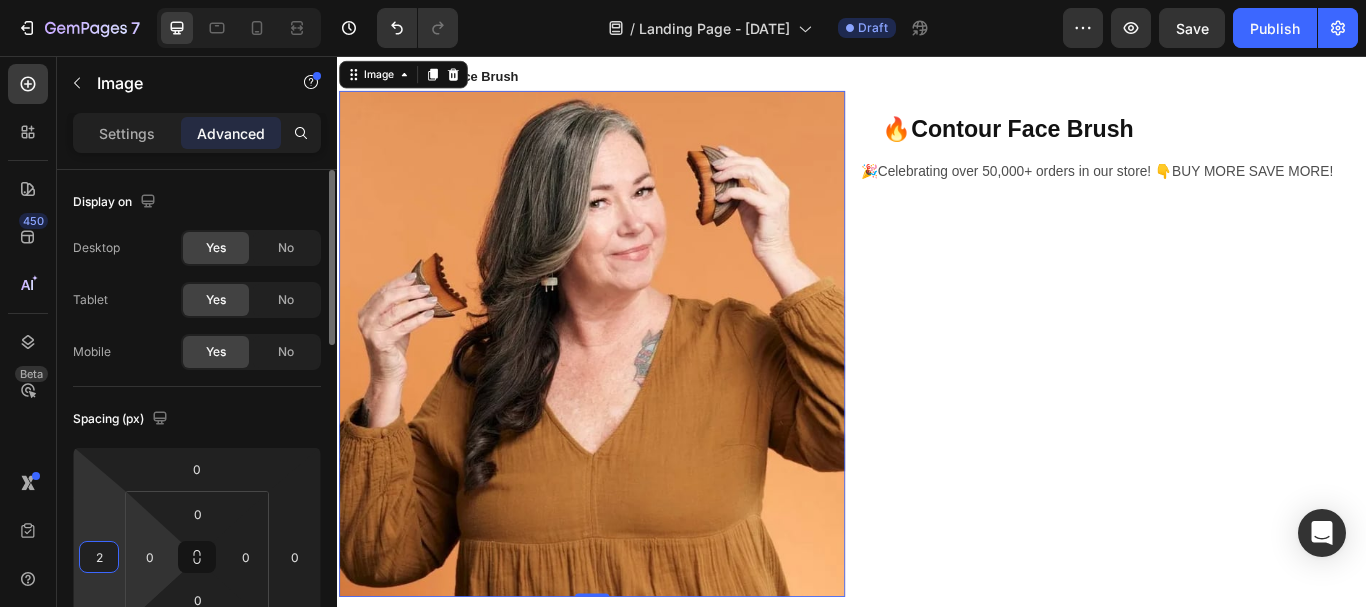 type on "20" 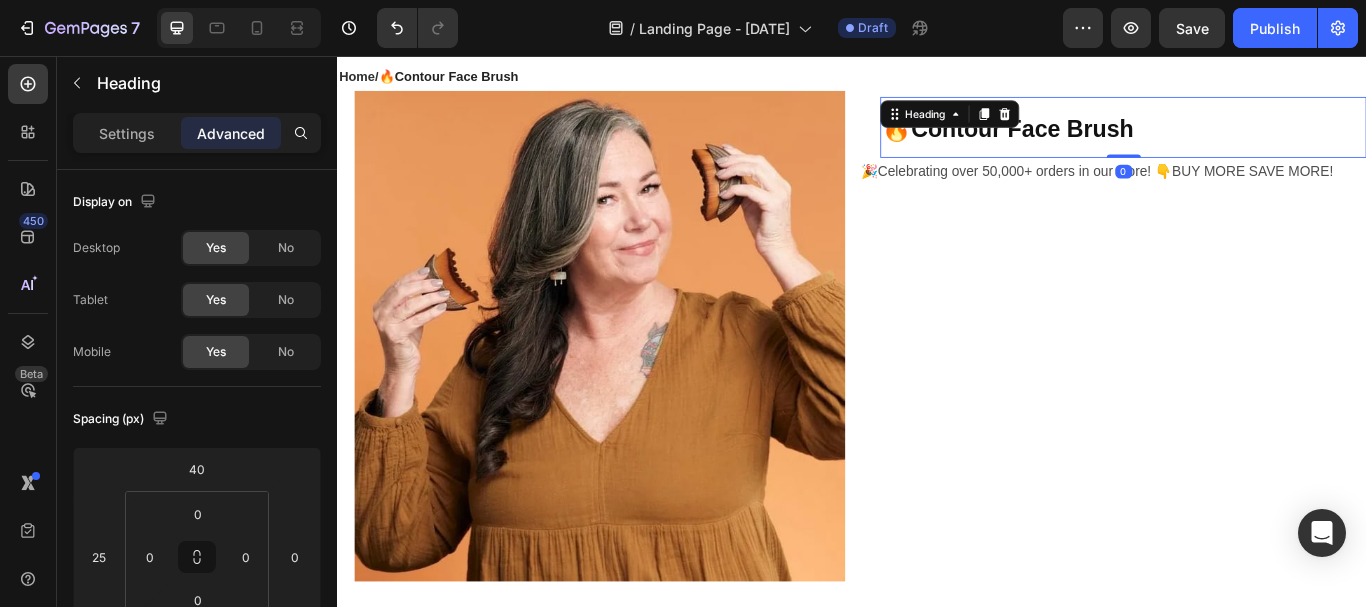 click on "⁠⁠⁠⁠⁠⁠⁠ 🔥Contour Face Brush" at bounding box center (1253, 139) 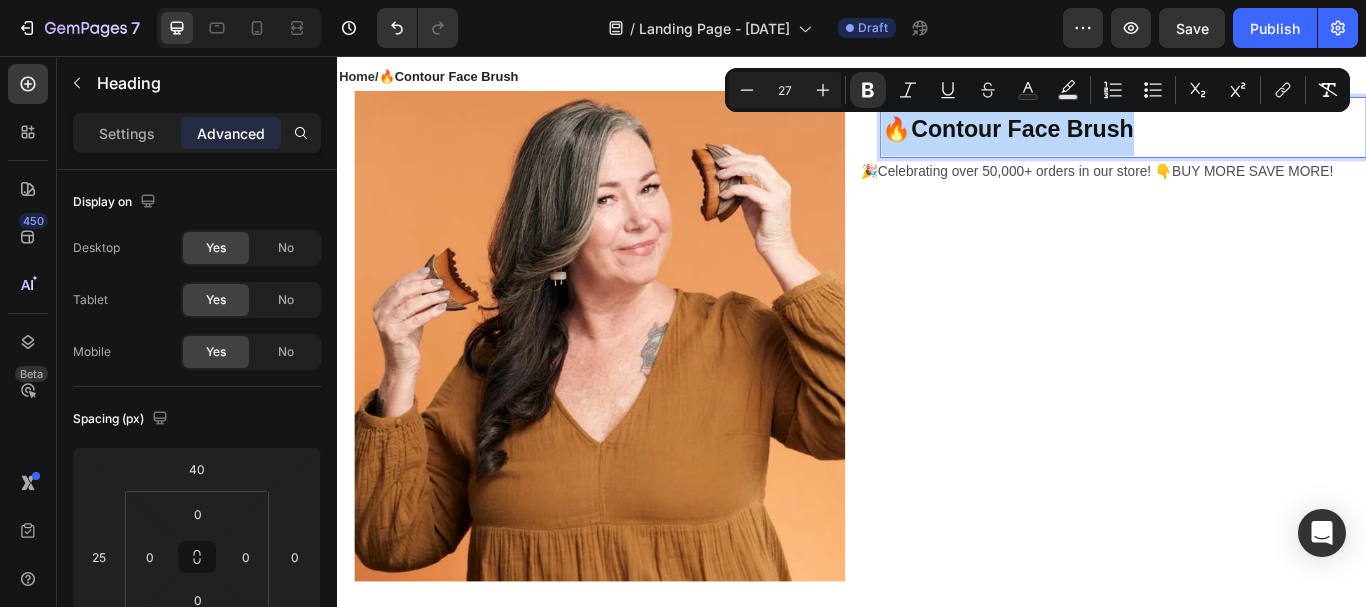 drag, startPoint x: 1269, startPoint y: 139, endPoint x: 971, endPoint y: 153, distance: 298.32867 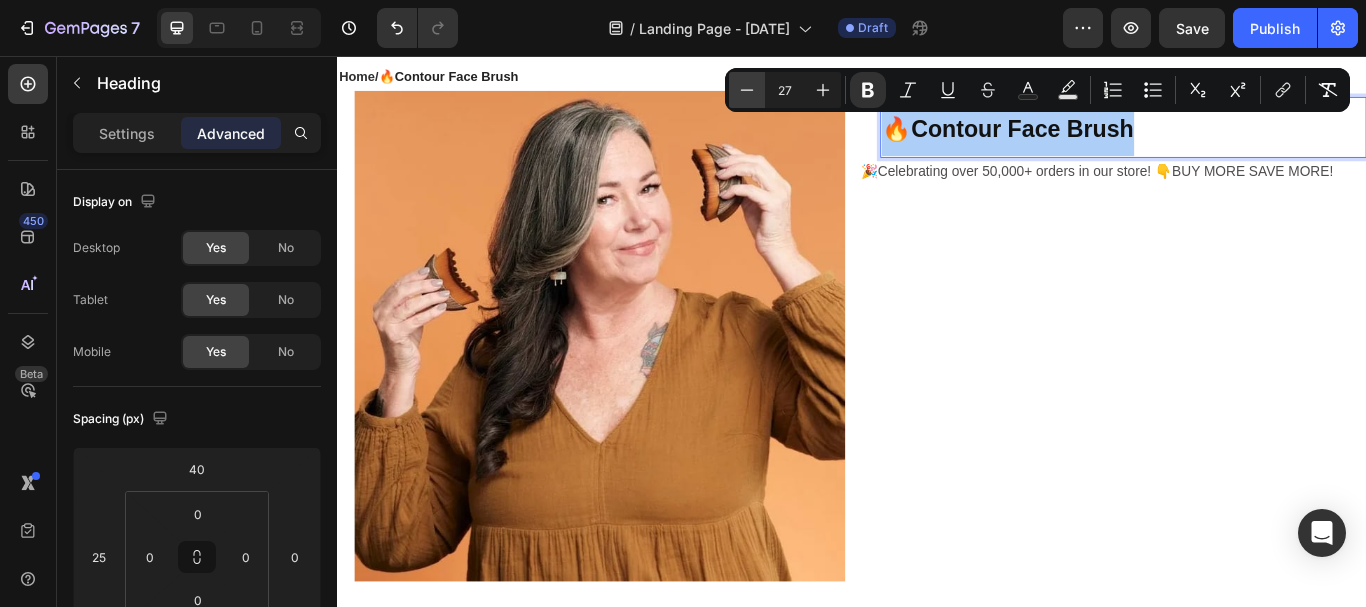click 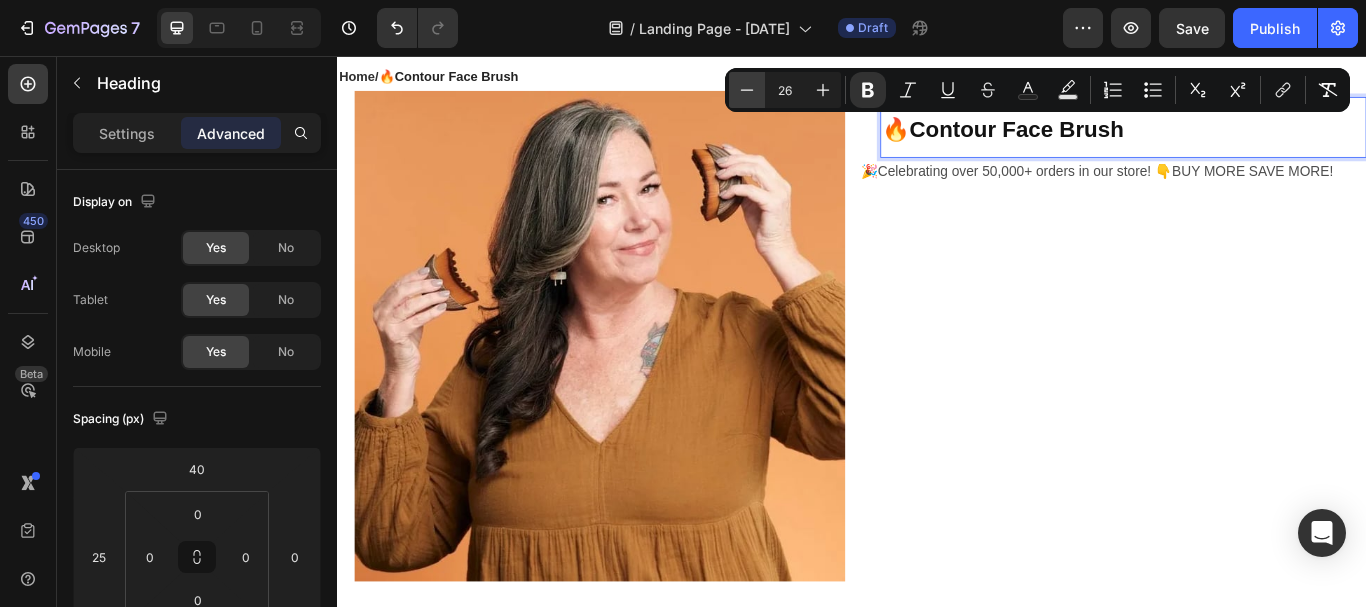 click 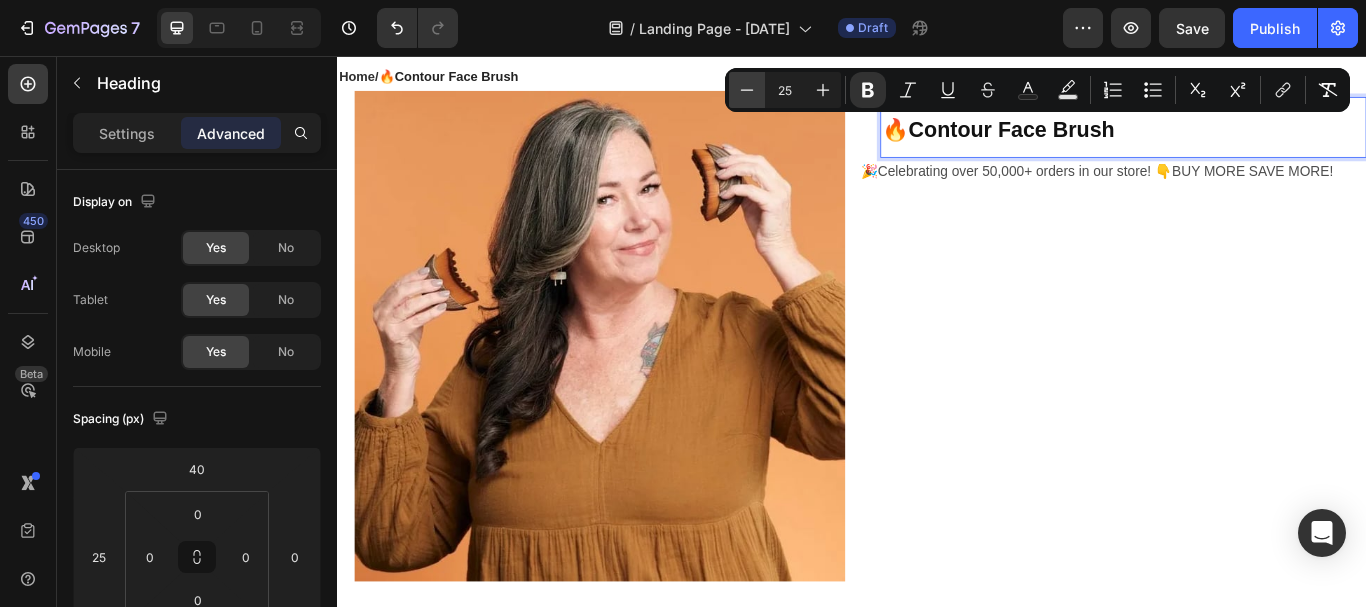 click 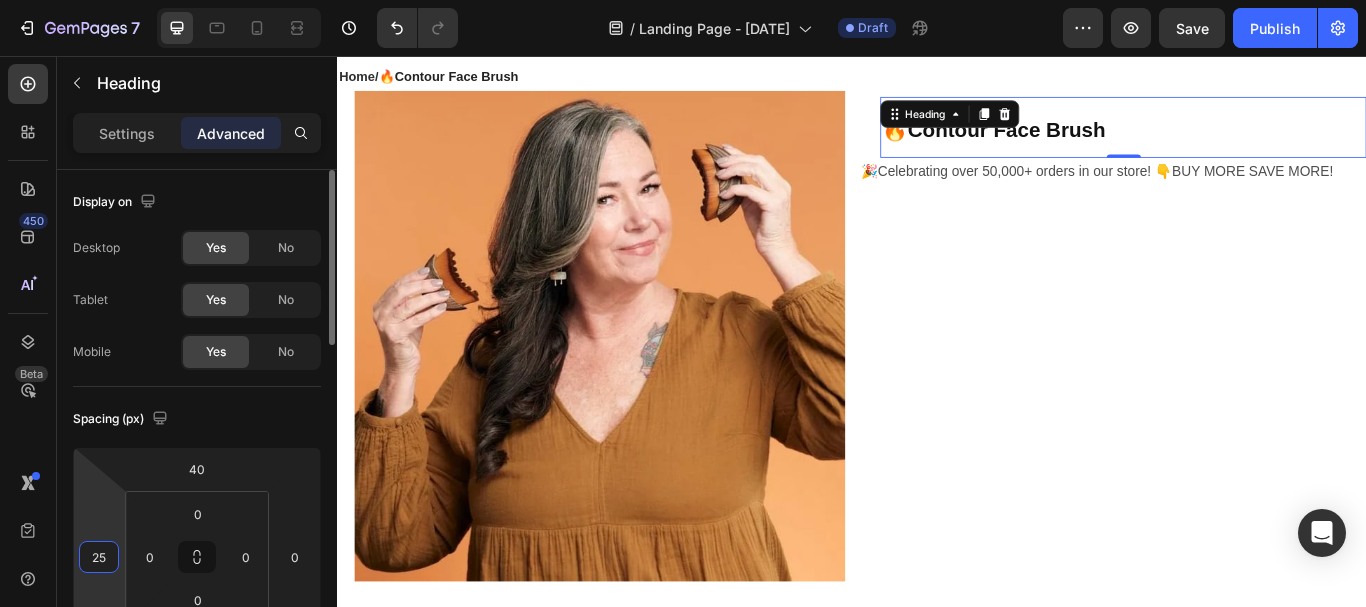 click on "25" at bounding box center (99, 557) 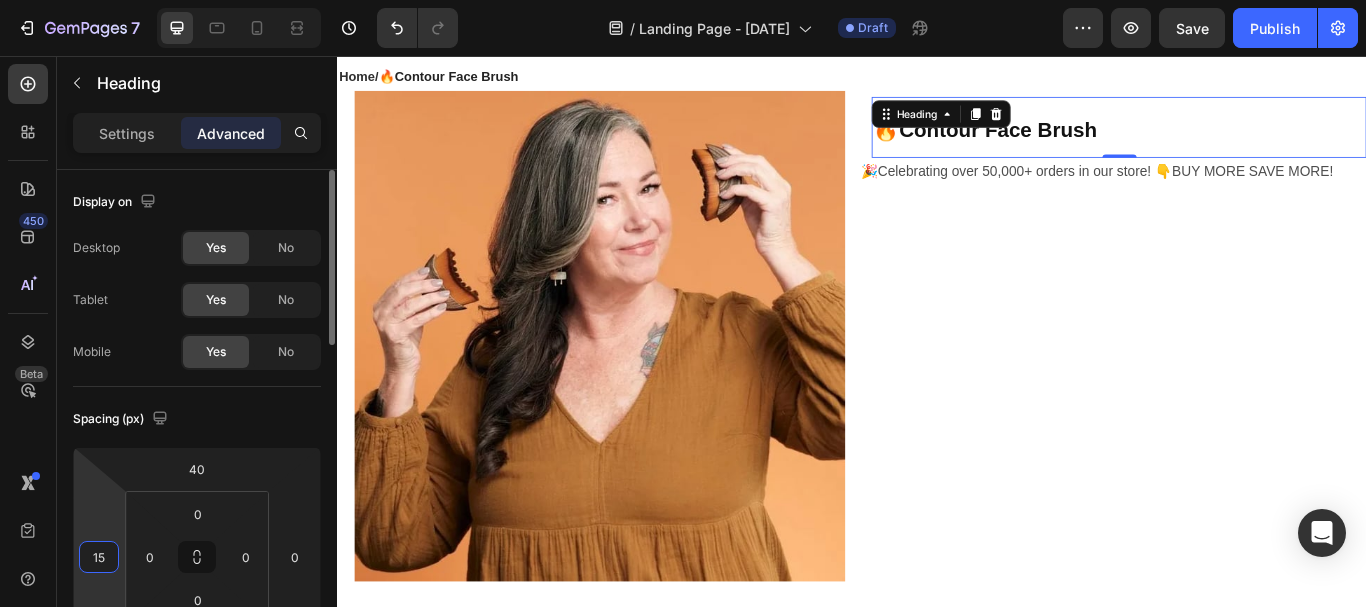 type on "1" 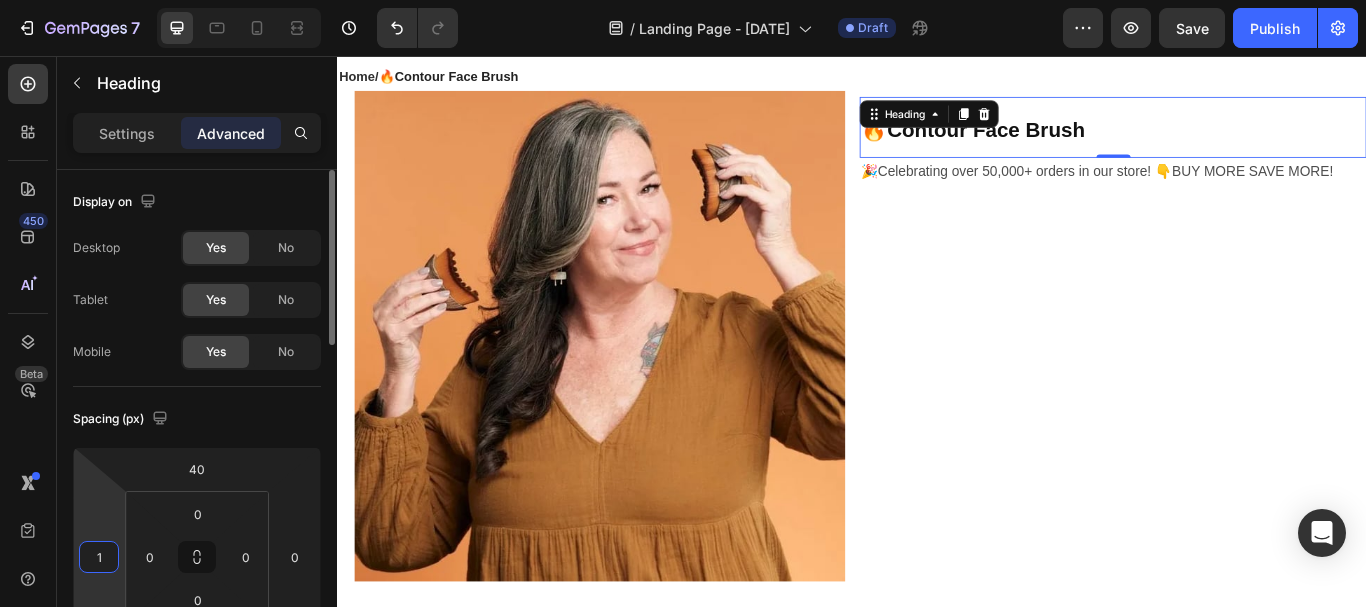 type 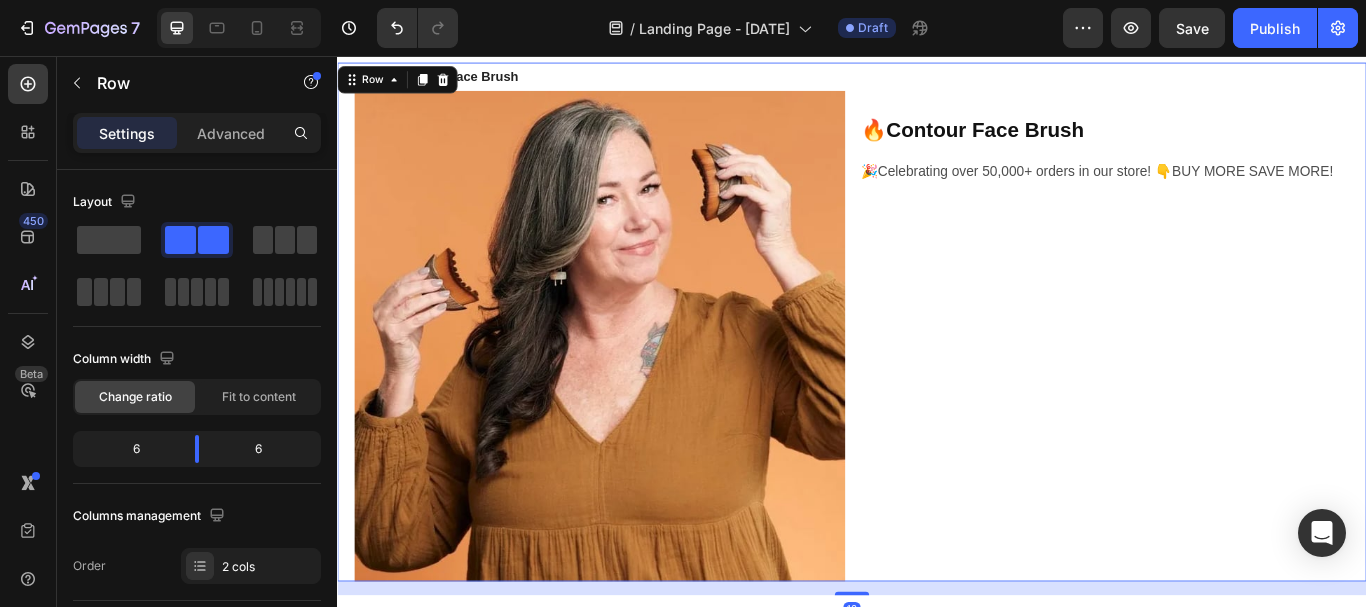 click on "⁠⁠⁠⁠⁠⁠⁠ 🔥Contour Face Brush Heading 🎉Celebrating over 50,000+ orders in our store! 👇BUY MORE SAVE MORE! Text Block" at bounding box center [1241, 366] 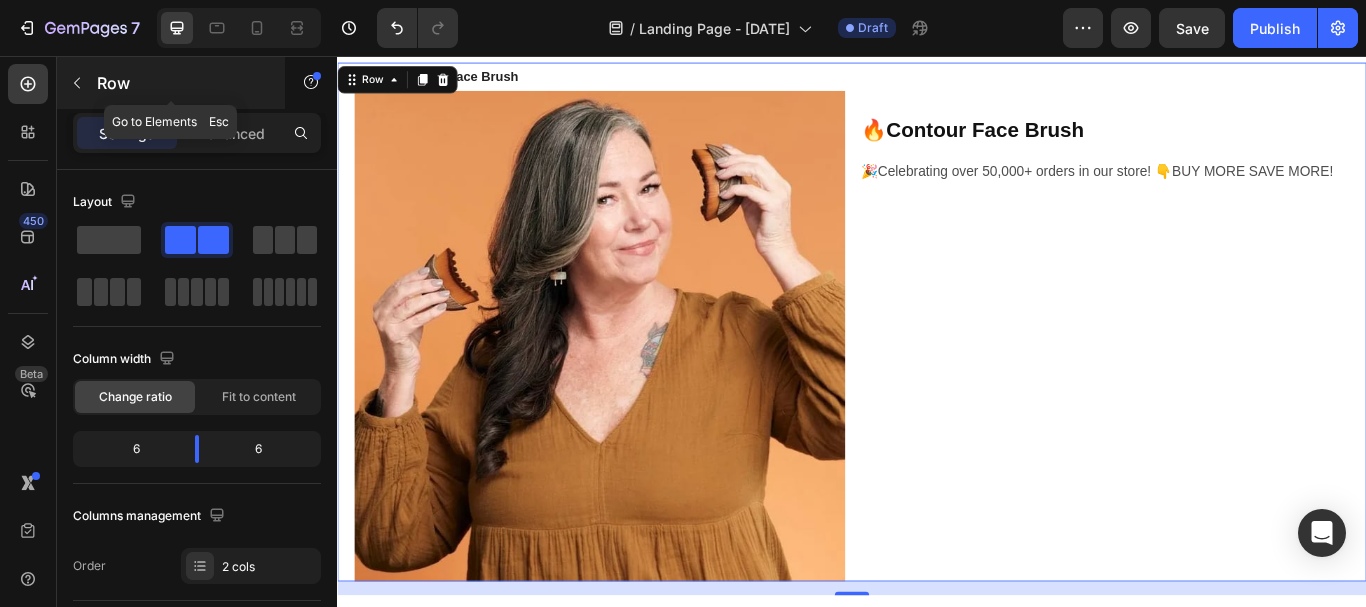 click 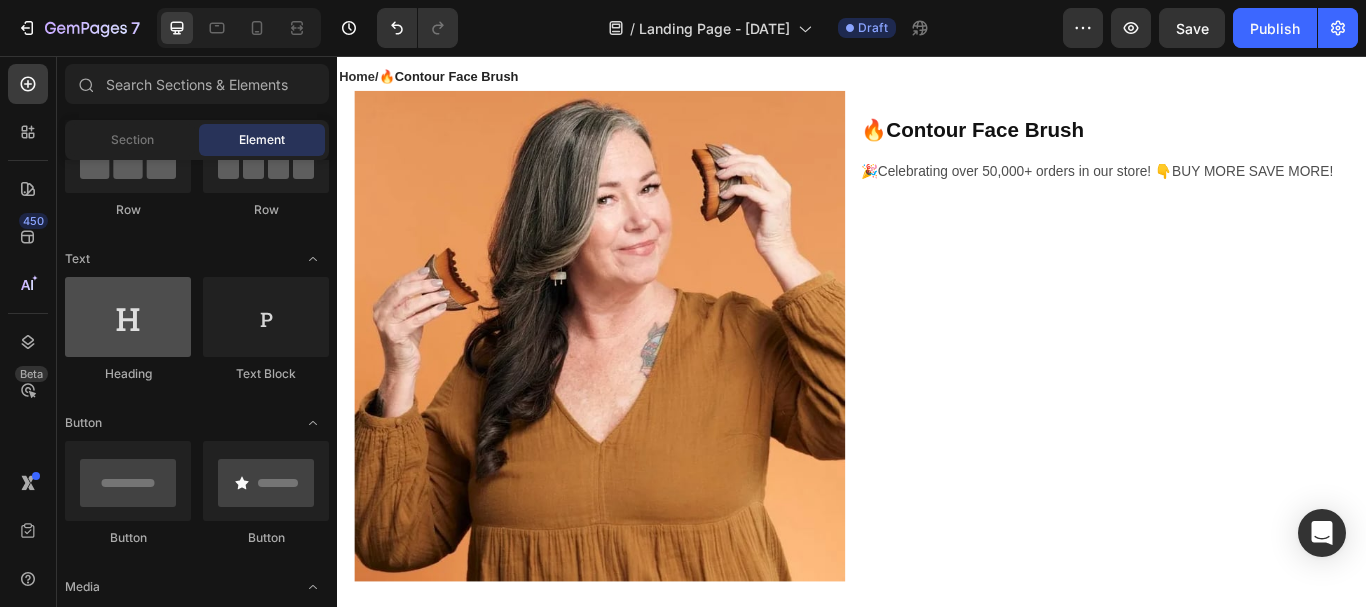 click at bounding box center (128, 317) 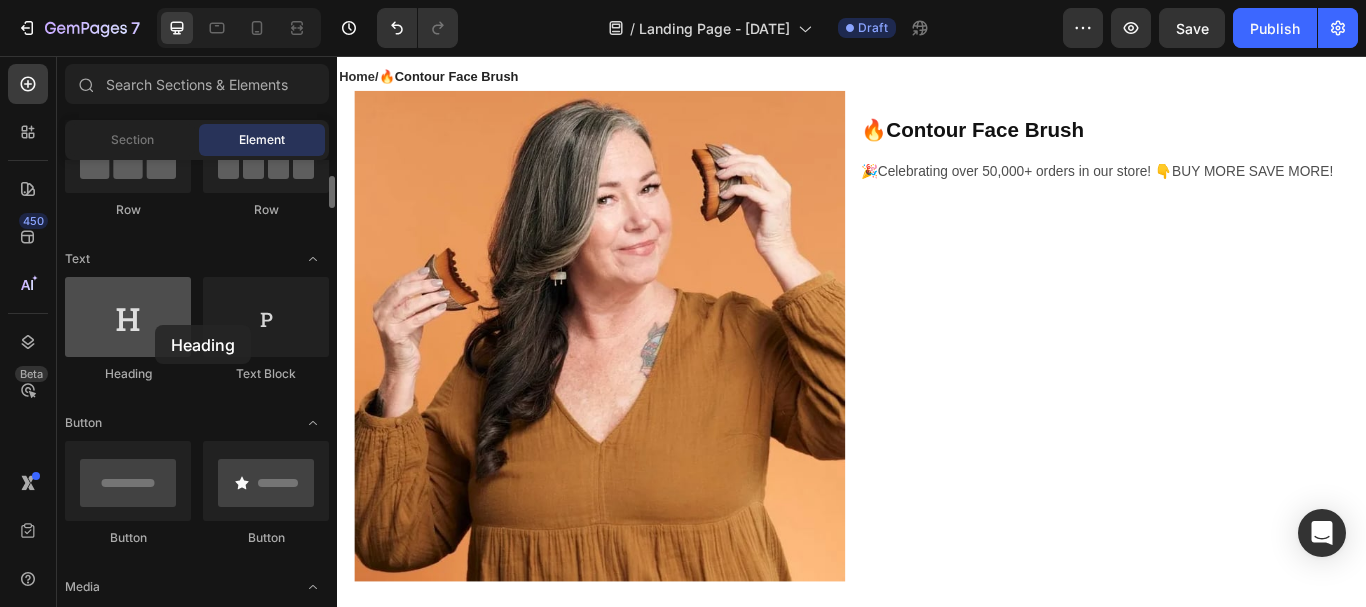 click at bounding box center [128, 317] 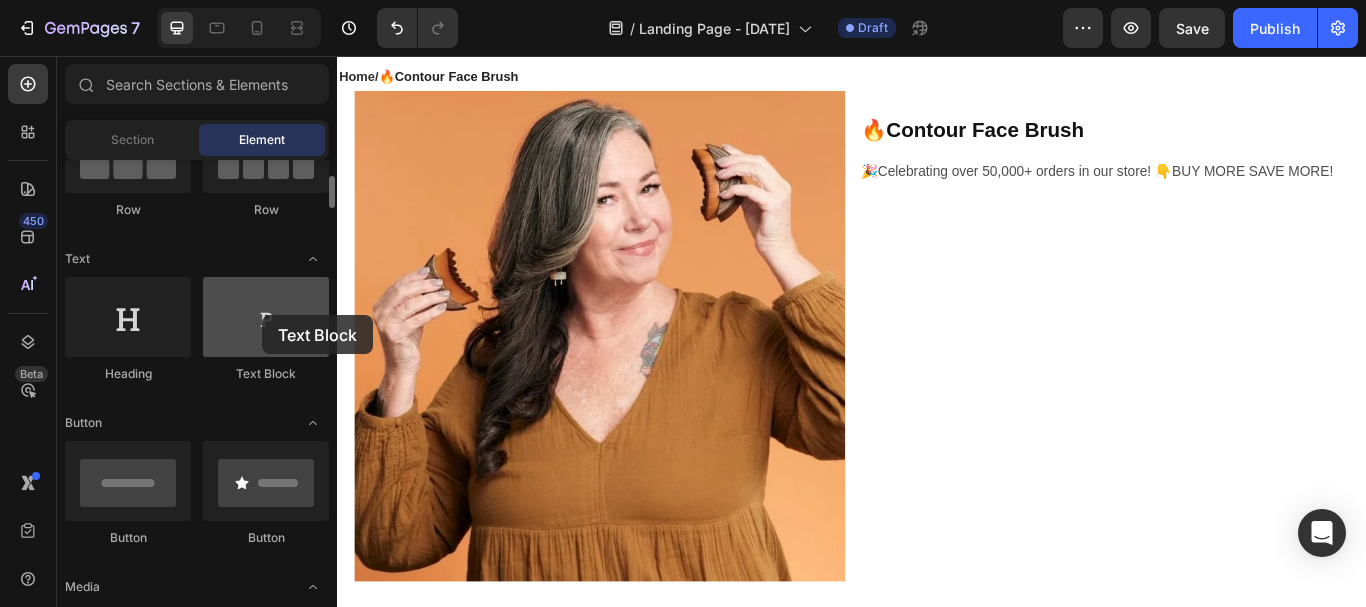 click at bounding box center (266, 317) 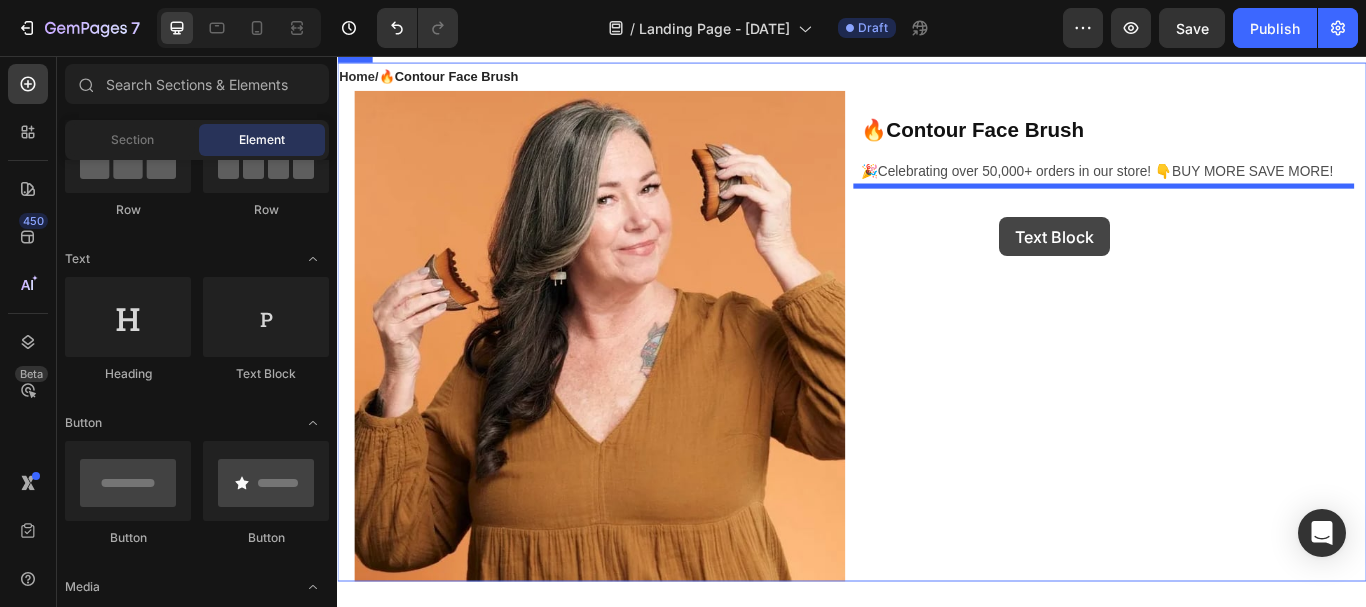 drag, startPoint x: 599, startPoint y: 371, endPoint x: 1109, endPoint y: 244, distance: 525.57495 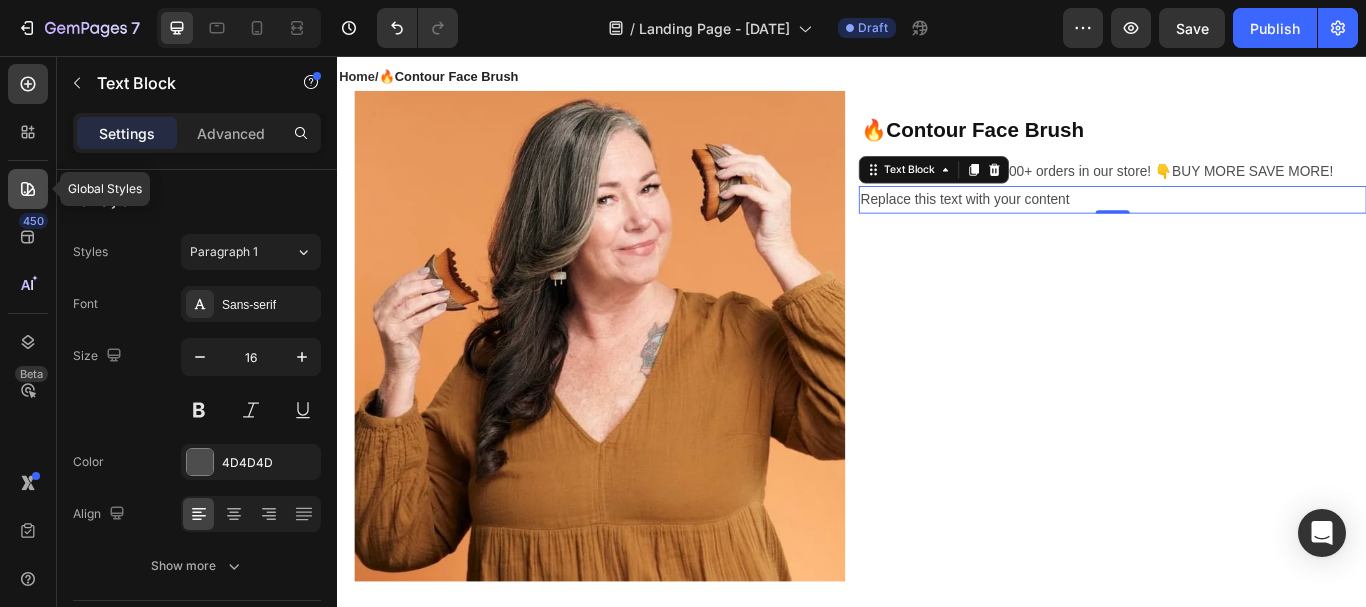 click 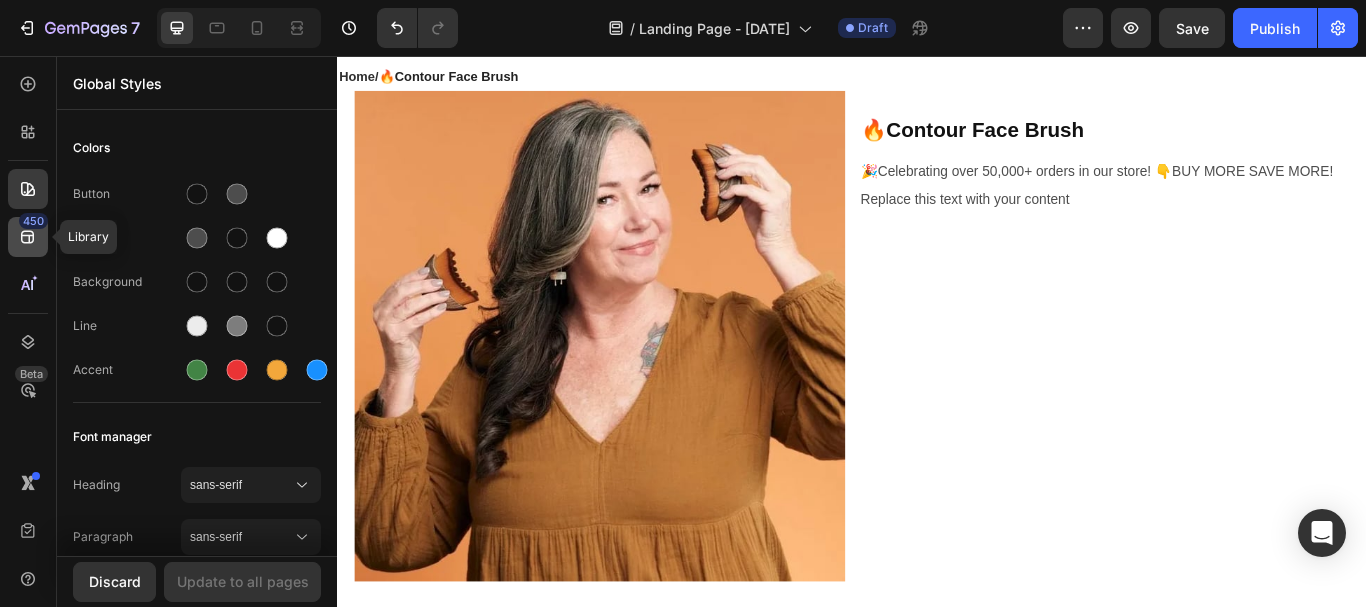 click 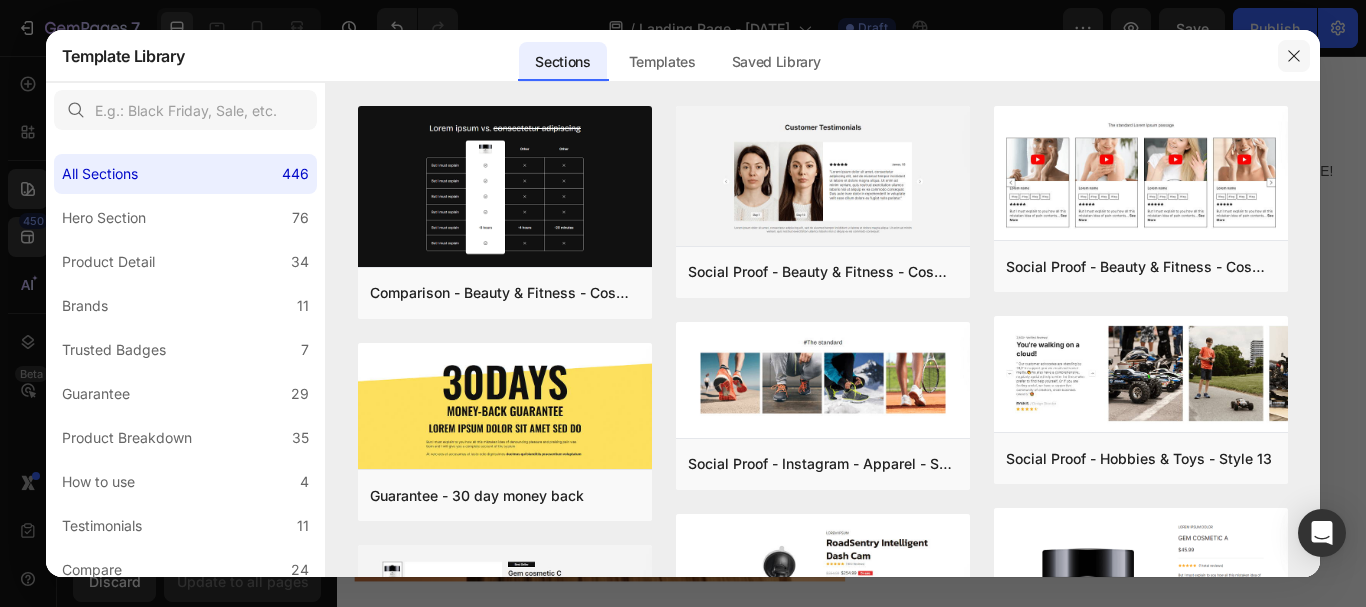 click 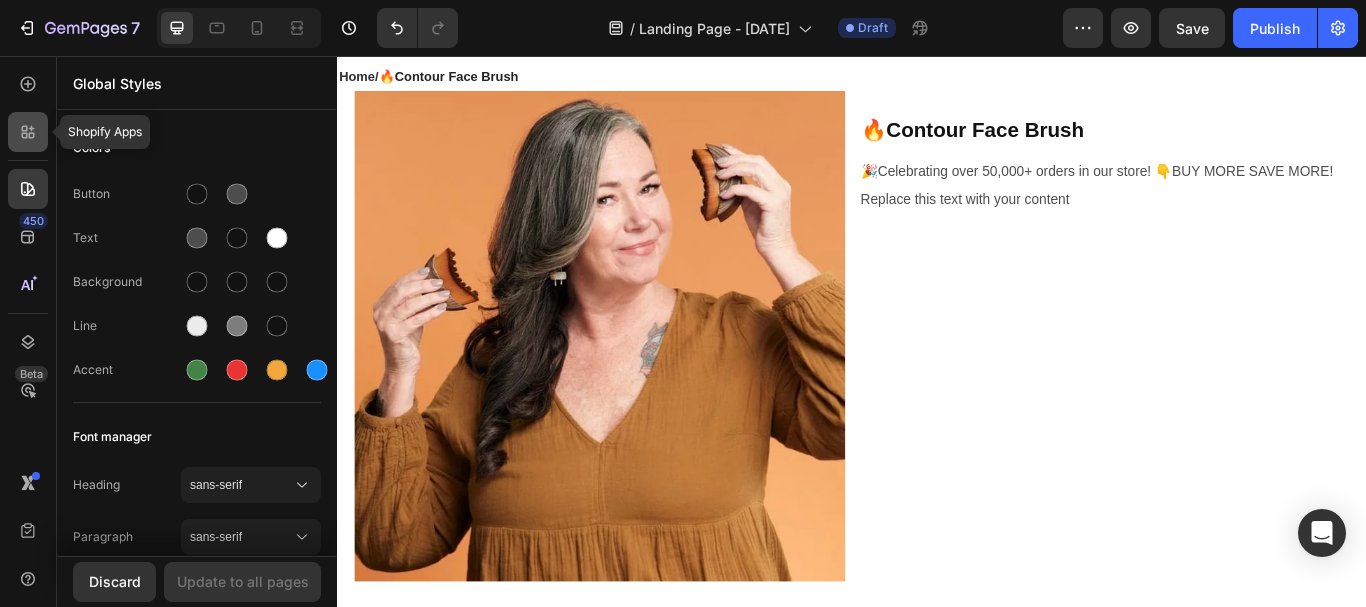 click 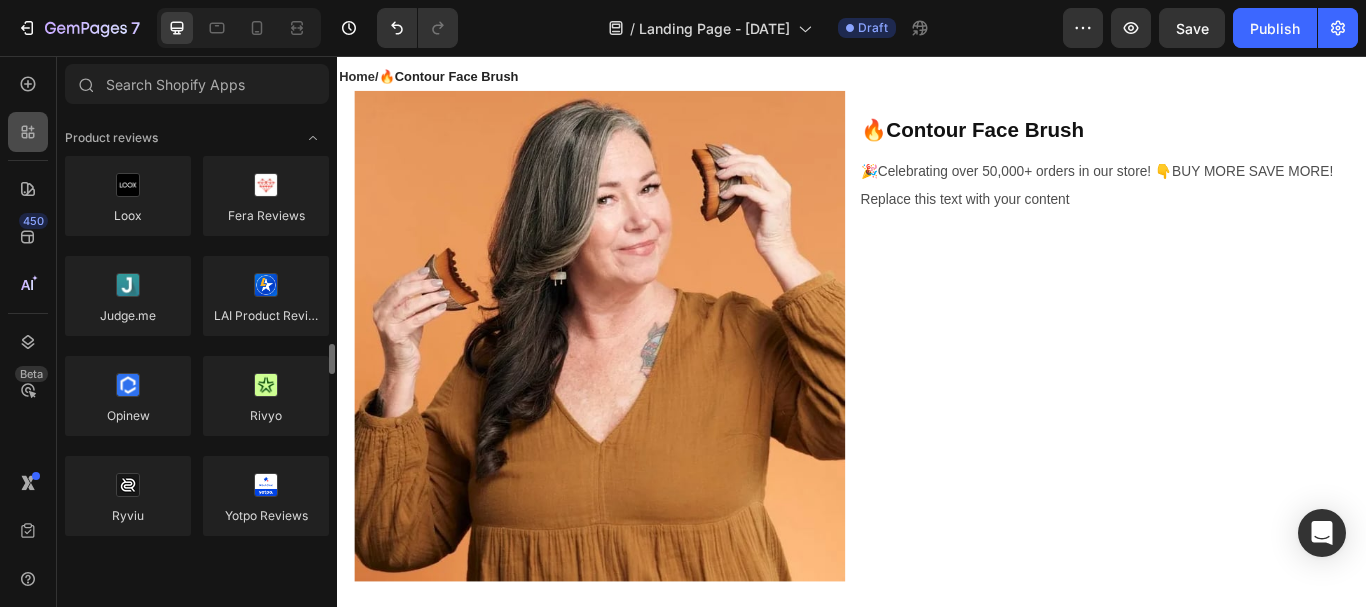 scroll, scrollTop: 217, scrollLeft: 0, axis: vertical 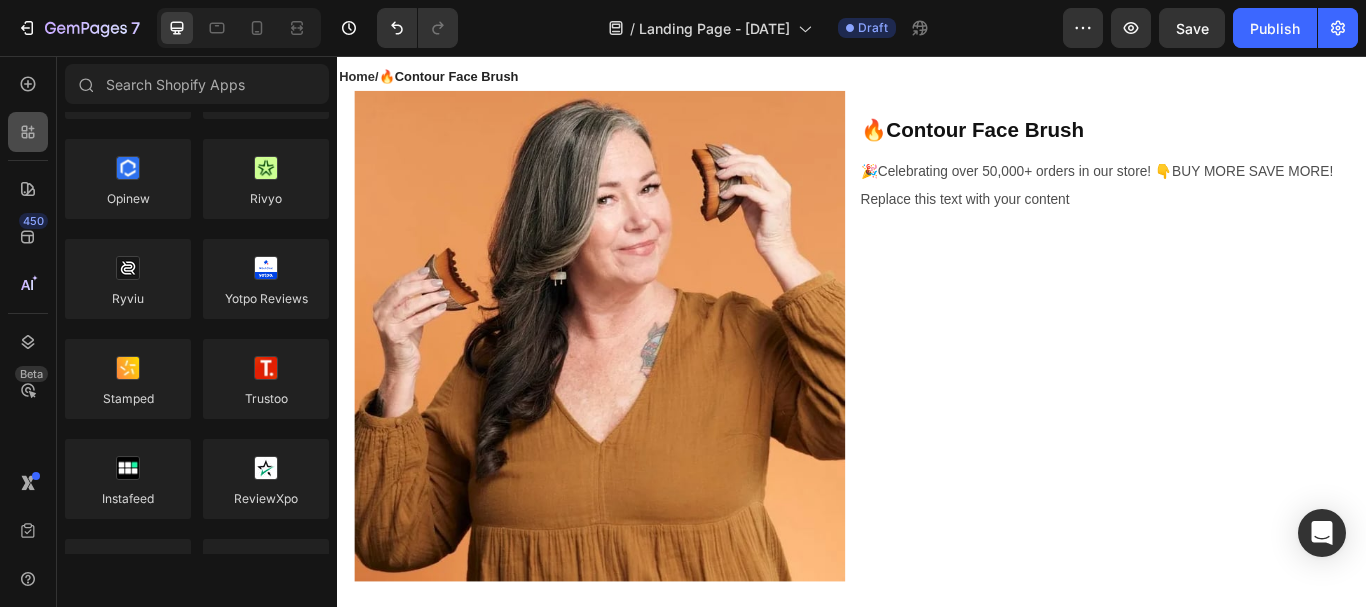 click 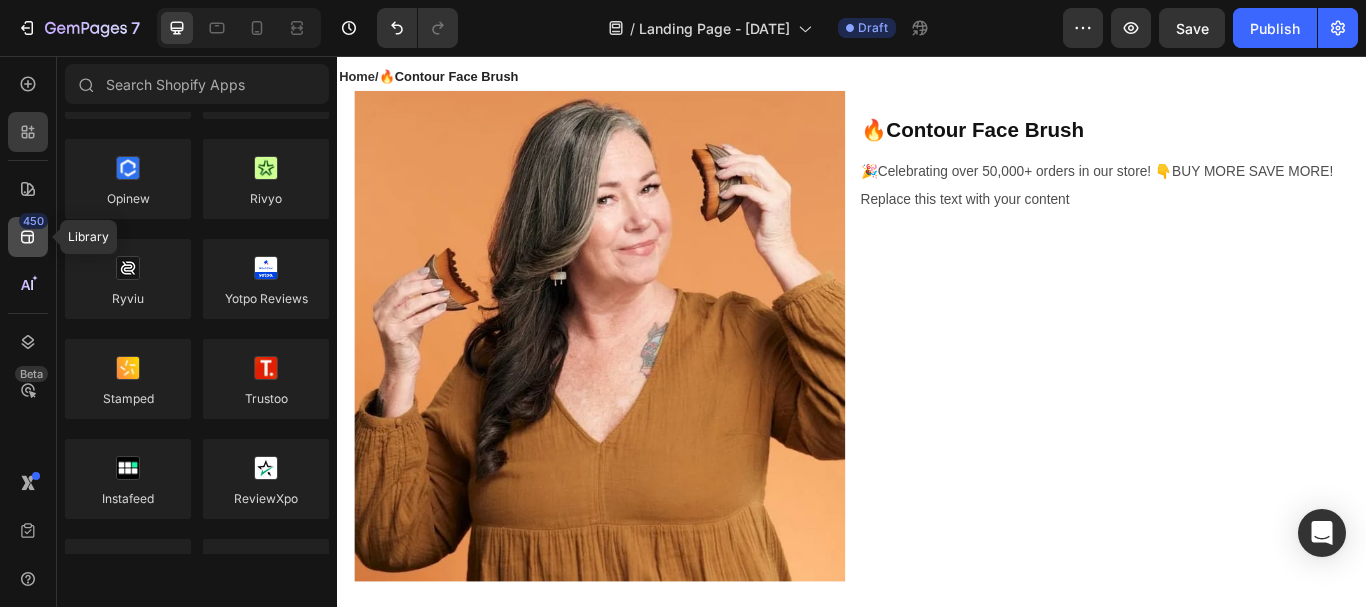 click on "450" at bounding box center [33, 221] 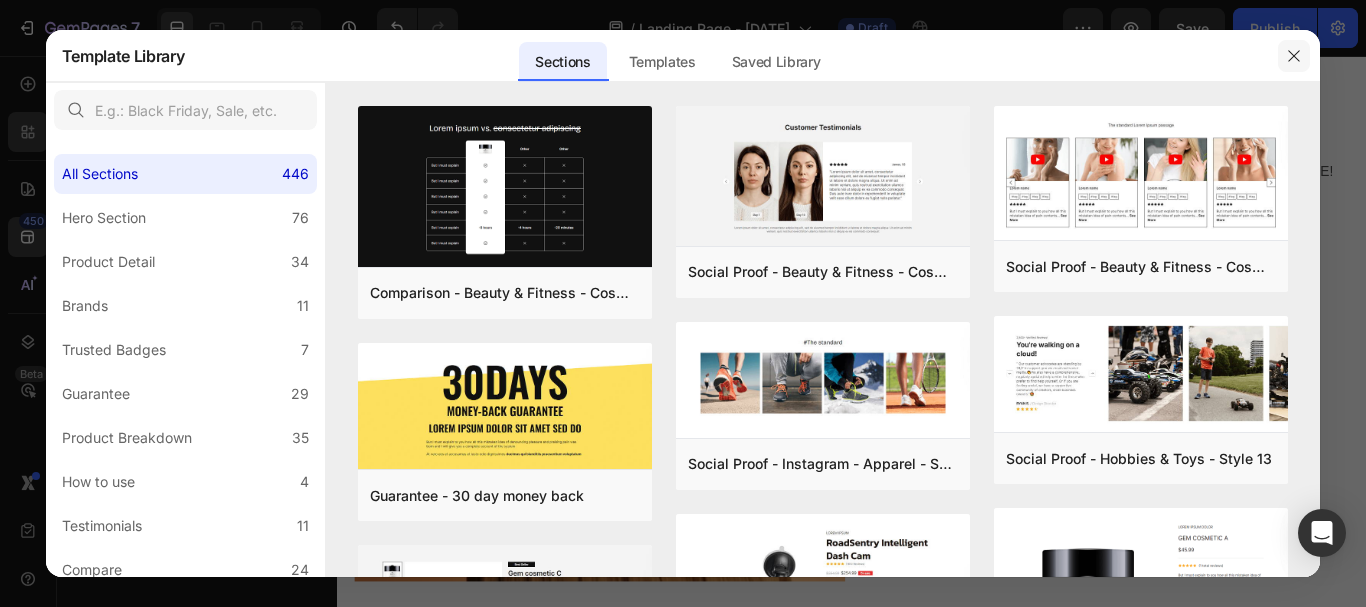 click at bounding box center [1294, 56] 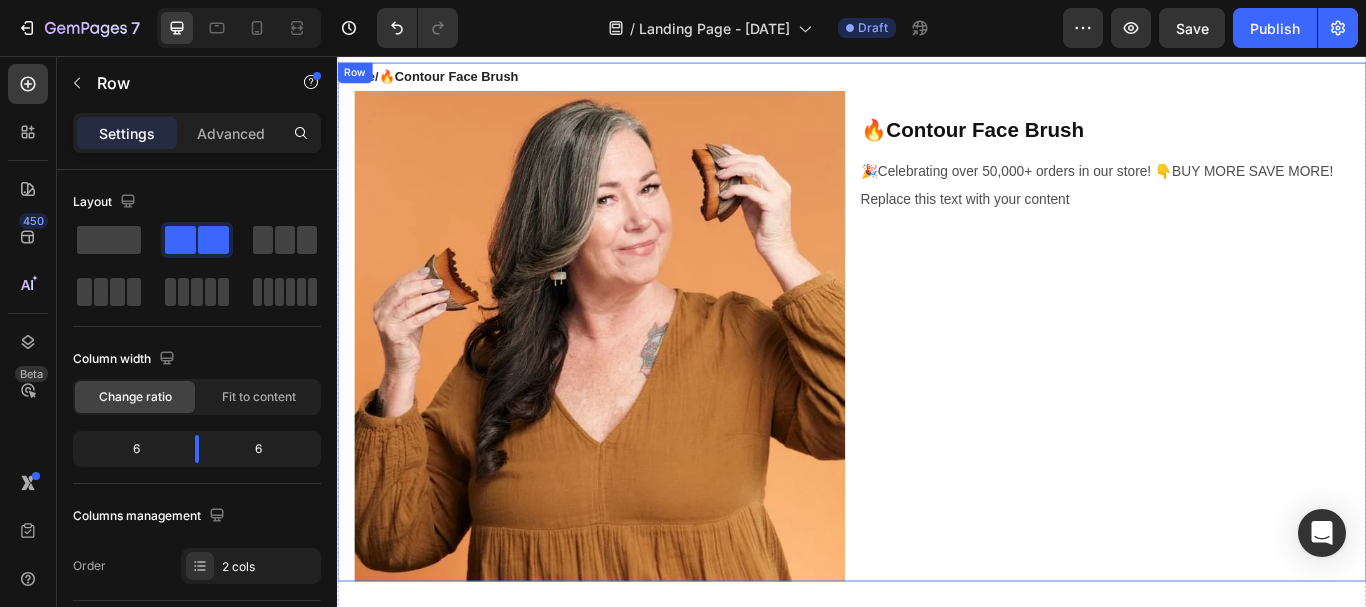 click on "⁠⁠⁠⁠⁠⁠⁠ 🔥Contour Face Brush Heading 🎉Celebrating over 50,000+ orders in our store! 👇BUY MORE SAVE MORE! Text Block Replace this text with your content Text Block" at bounding box center (1241, 366) 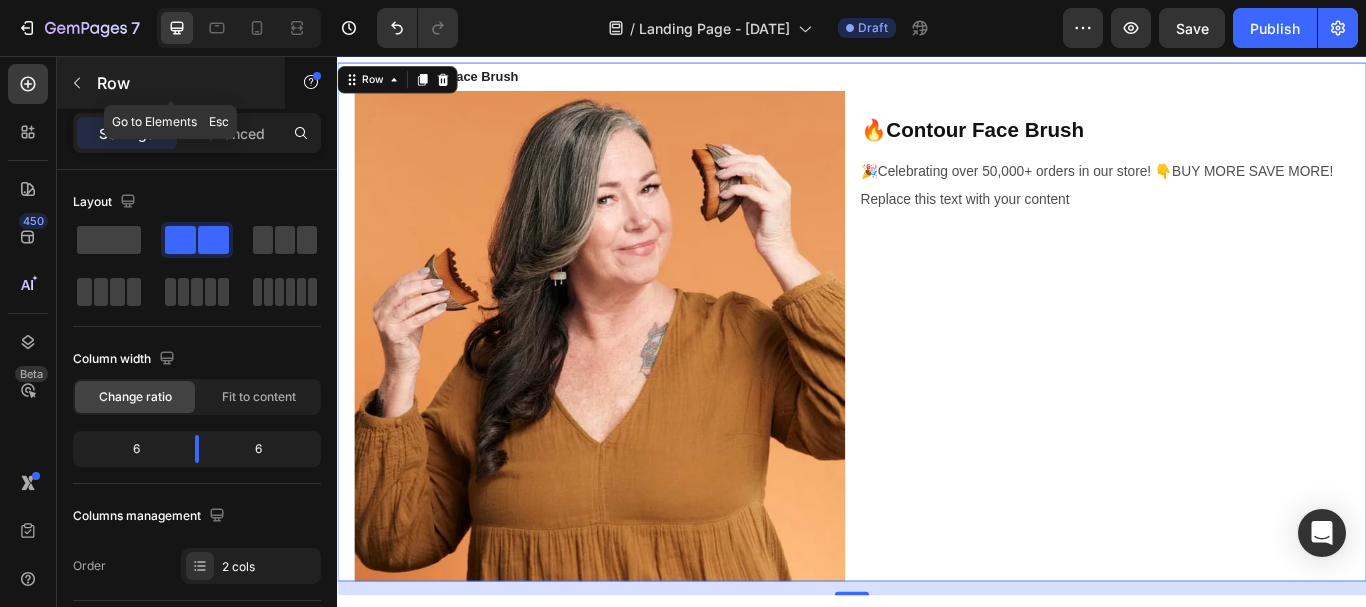 click 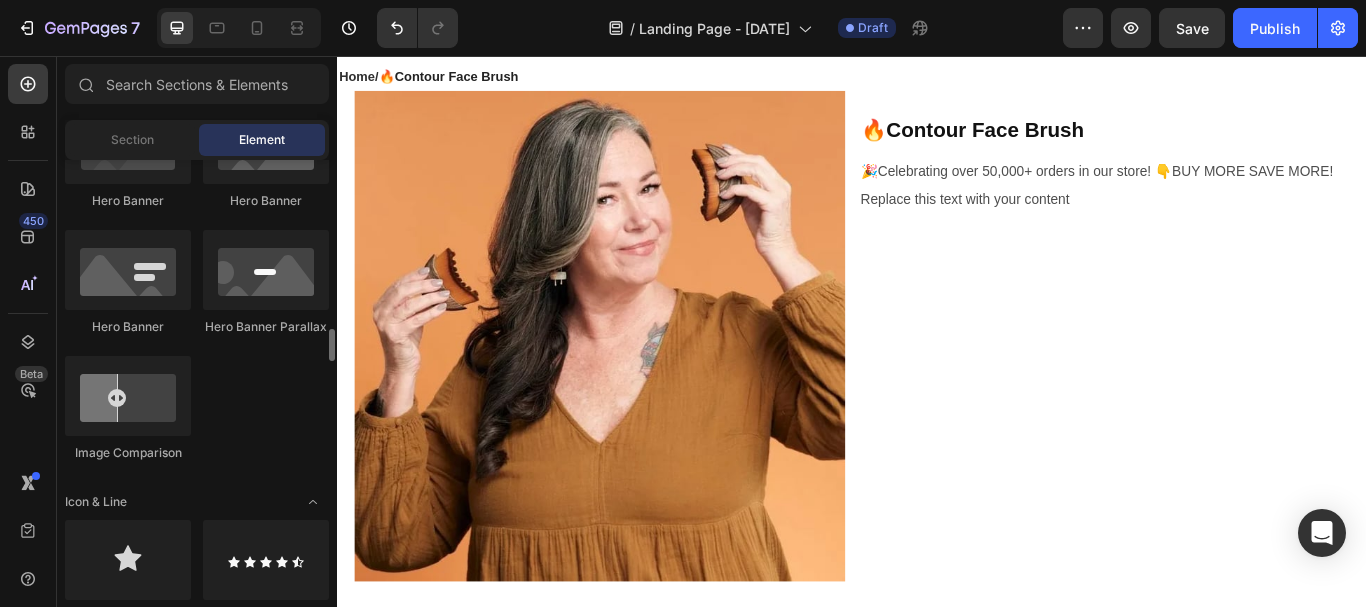 scroll, scrollTop: 1143, scrollLeft: 0, axis: vertical 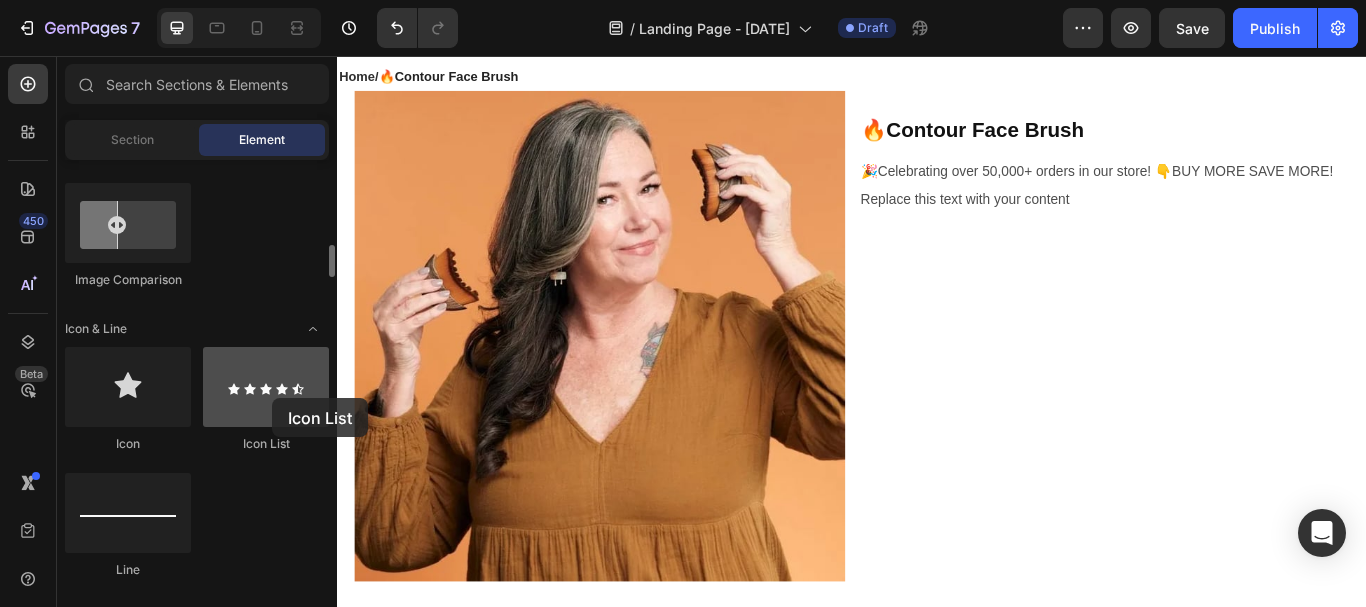 click at bounding box center (266, 387) 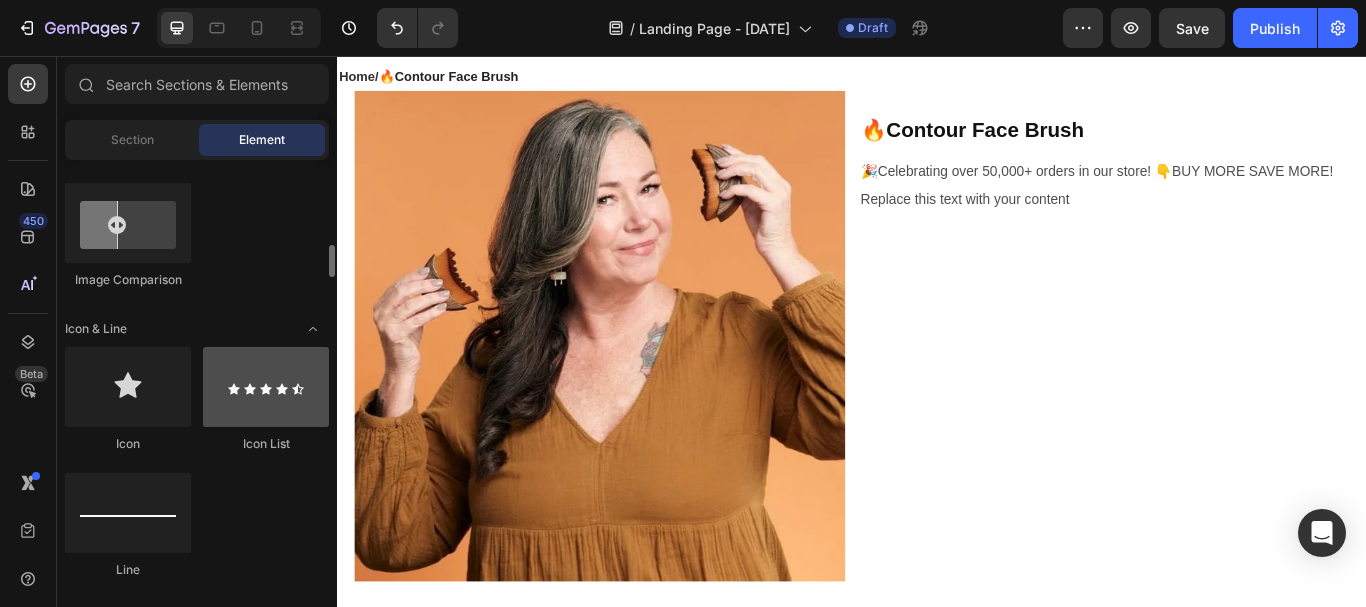 click at bounding box center (266, 387) 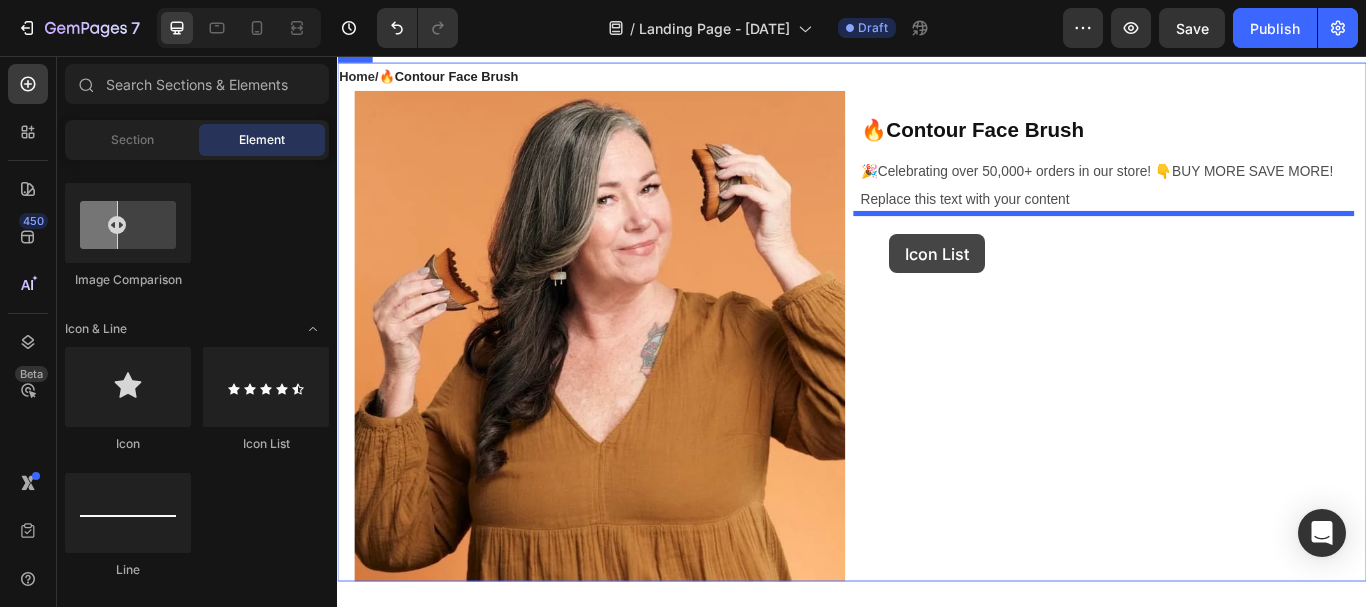 drag, startPoint x: 609, startPoint y: 454, endPoint x: 981, endPoint y: 263, distance: 418.16864 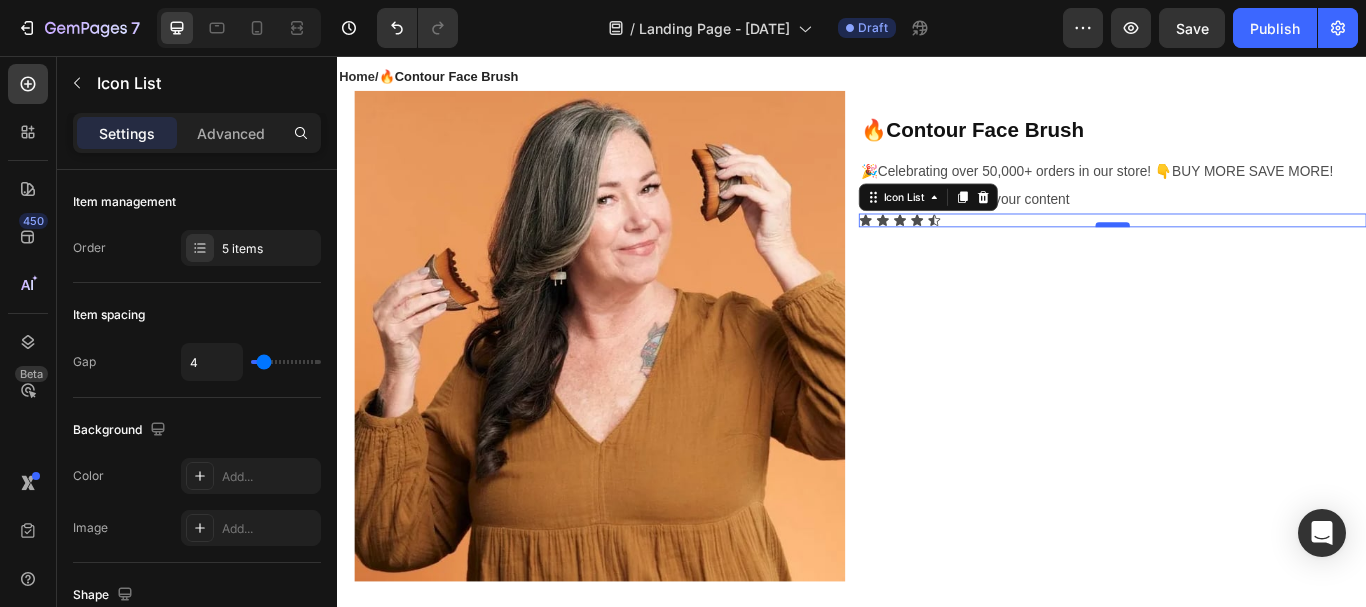 click at bounding box center [1241, 253] 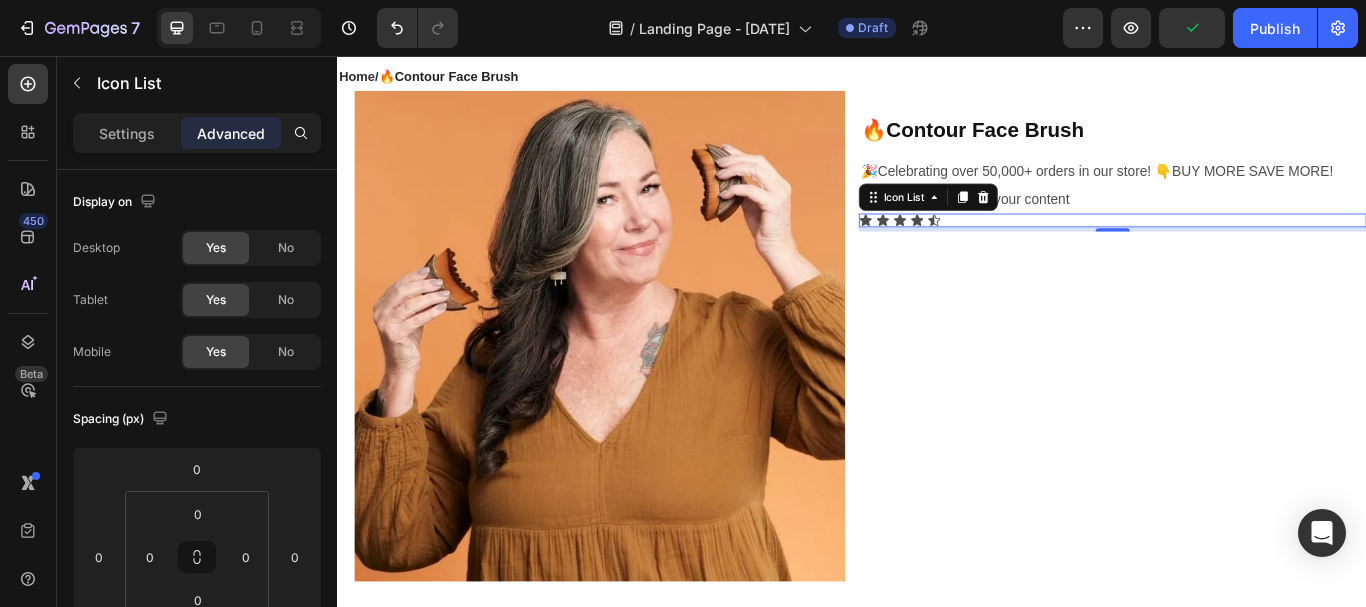 click on "Icon Icon Icon Icon Icon" at bounding box center [1241, 248] 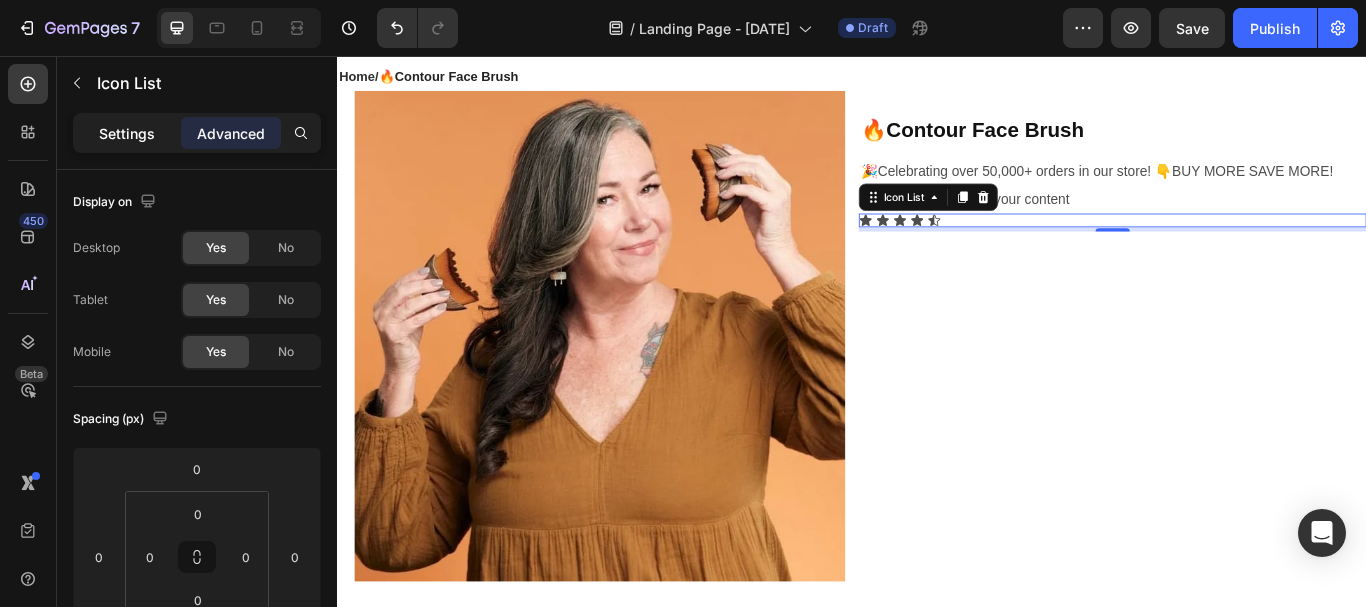 click on "Settings" at bounding box center [127, 133] 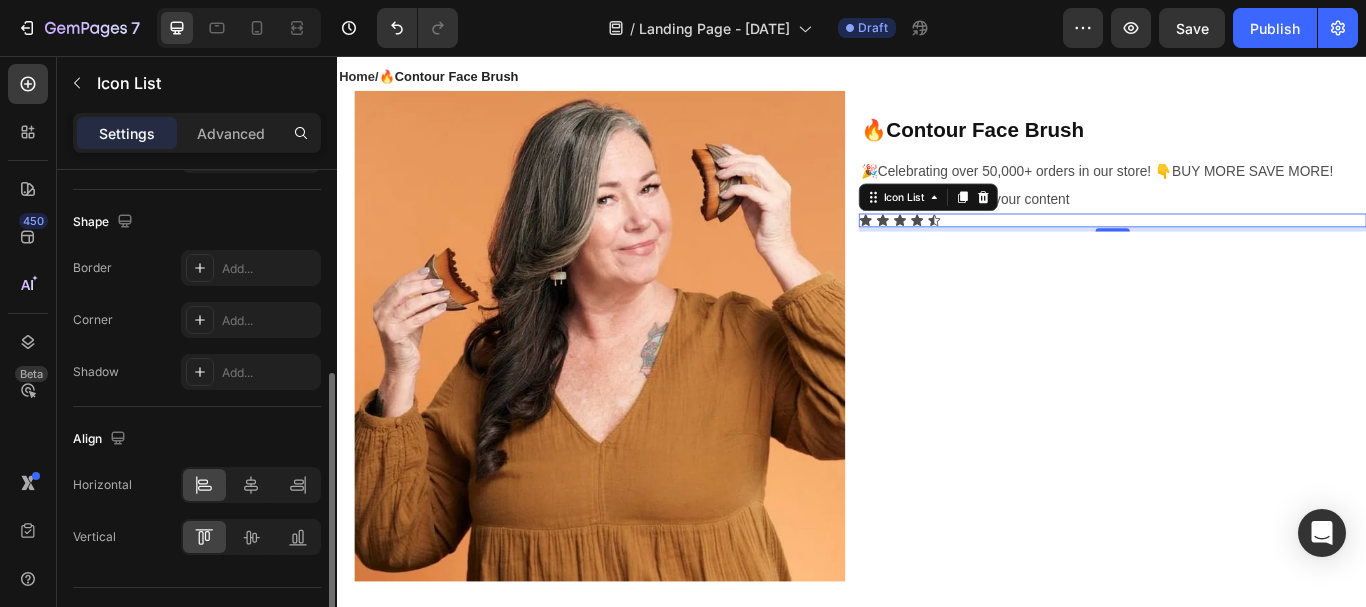 scroll, scrollTop: 417, scrollLeft: 0, axis: vertical 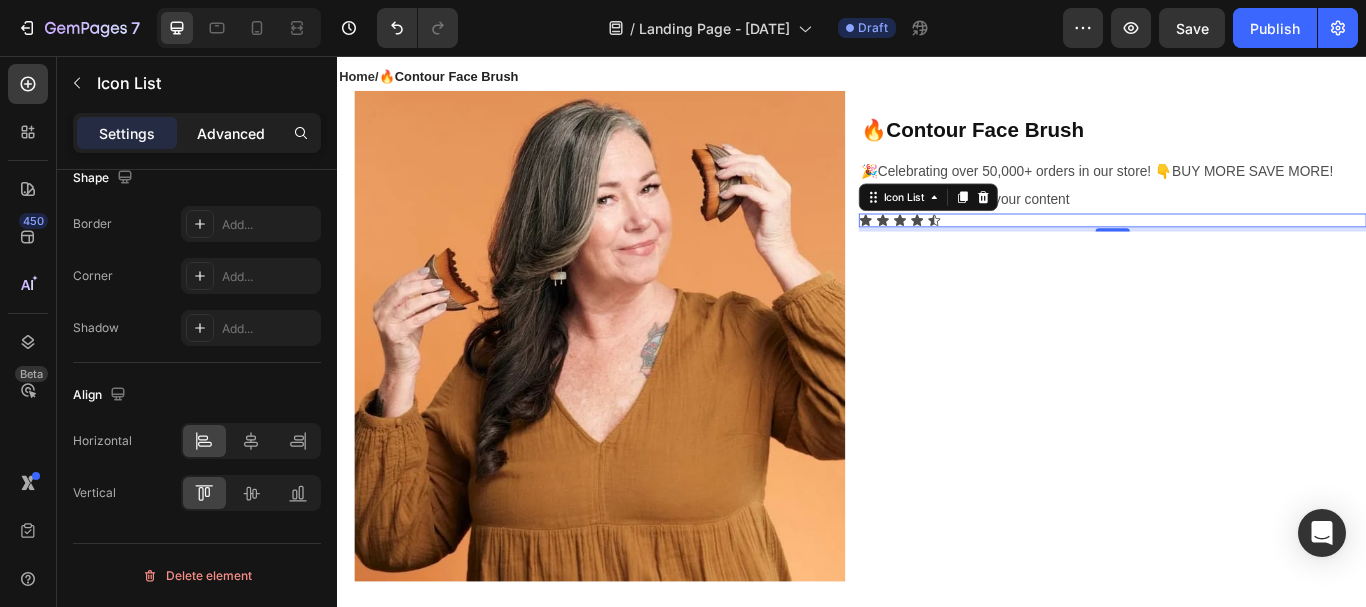 click on "Advanced" at bounding box center (231, 133) 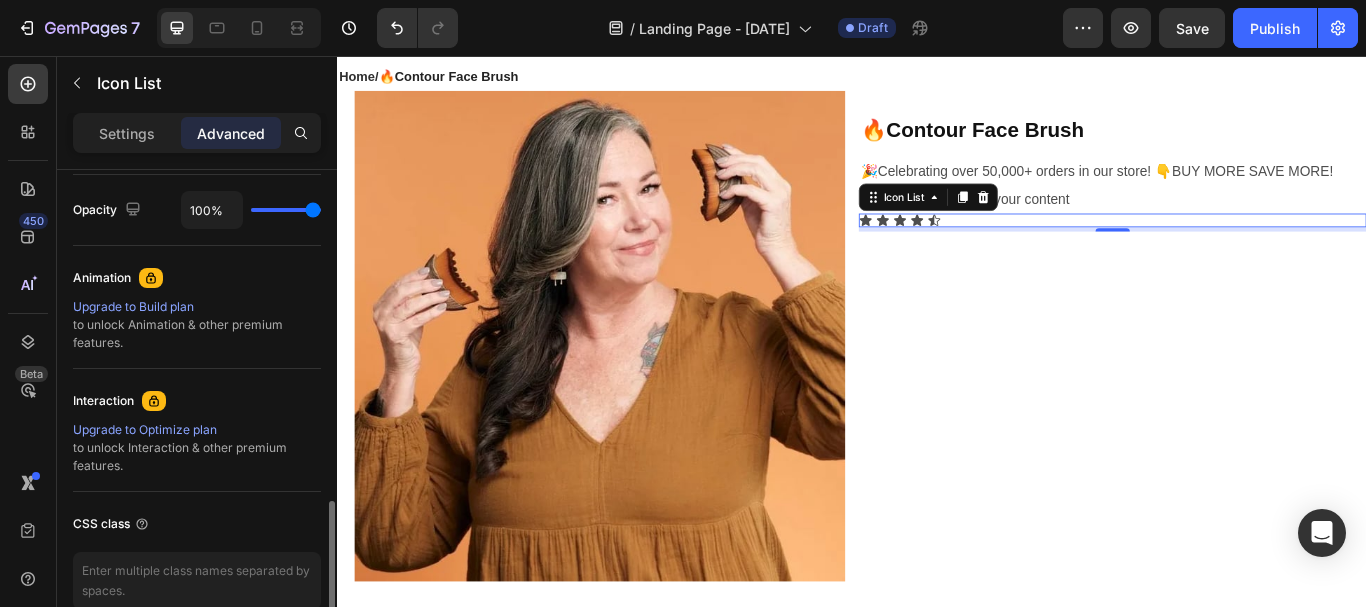 scroll, scrollTop: 894, scrollLeft: 0, axis: vertical 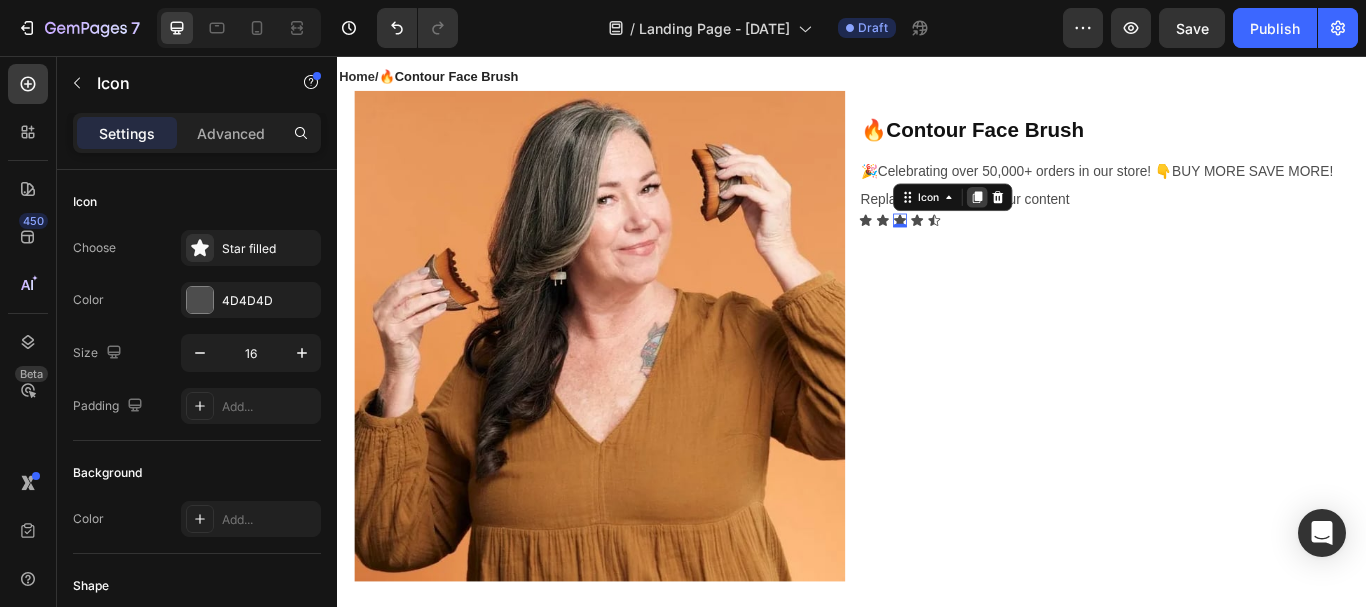 click 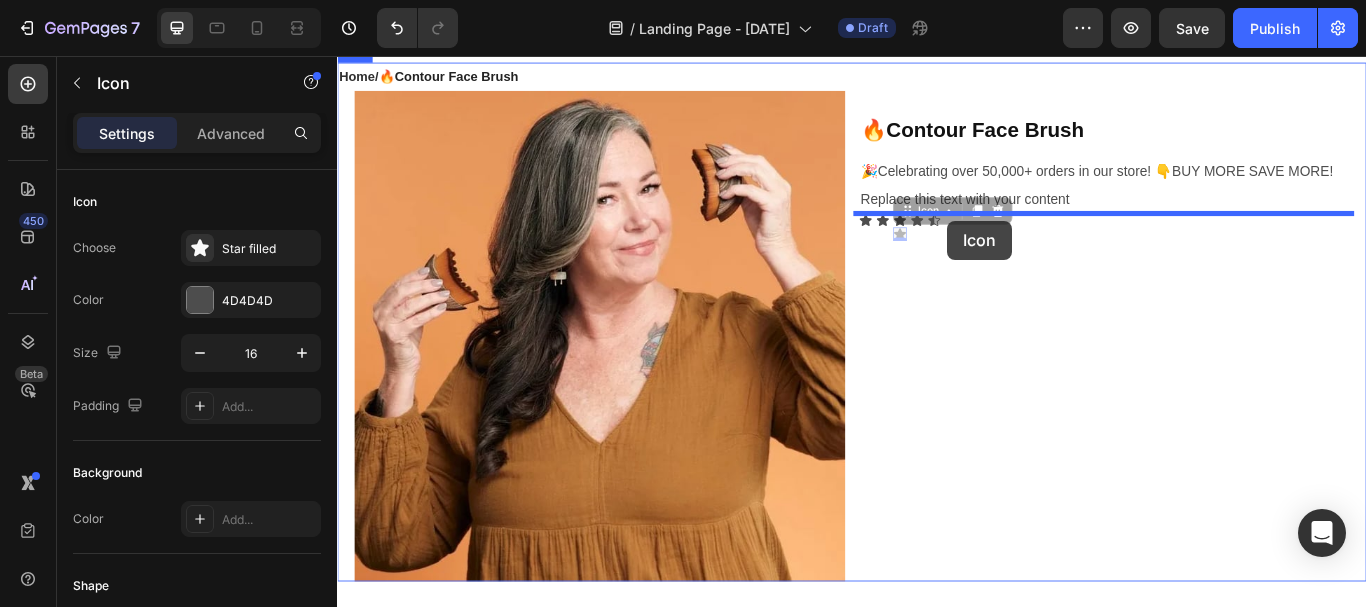 drag, startPoint x: 1005, startPoint y: 241, endPoint x: 1048, endPoint y: 248, distance: 43.56604 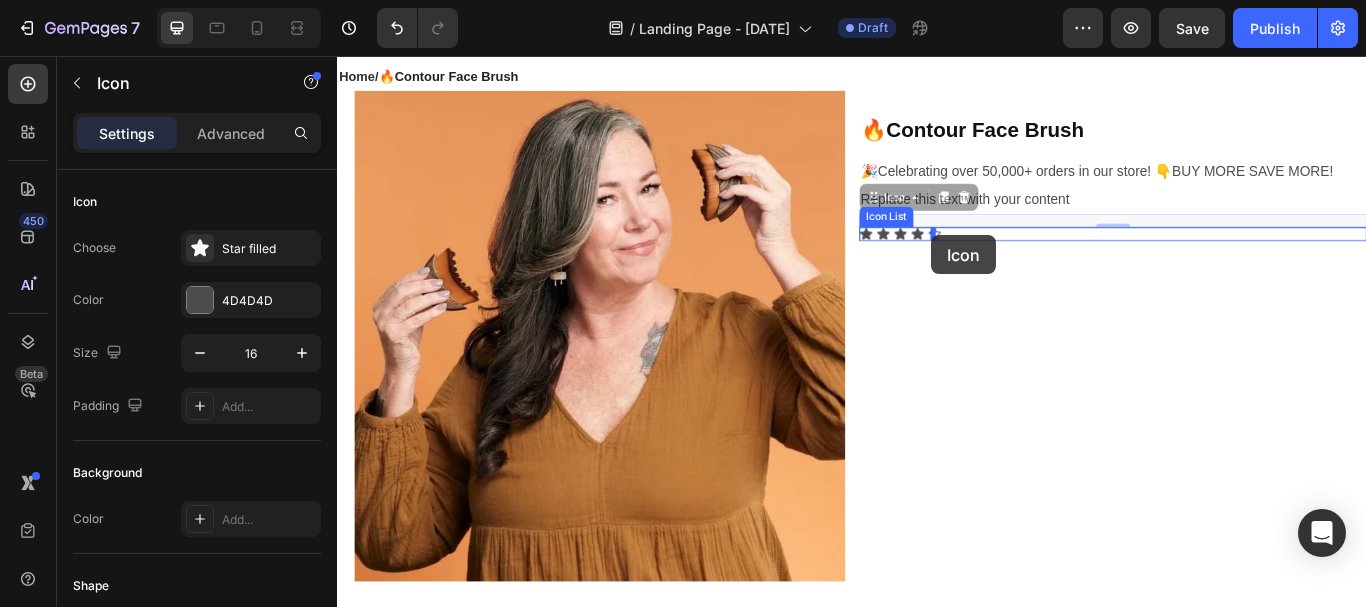 drag, startPoint x: 971, startPoint y: 223, endPoint x: 1030, endPoint y: 265, distance: 72.42237 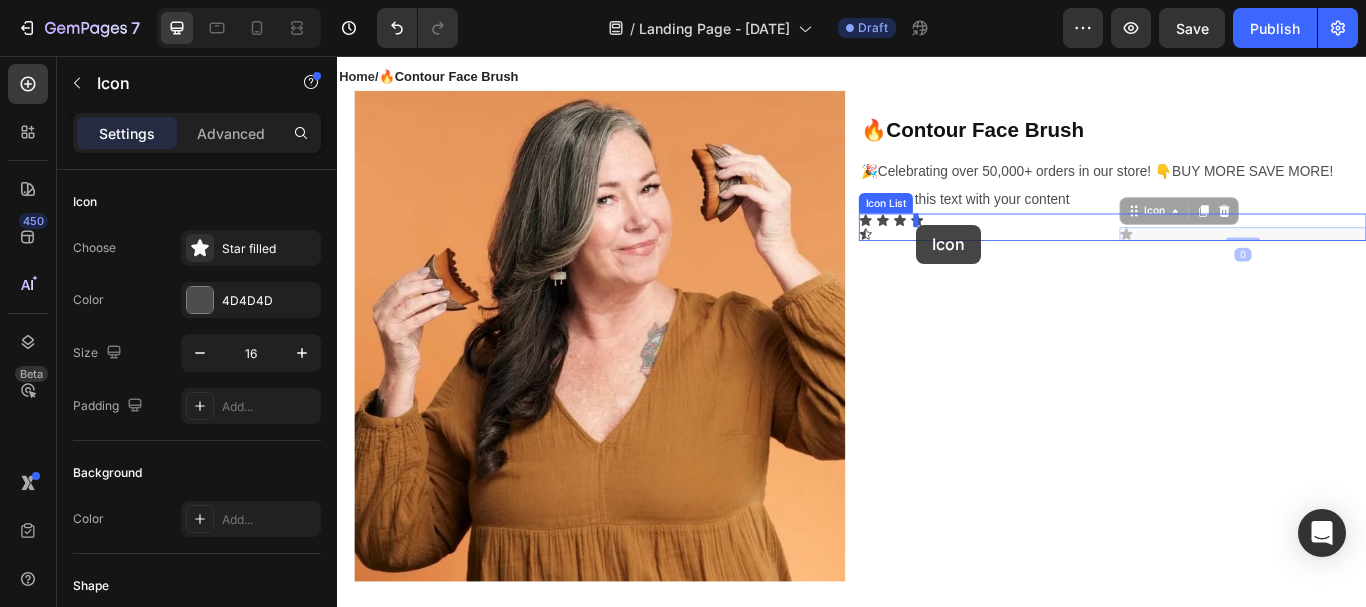drag, startPoint x: 1254, startPoint y: 237, endPoint x: 1012, endPoint y: 253, distance: 242.52835 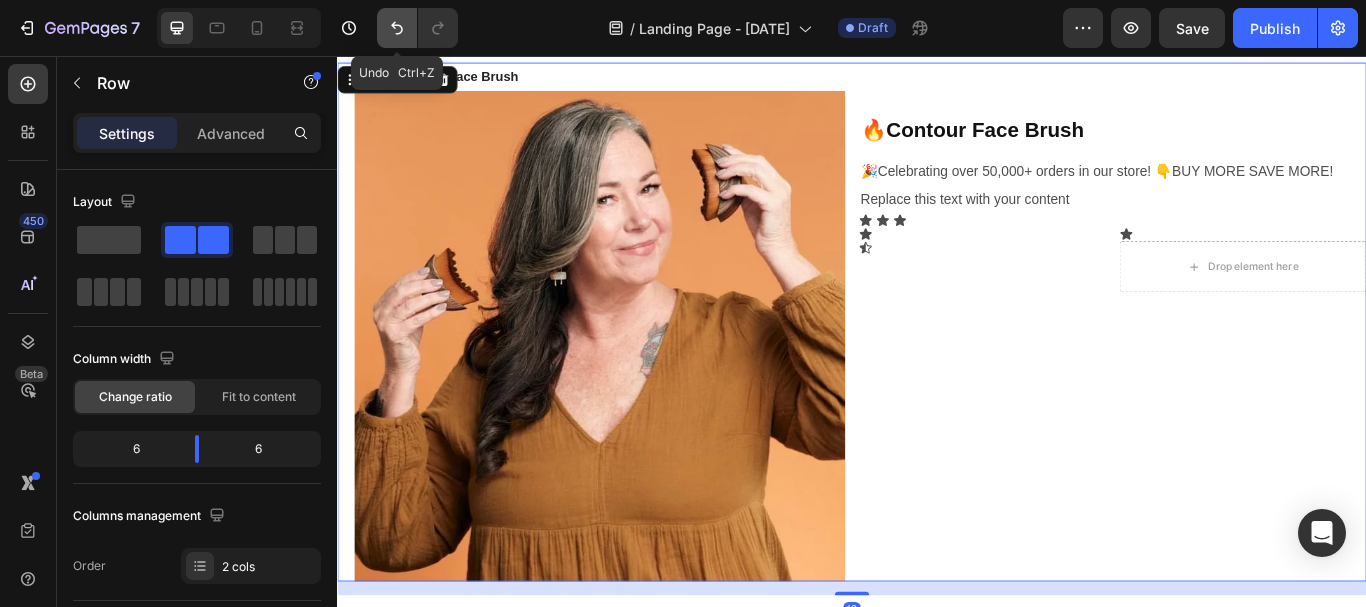 click 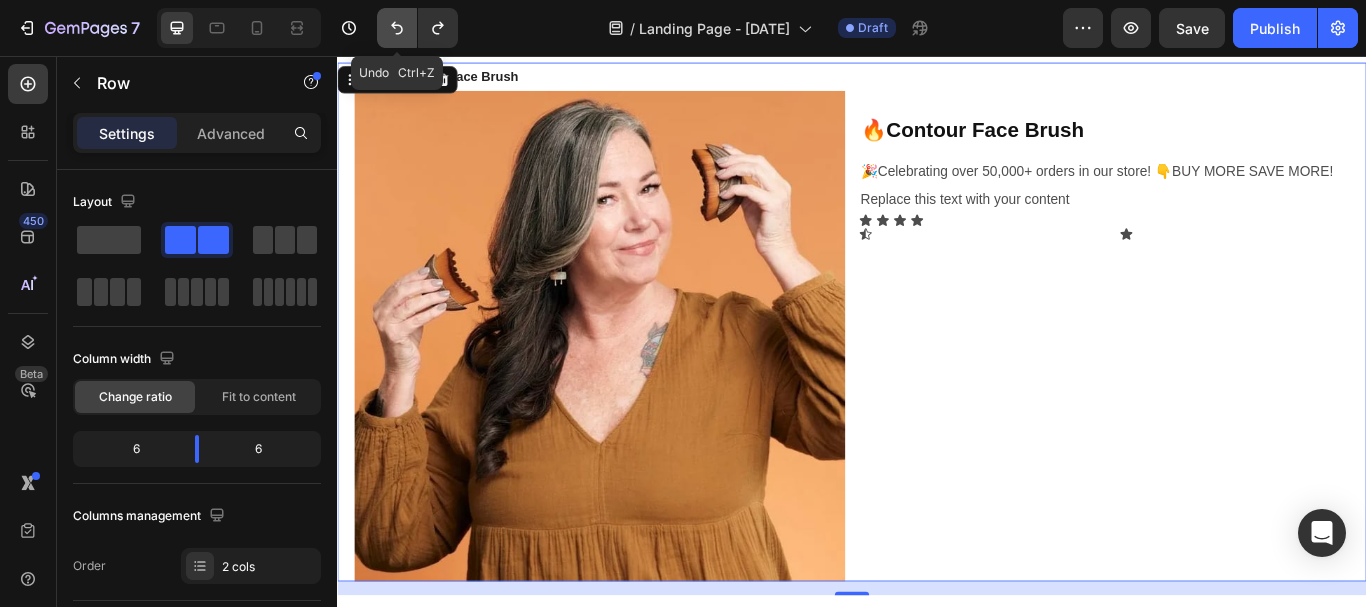 click 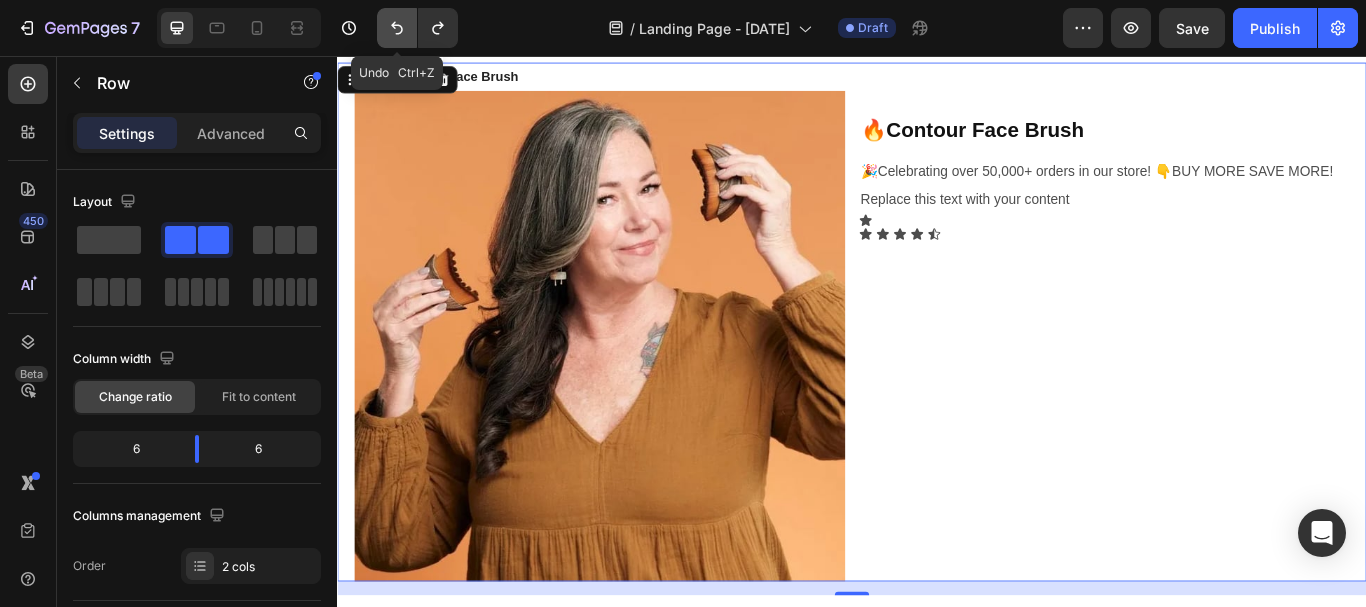 click 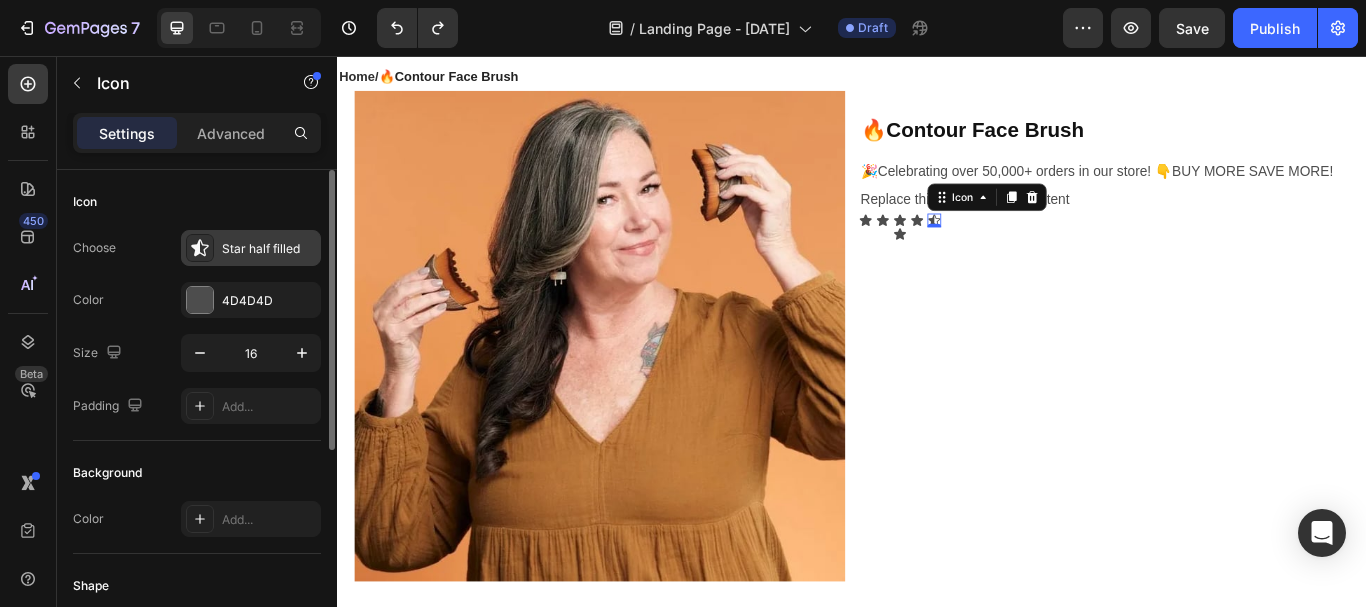 click on "Star half filled" at bounding box center (269, 249) 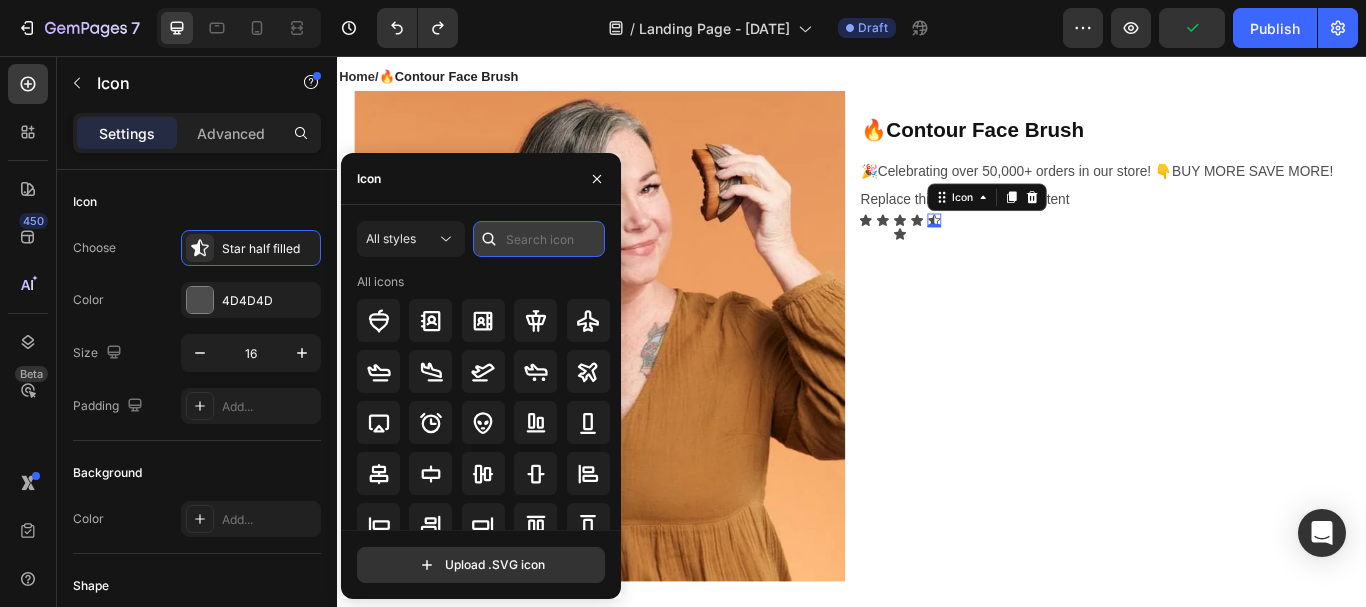 click at bounding box center [539, 239] 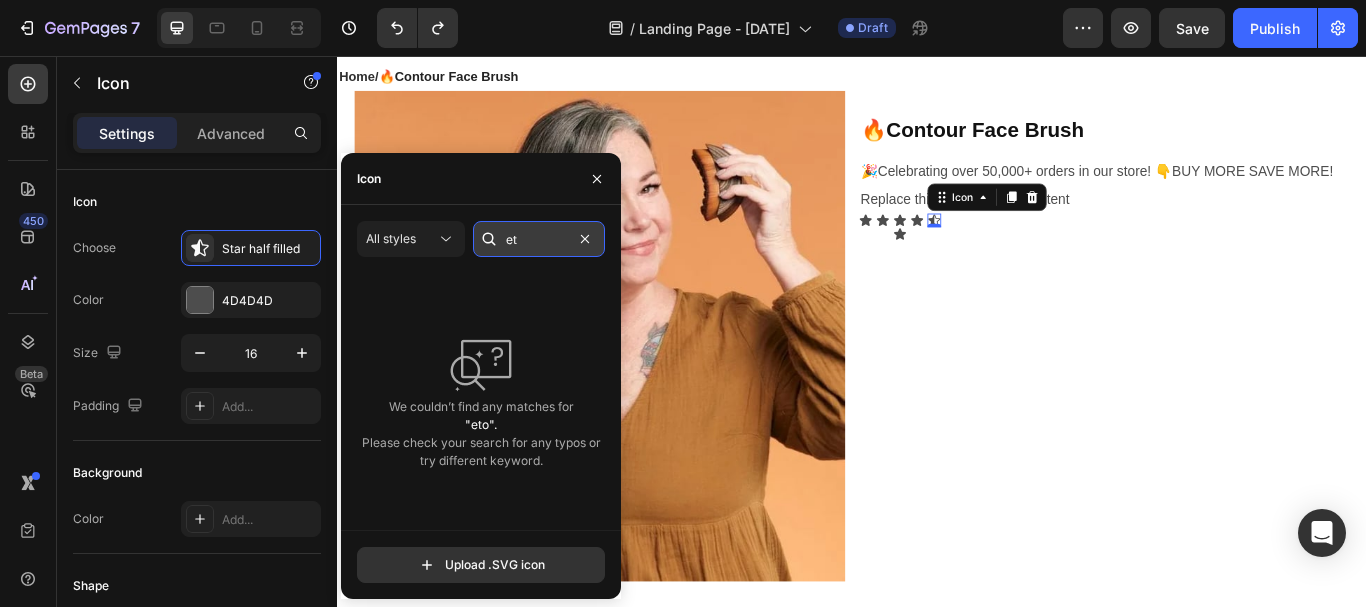 type on "e" 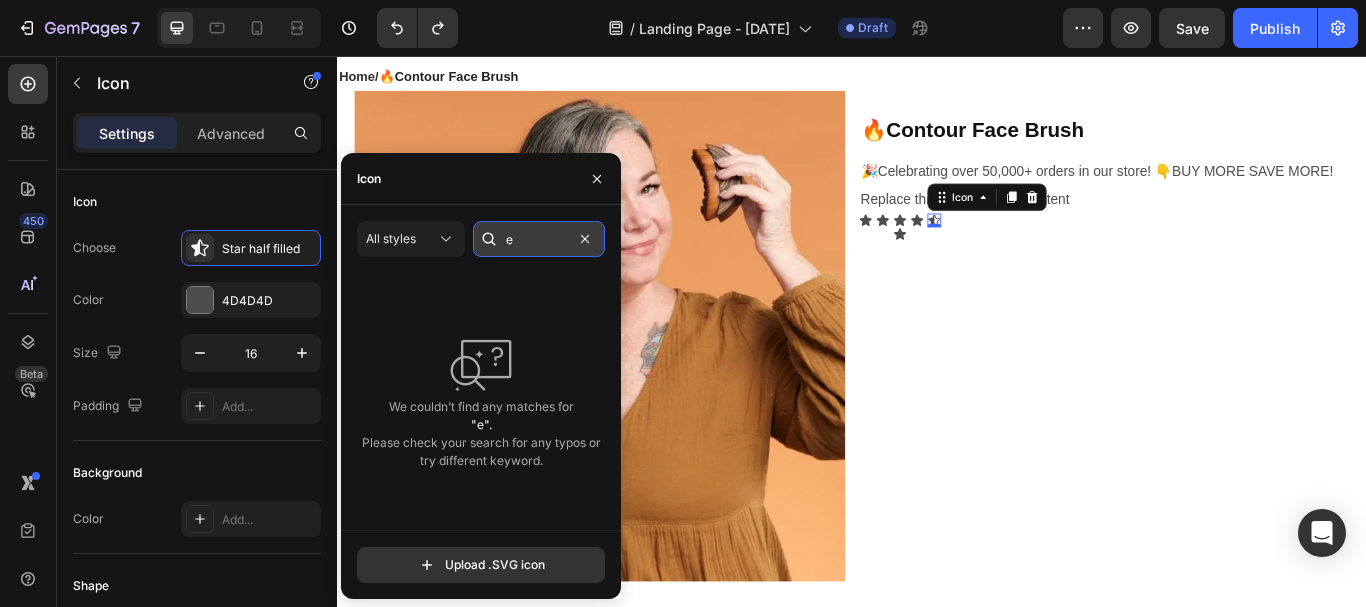 type 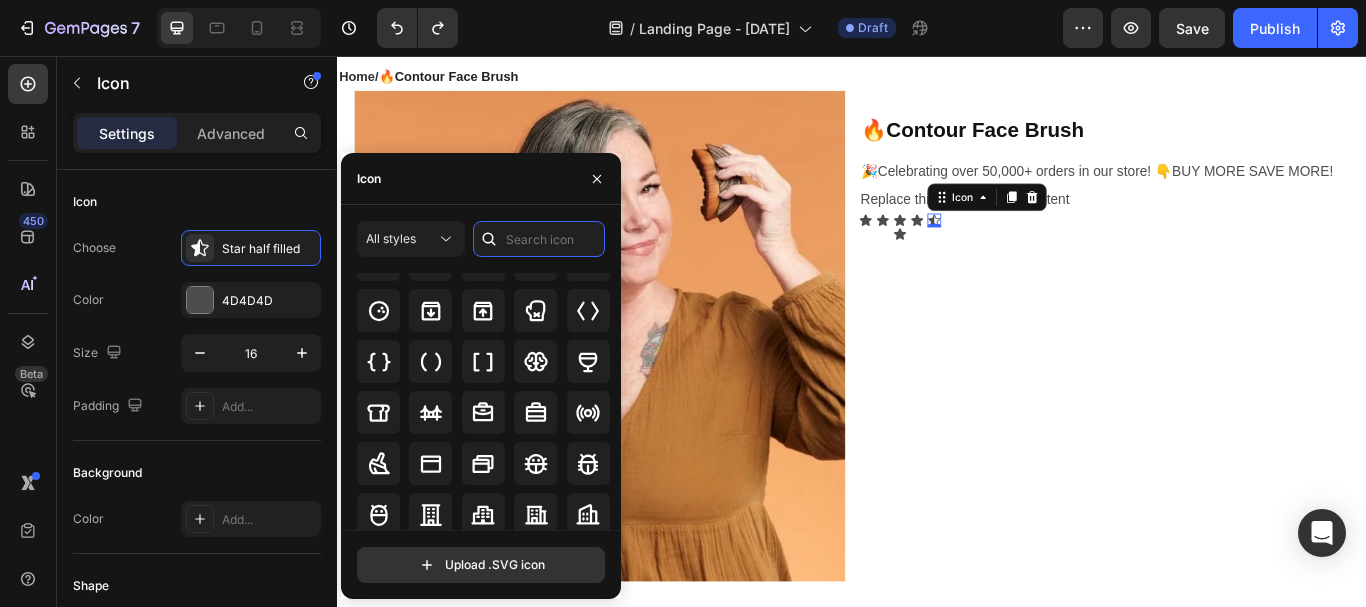 scroll, scrollTop: 1980, scrollLeft: 0, axis: vertical 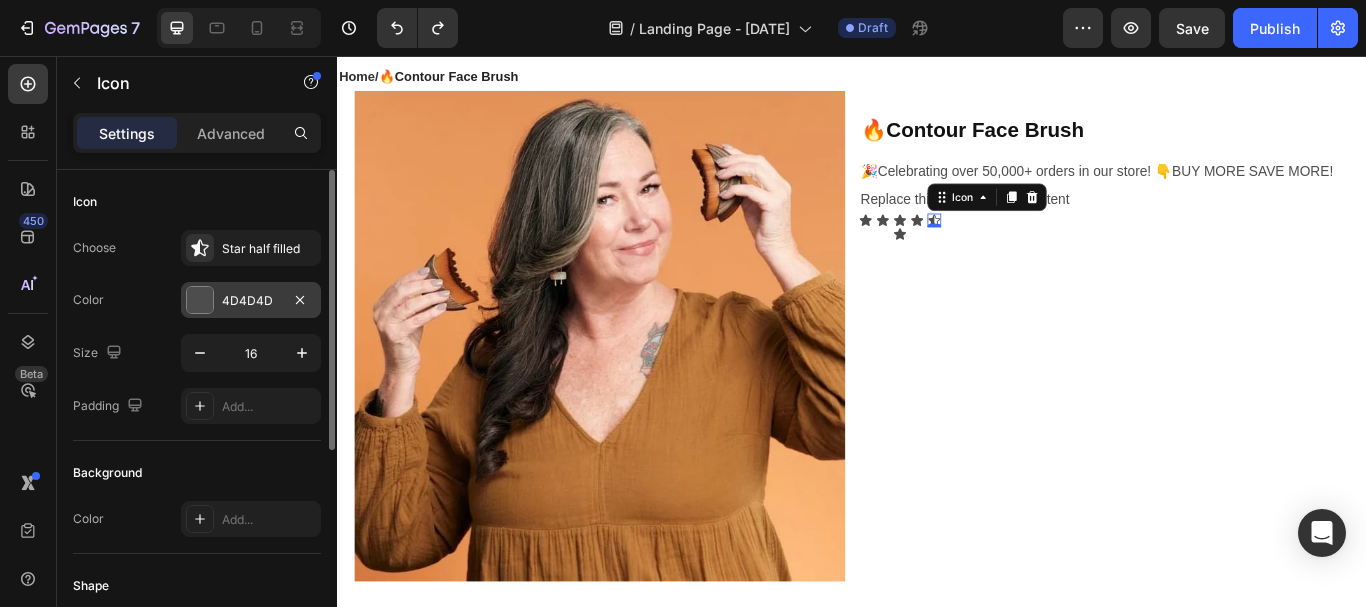 click at bounding box center (200, 300) 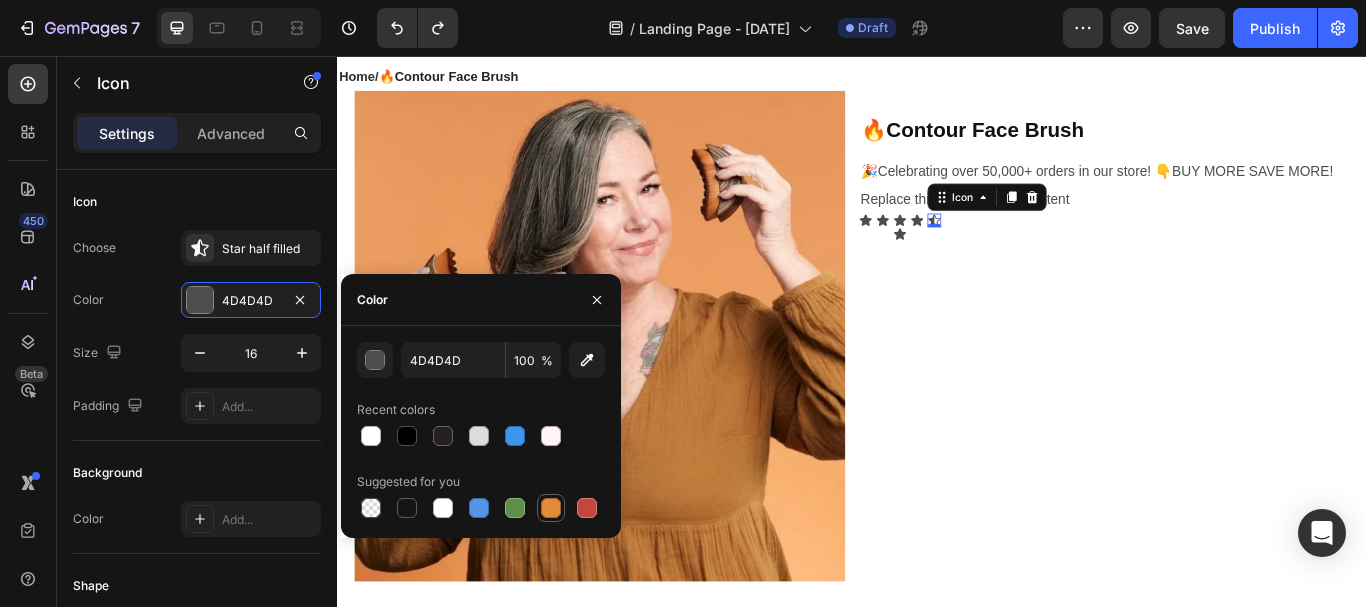 click at bounding box center (551, 508) 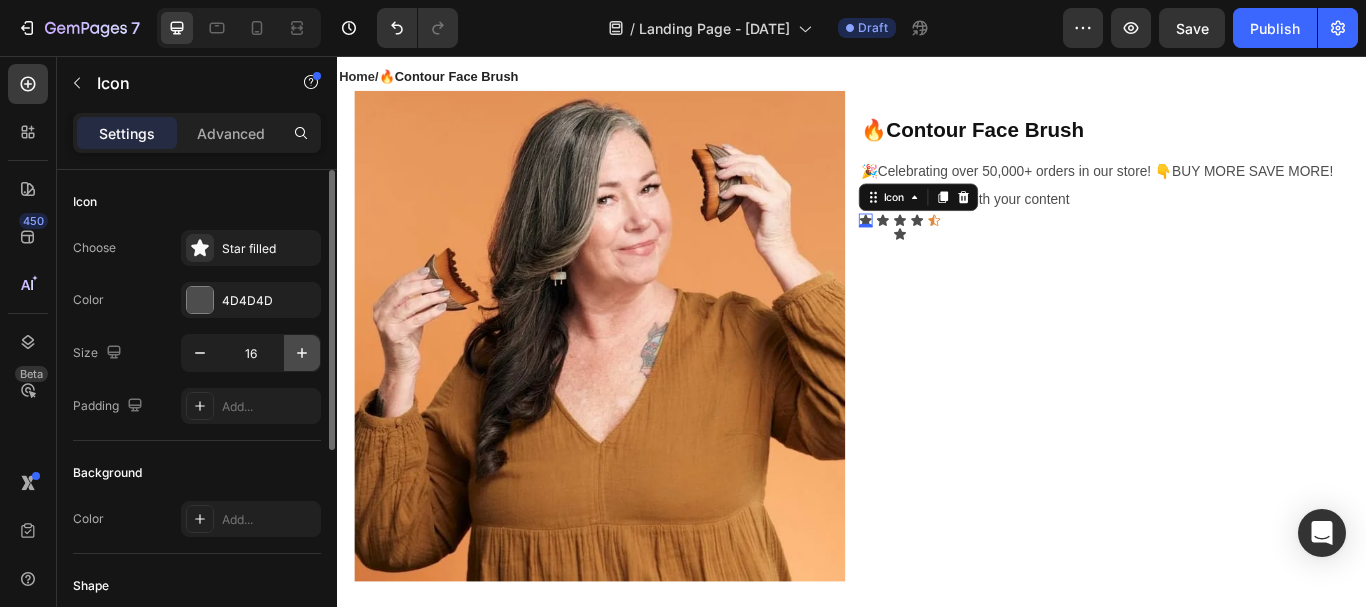 click 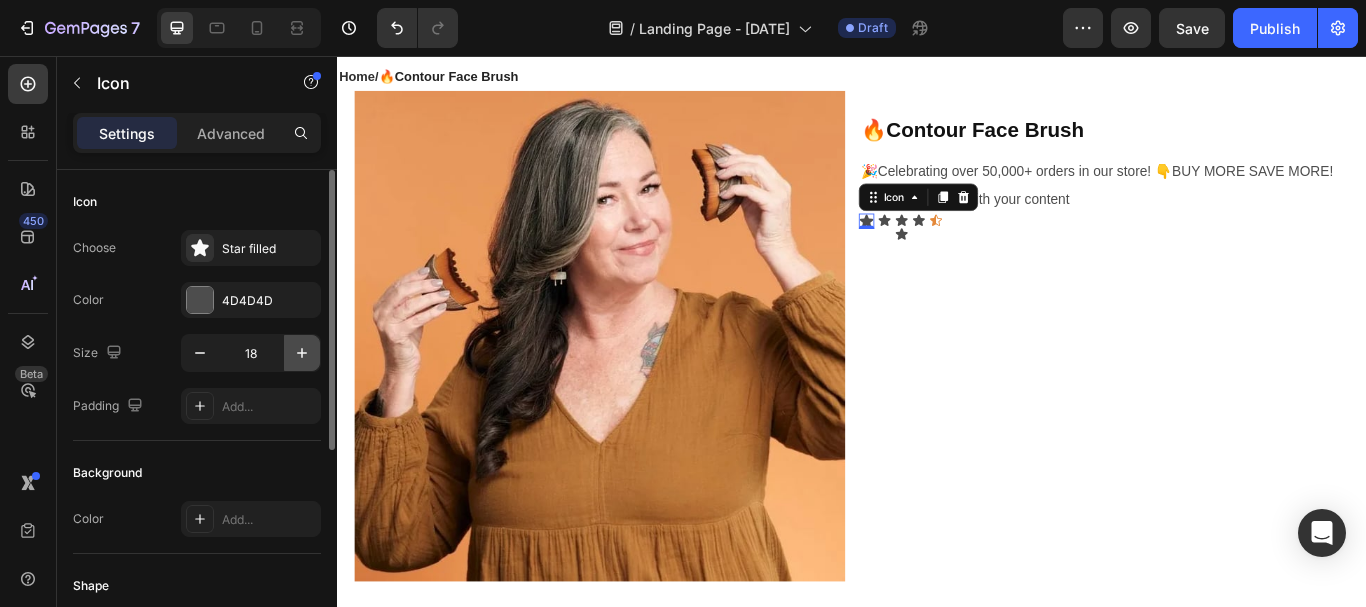 click 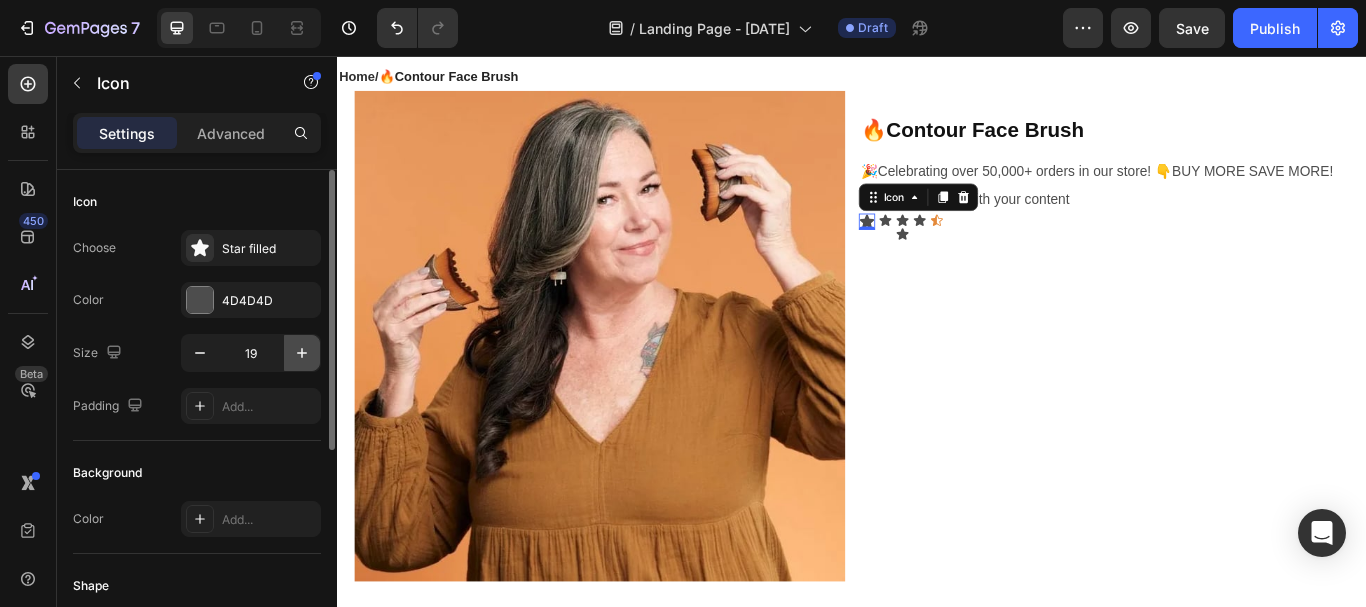 click 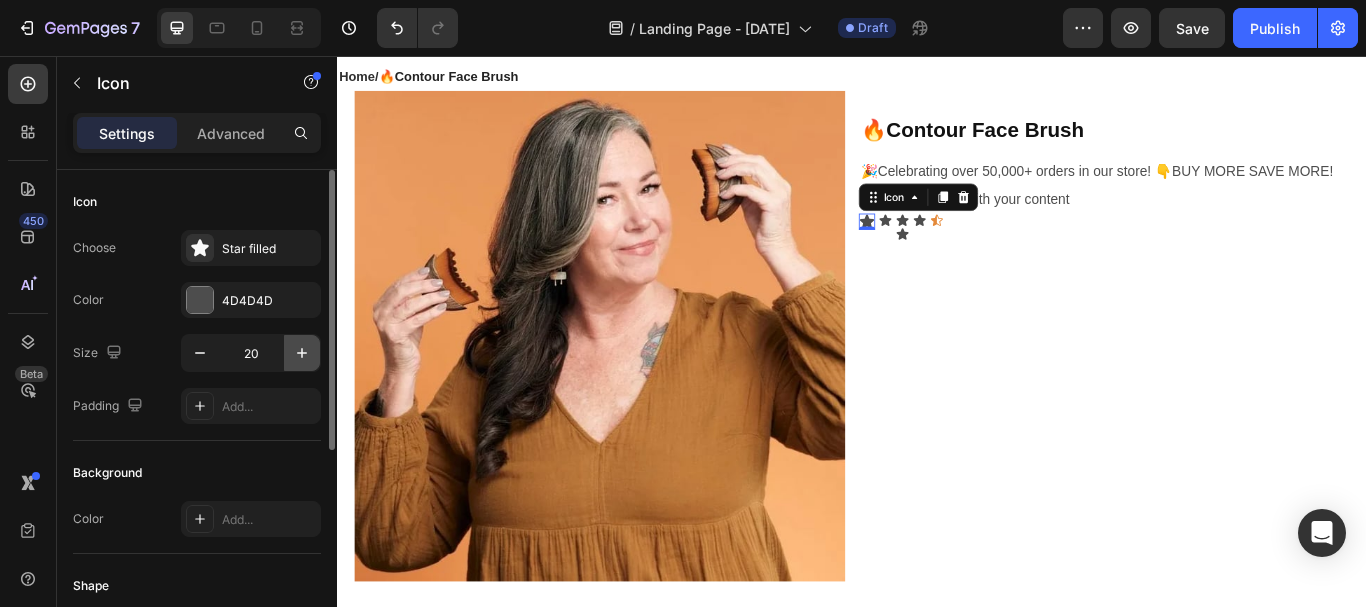 click 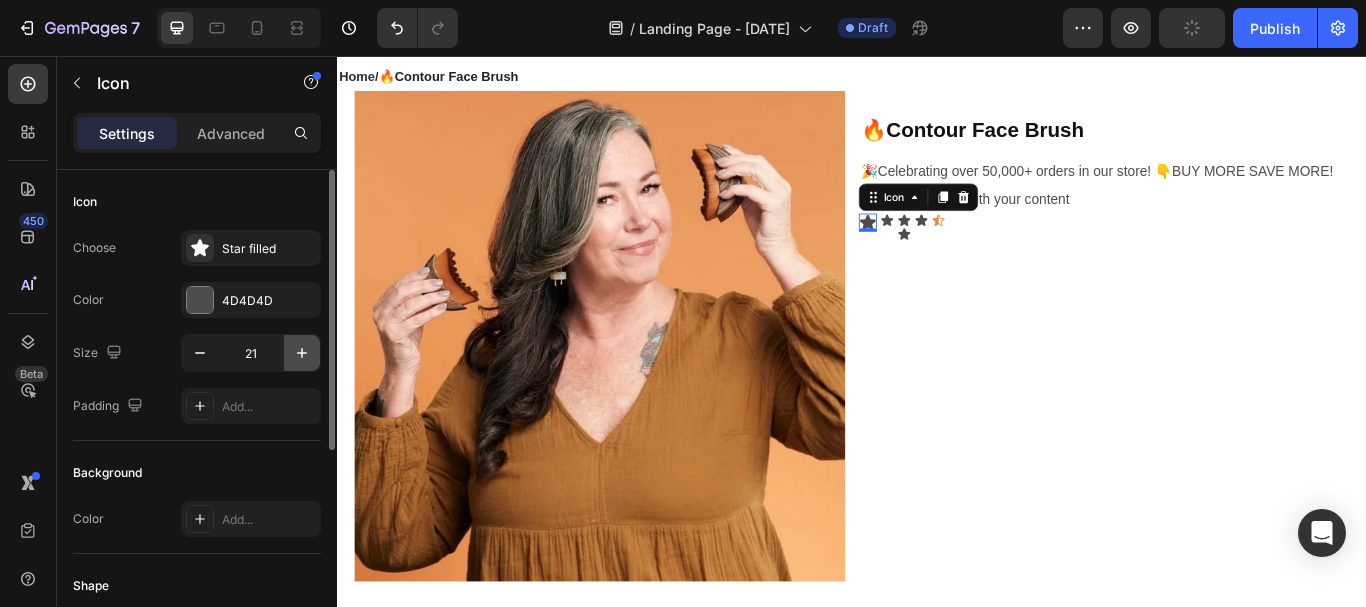 click 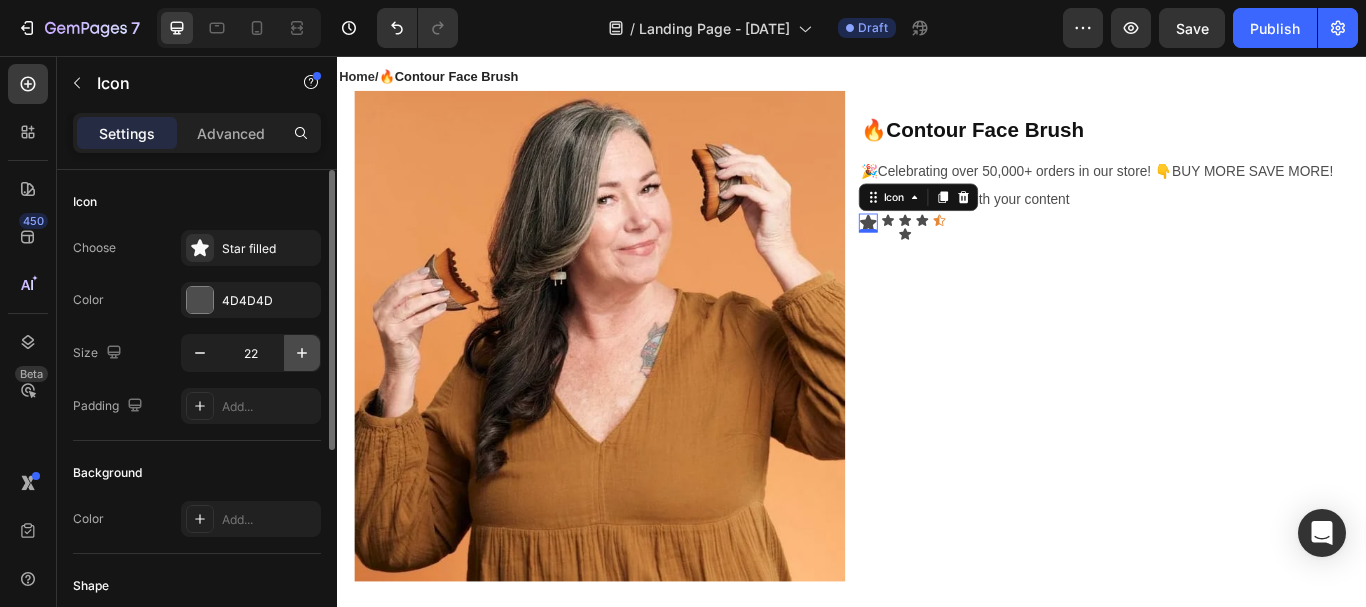 click 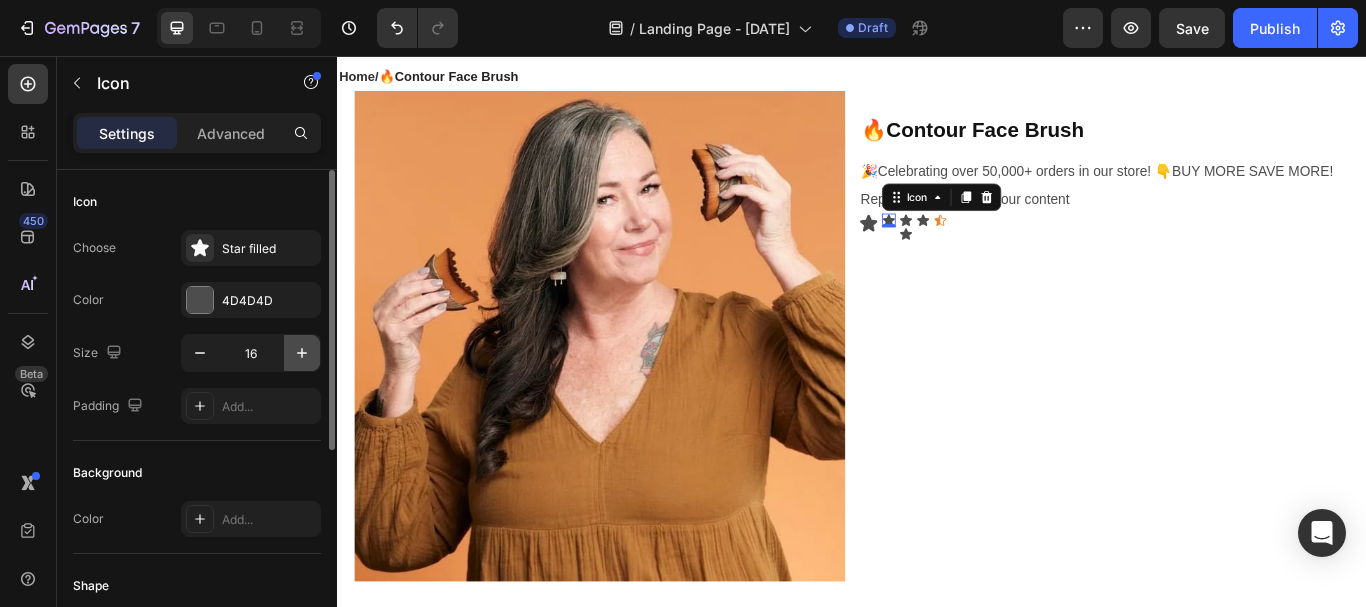 click 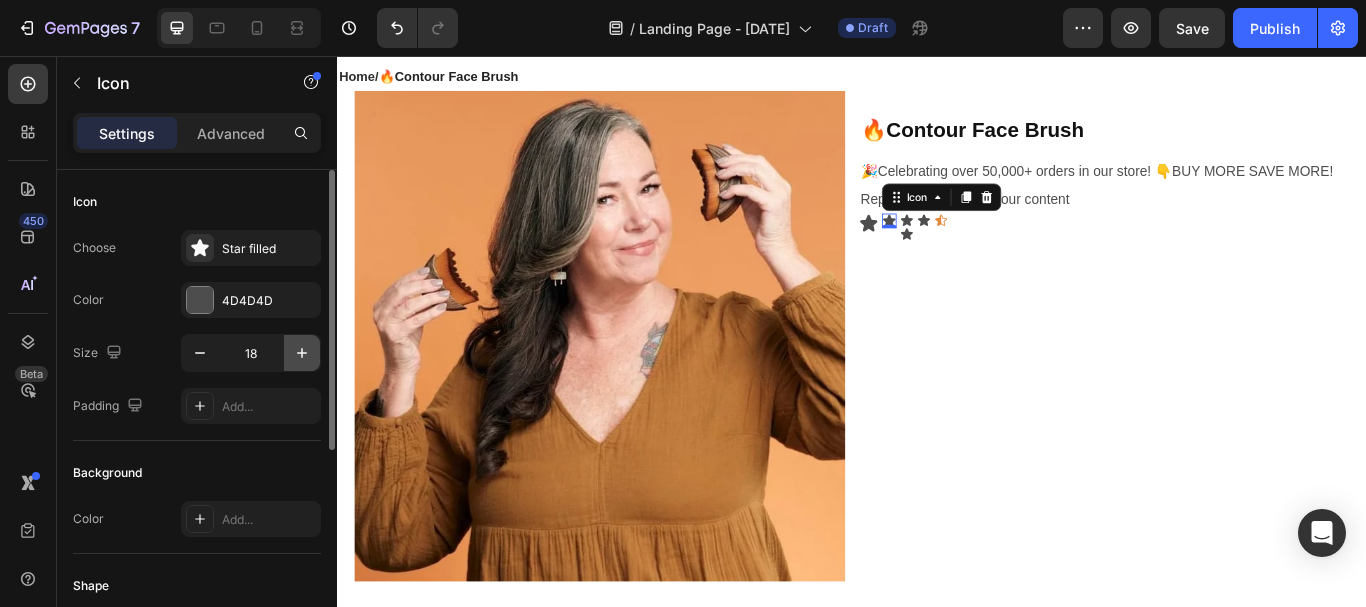 click 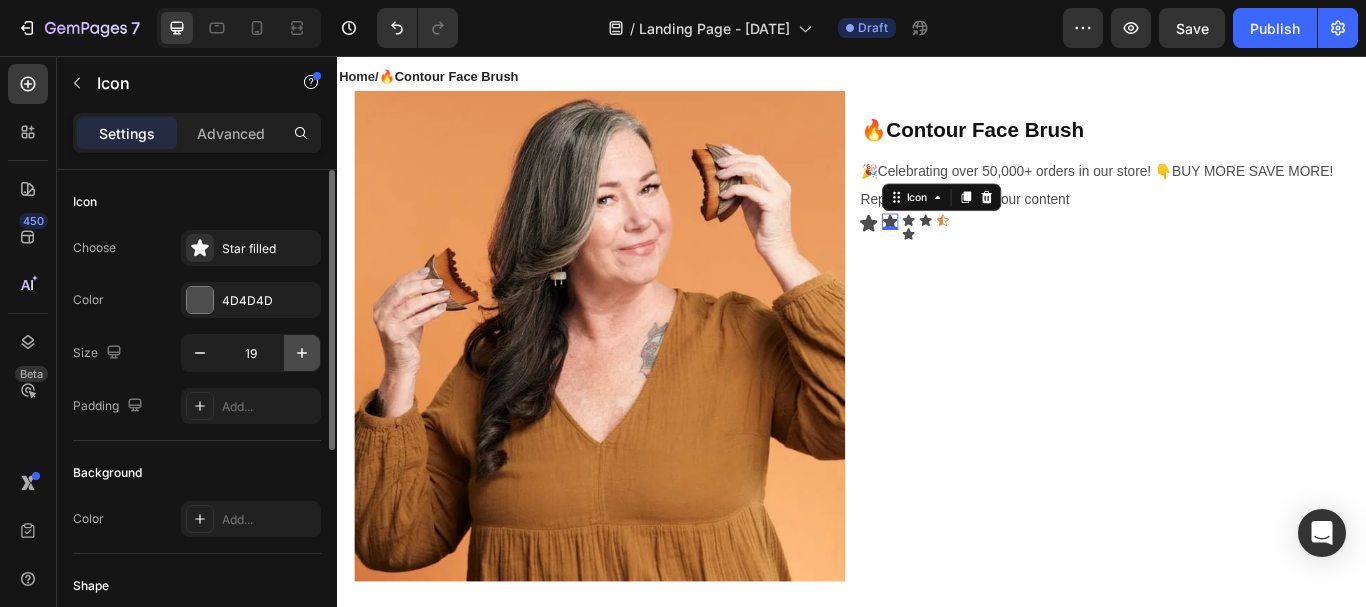 click 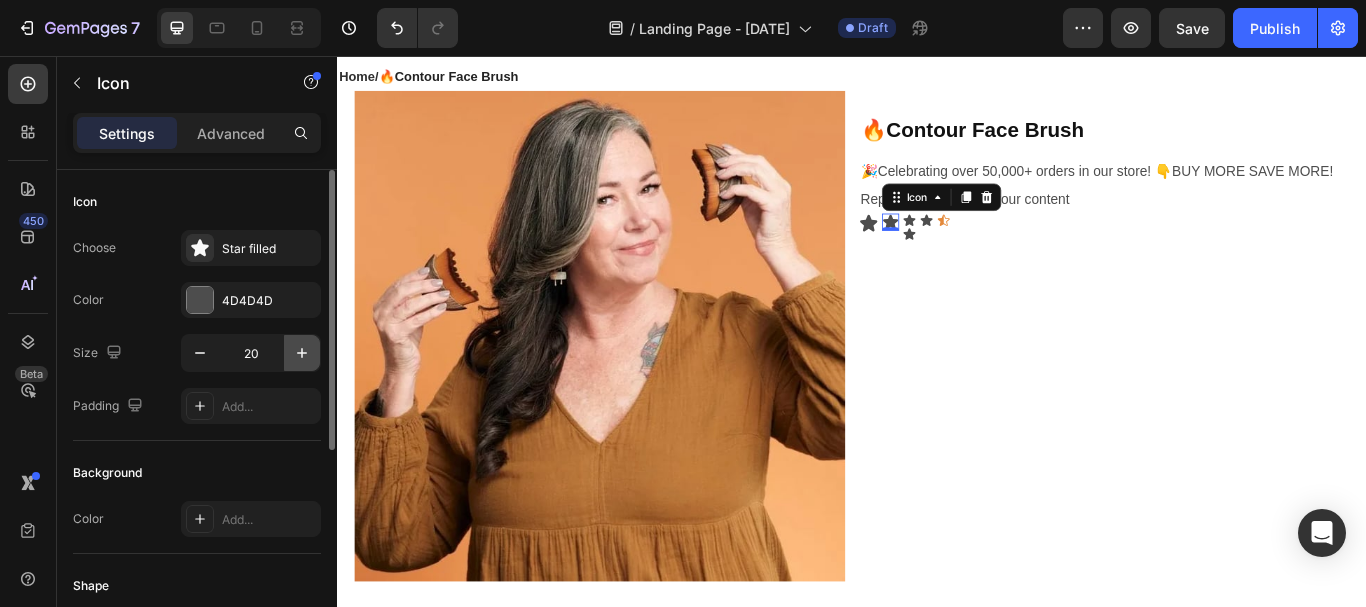 click 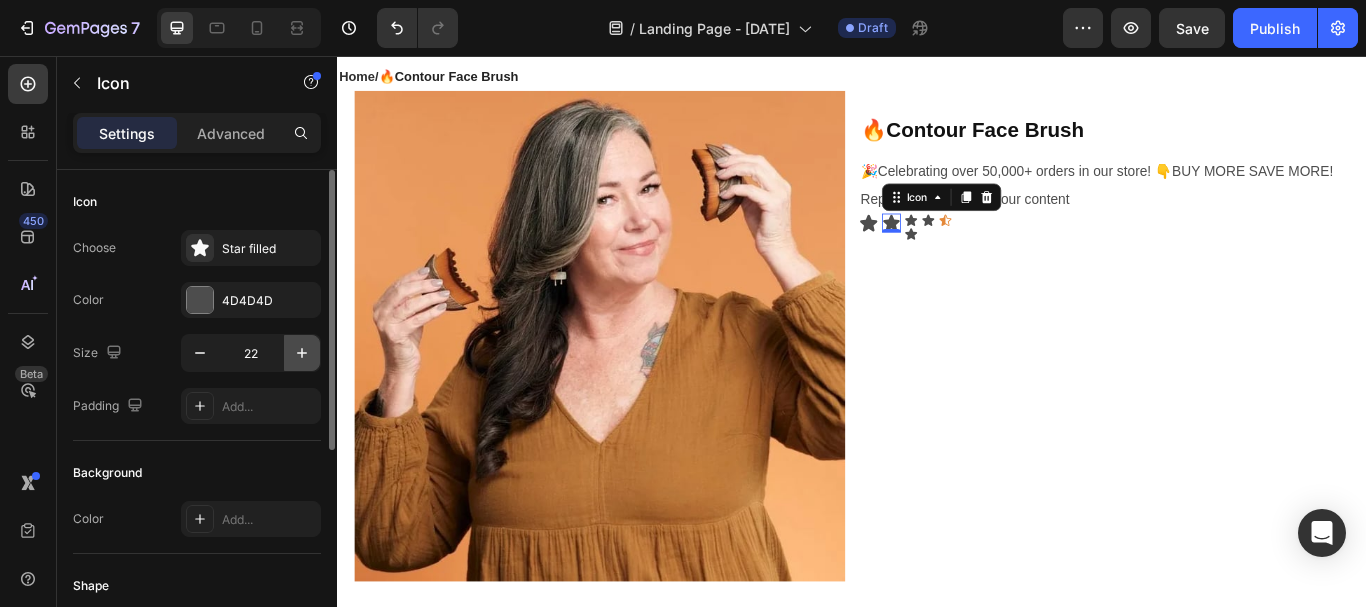 click 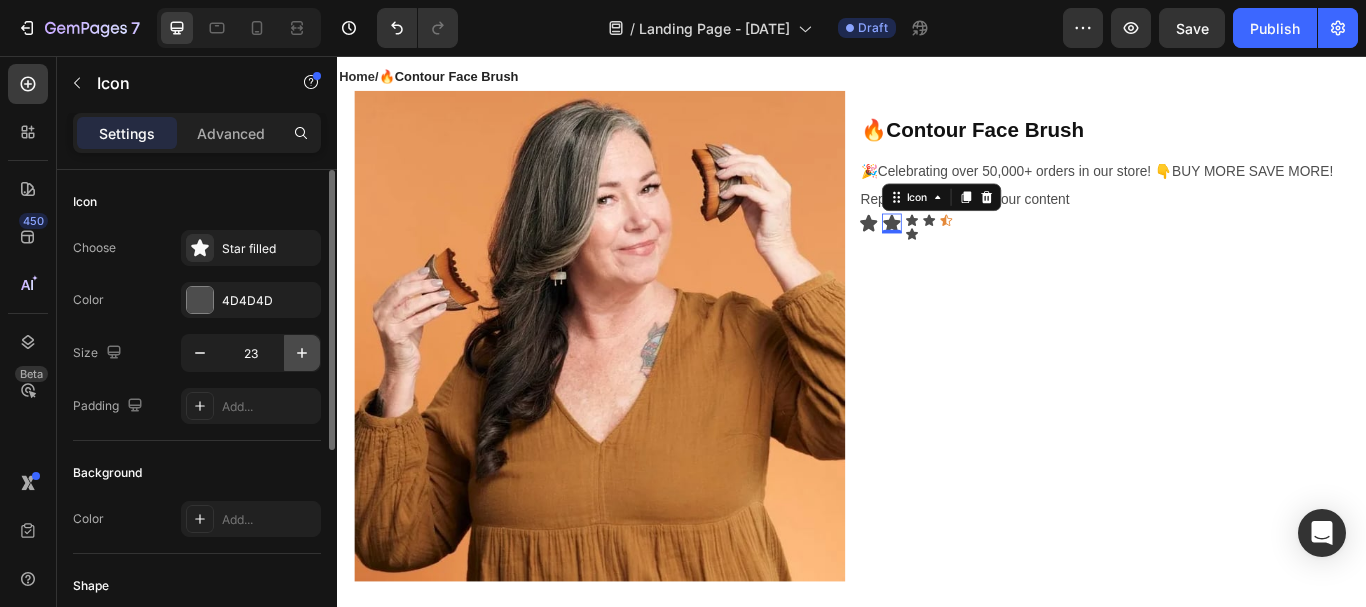 click 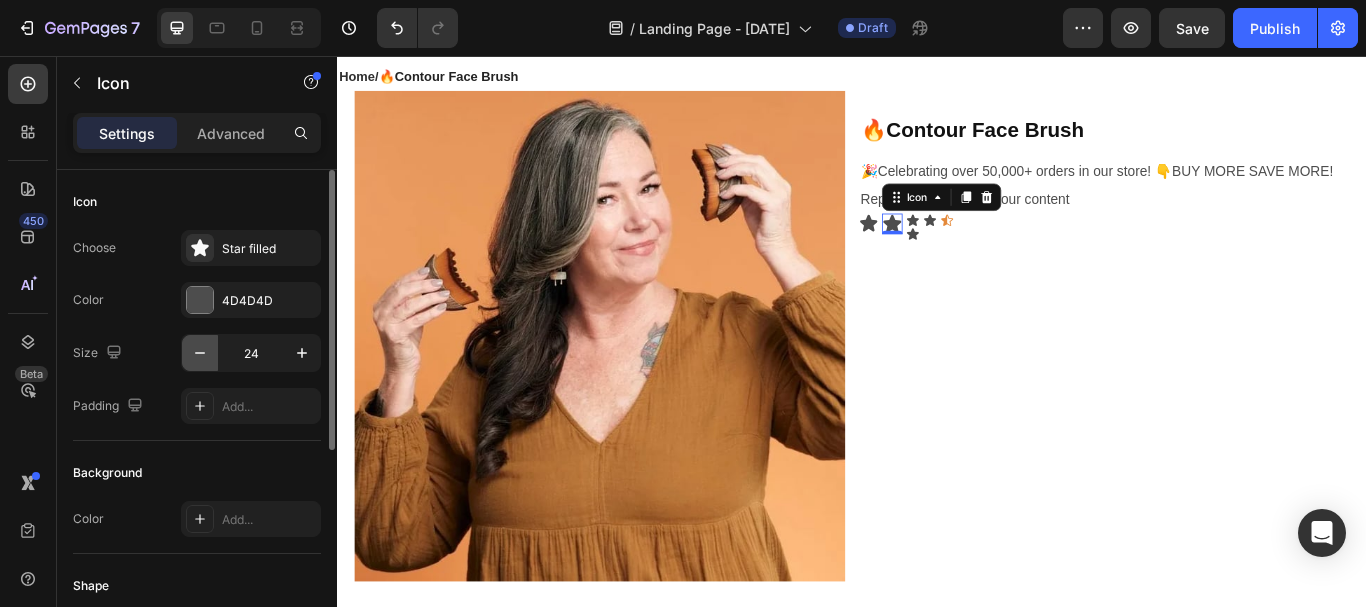 click 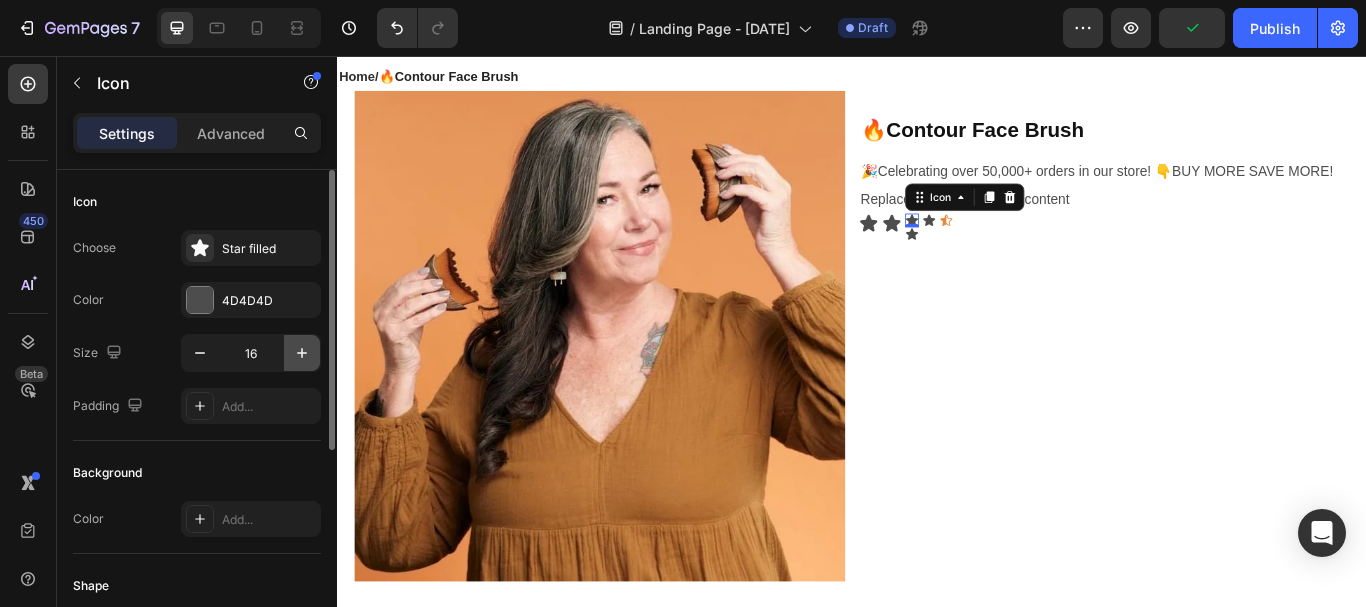 click 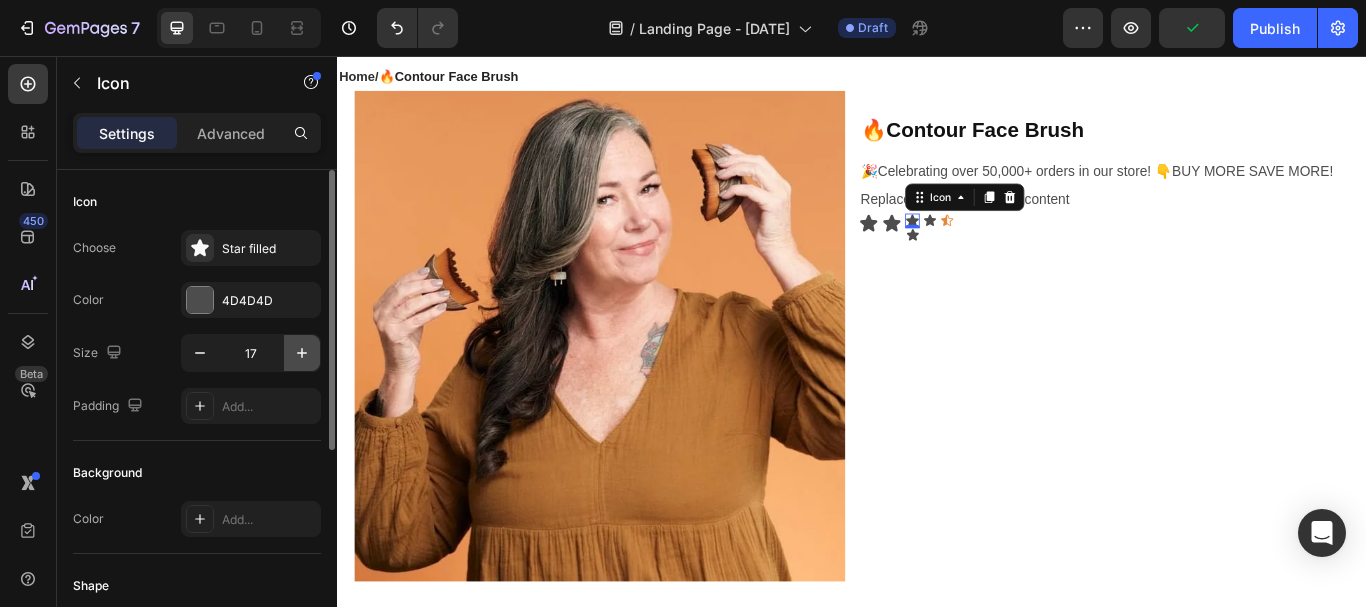 click 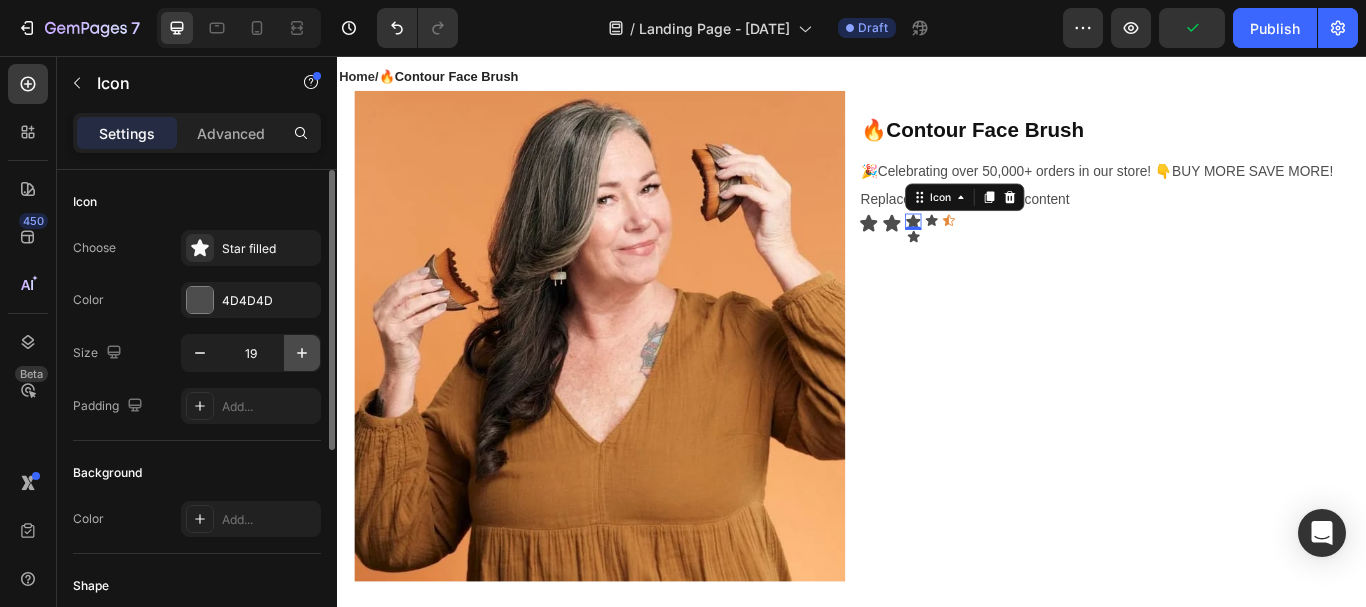 click 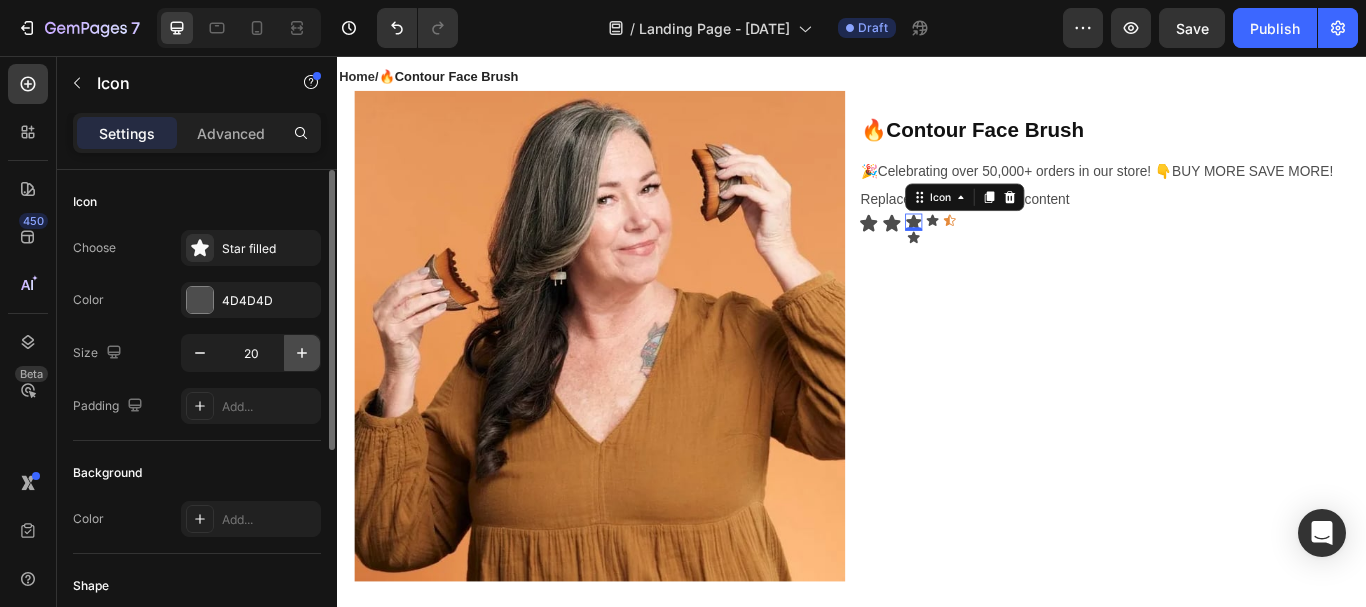 click 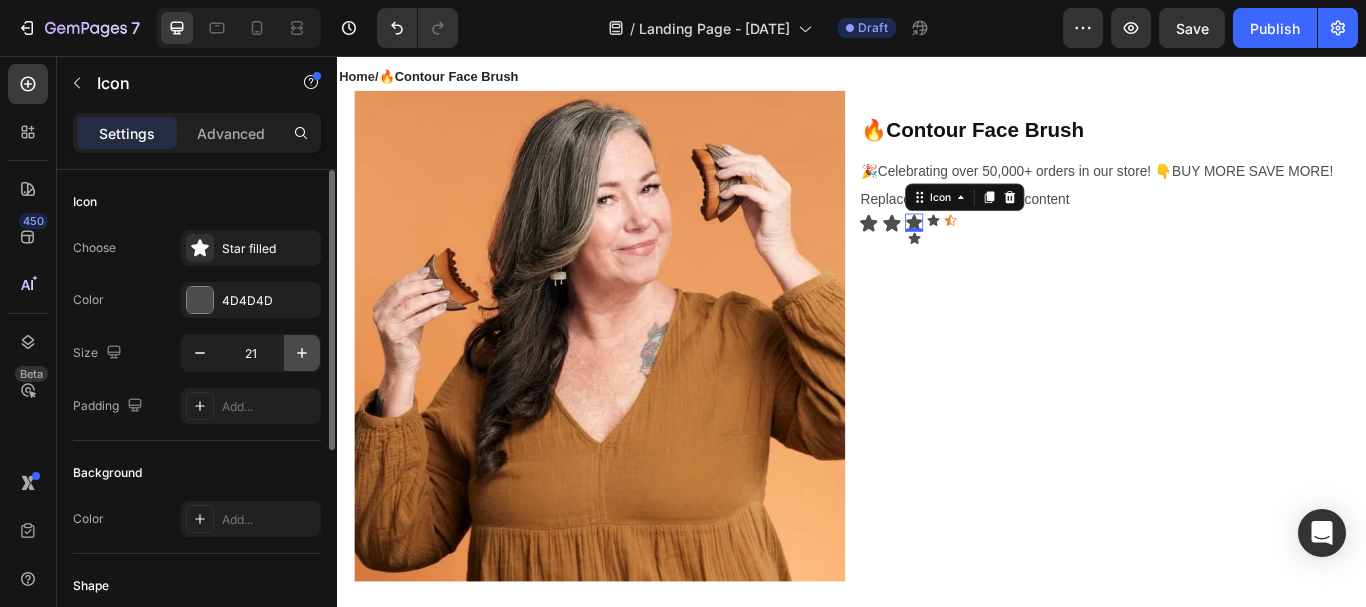click 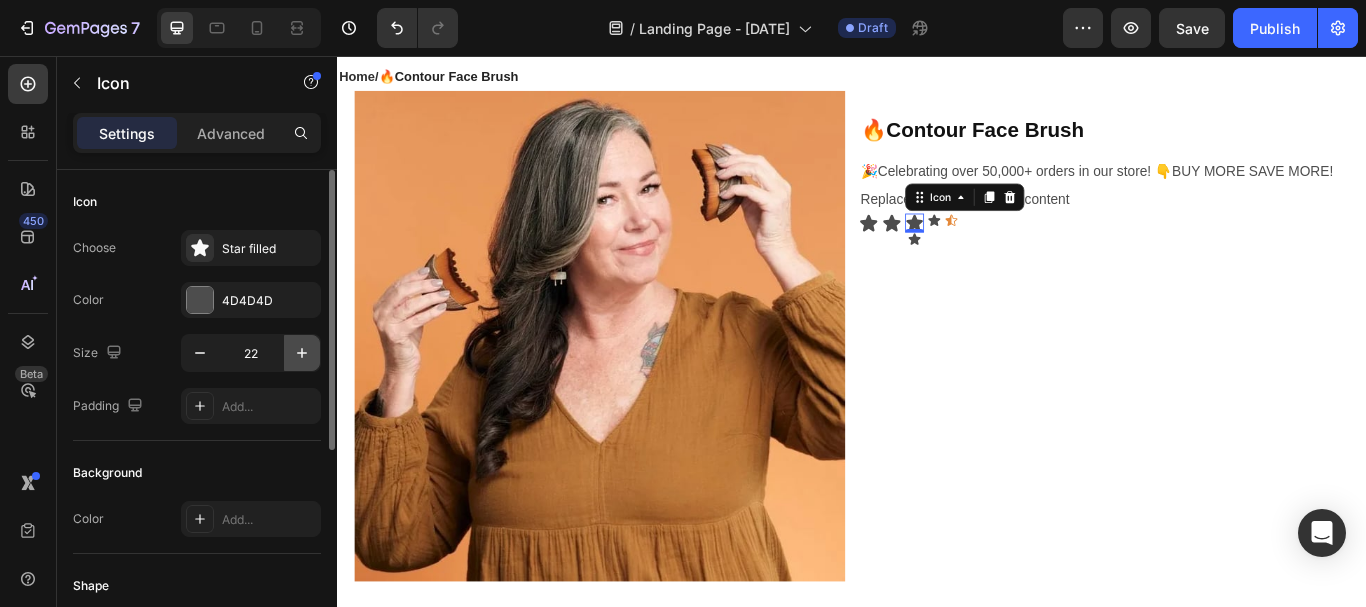 click 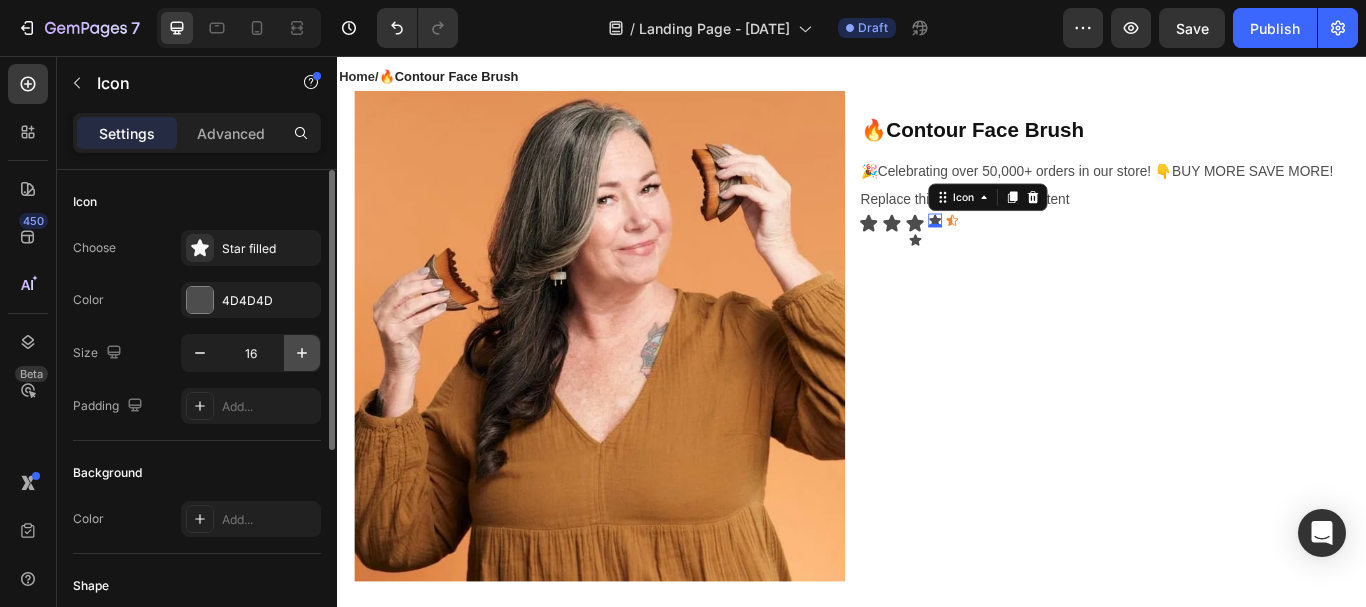 click 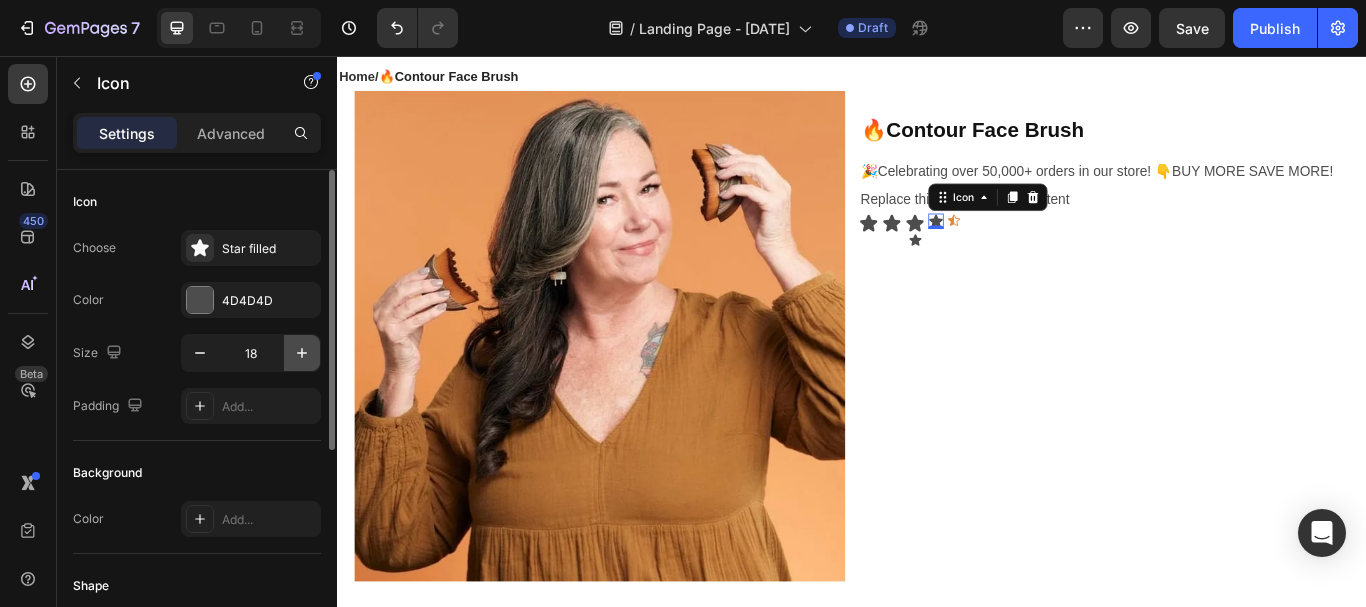 click 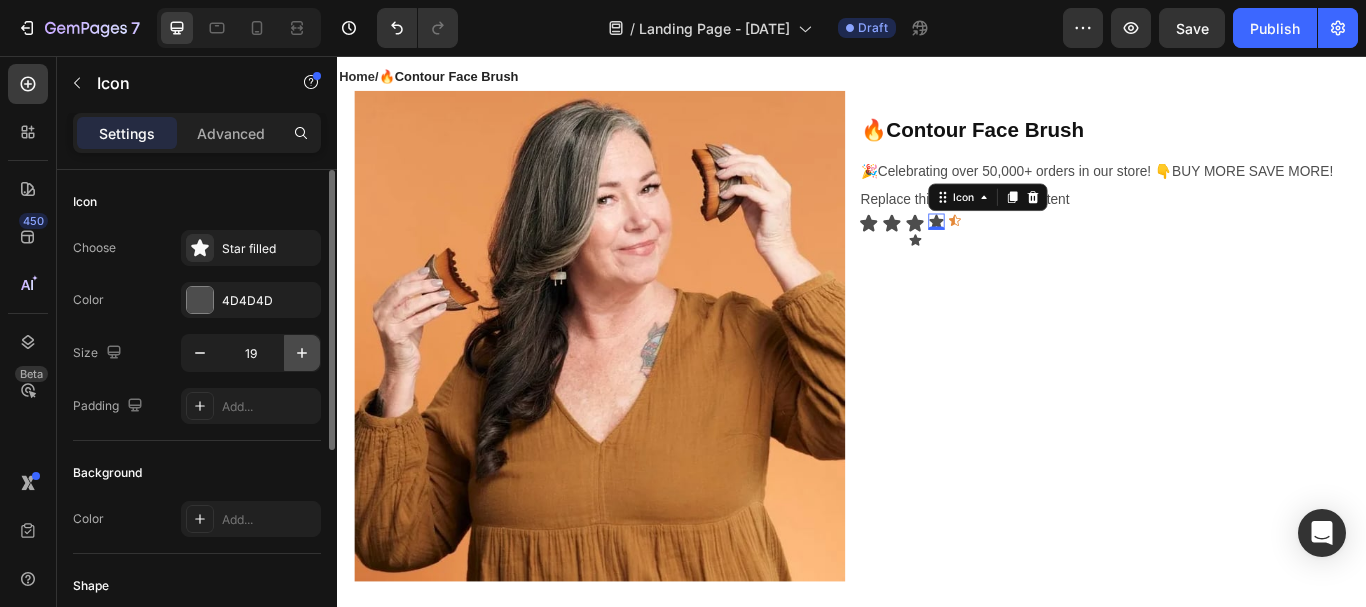 click 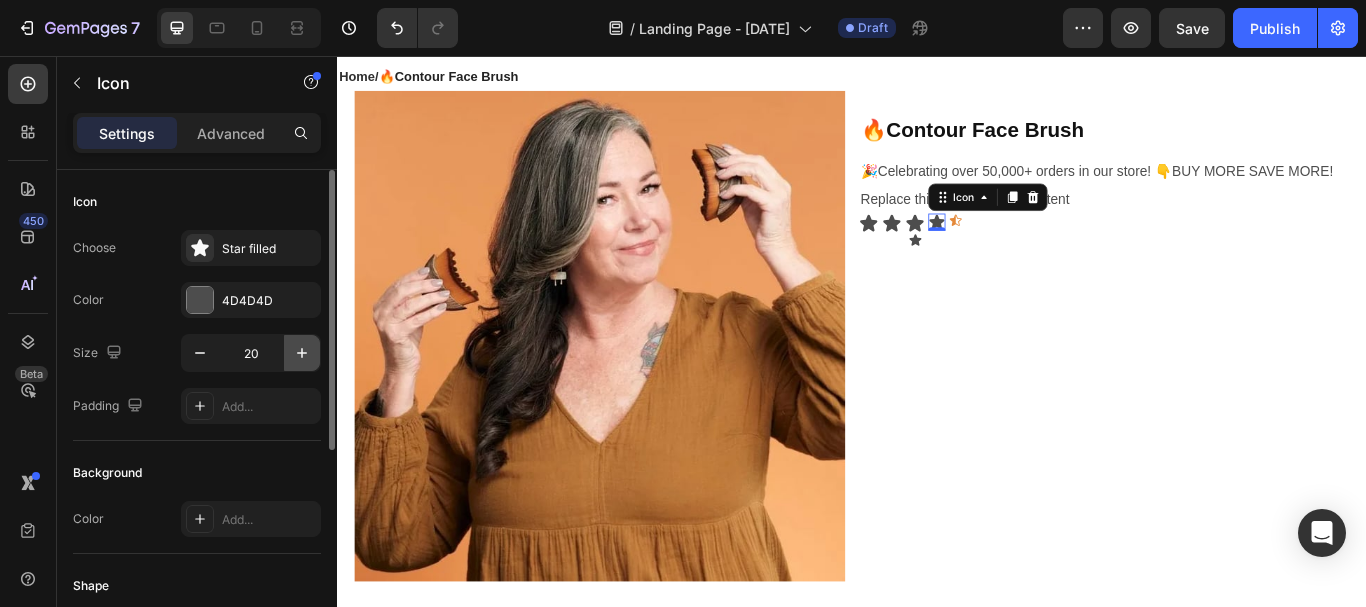 click 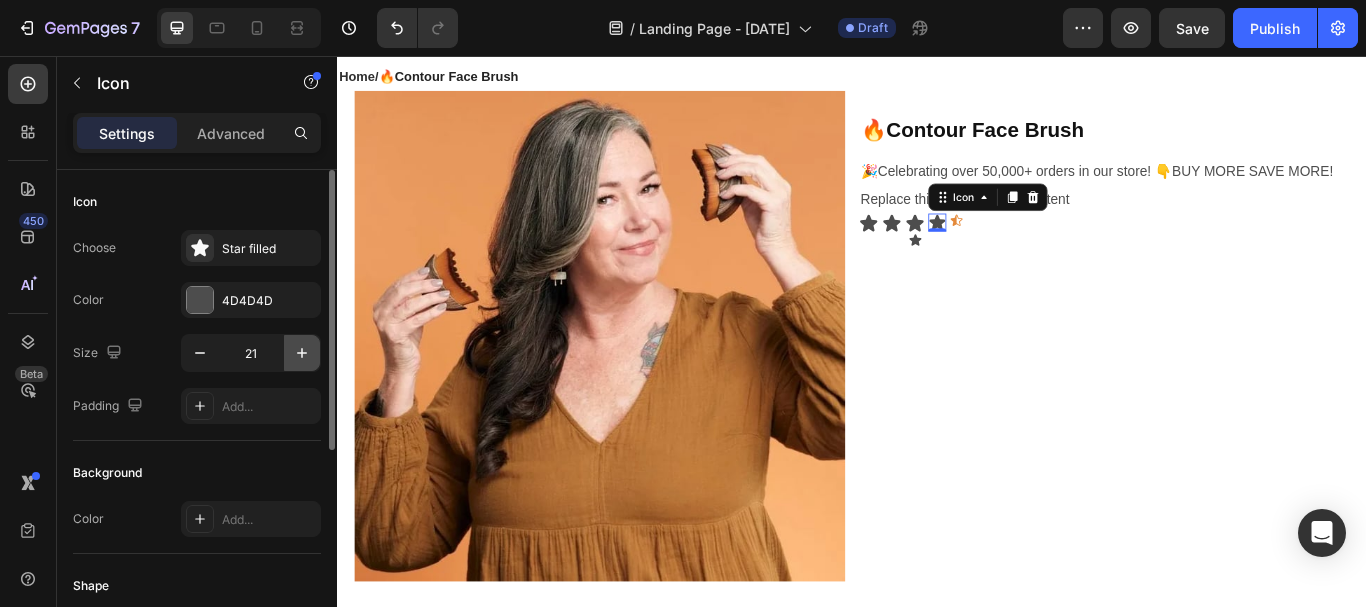 click 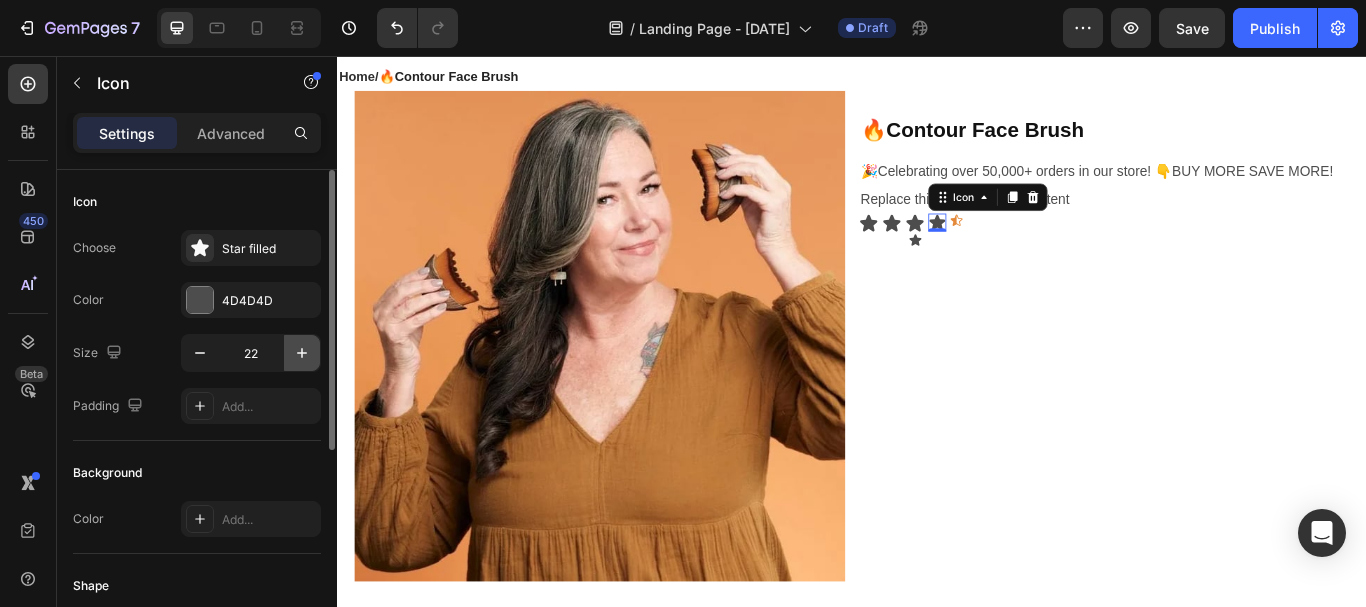 click 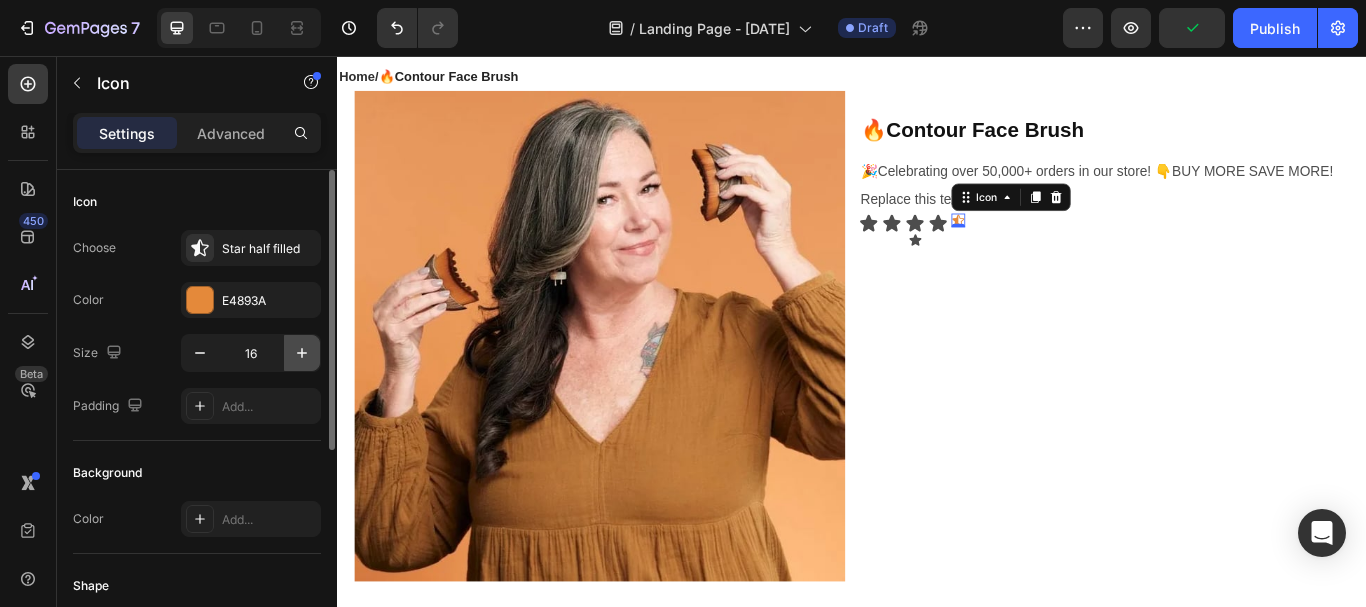click 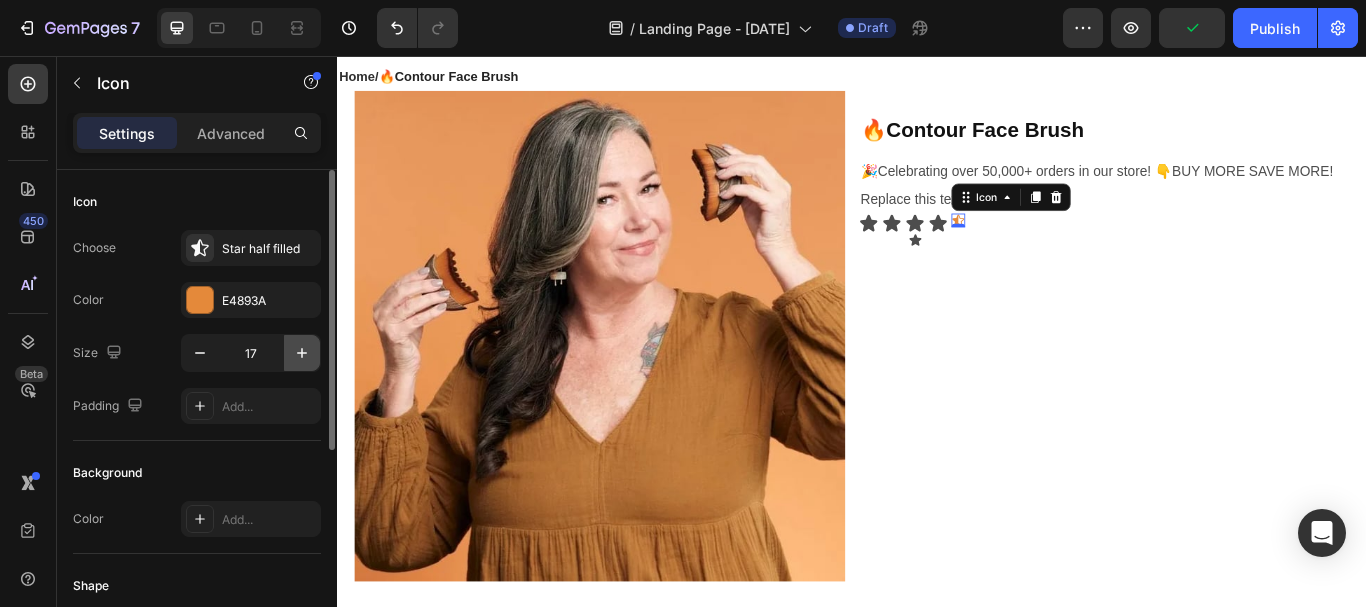 click 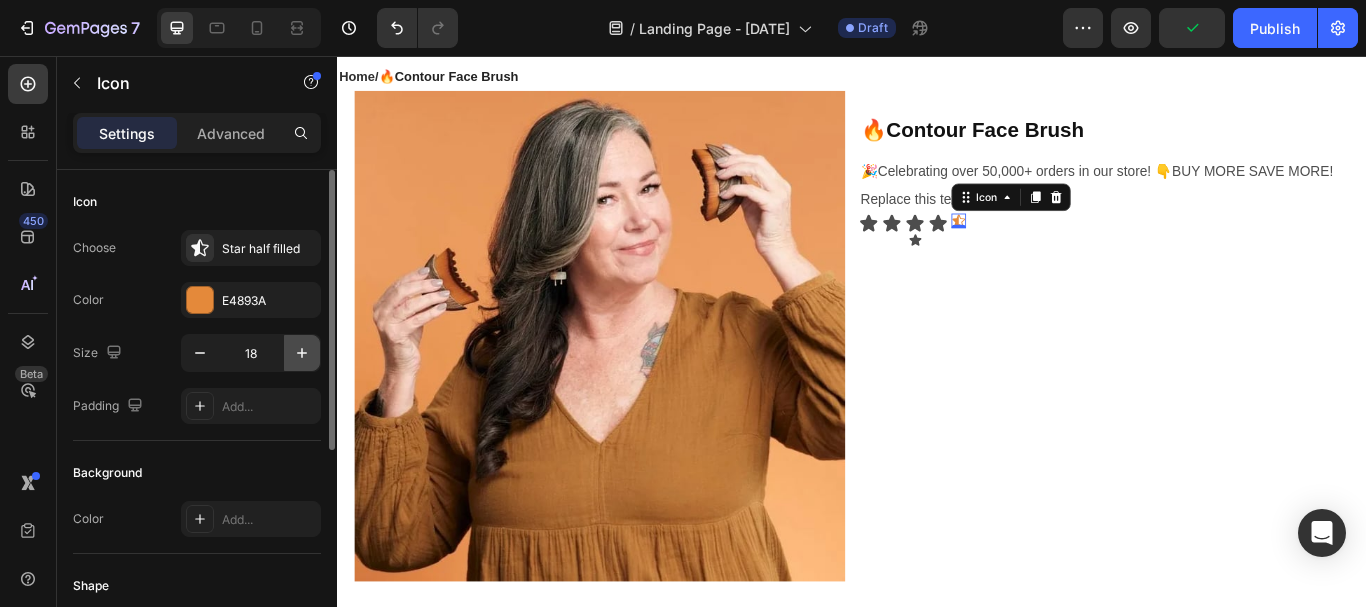 click 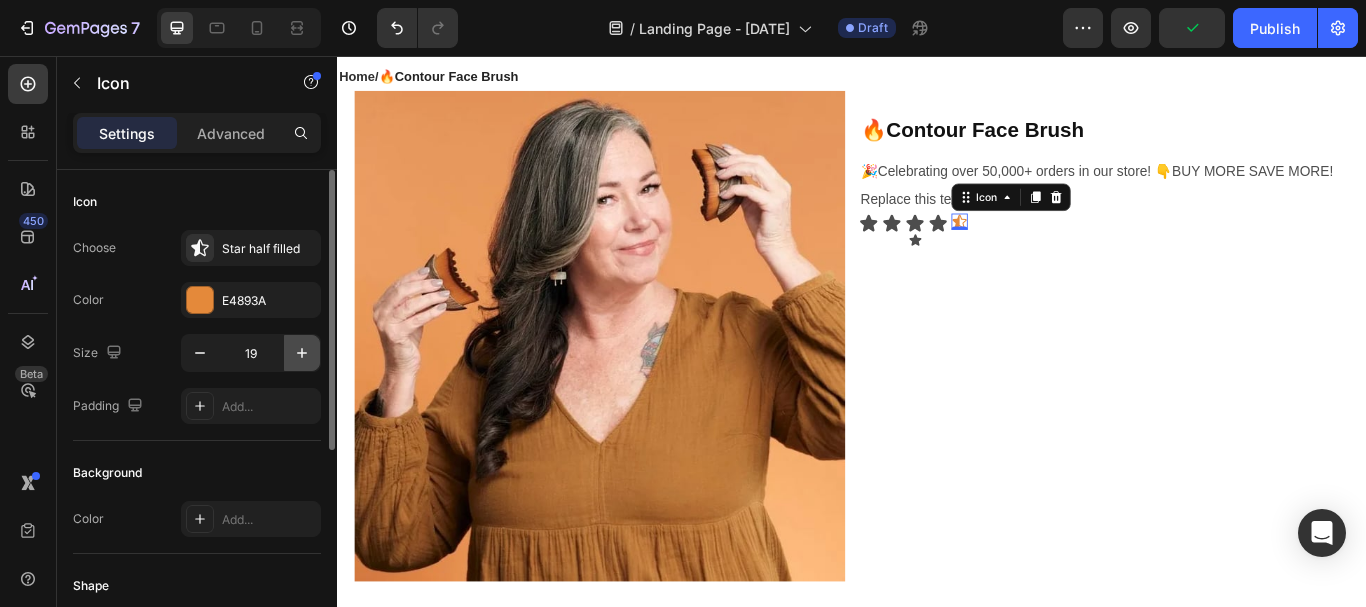 click 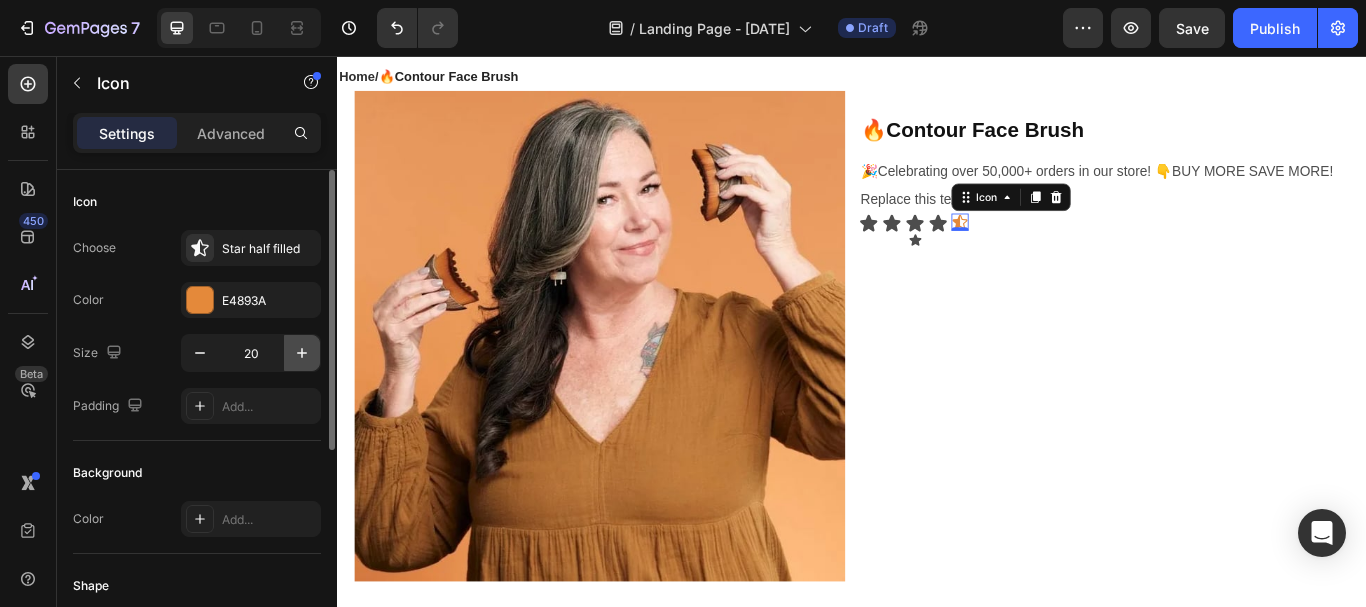 click 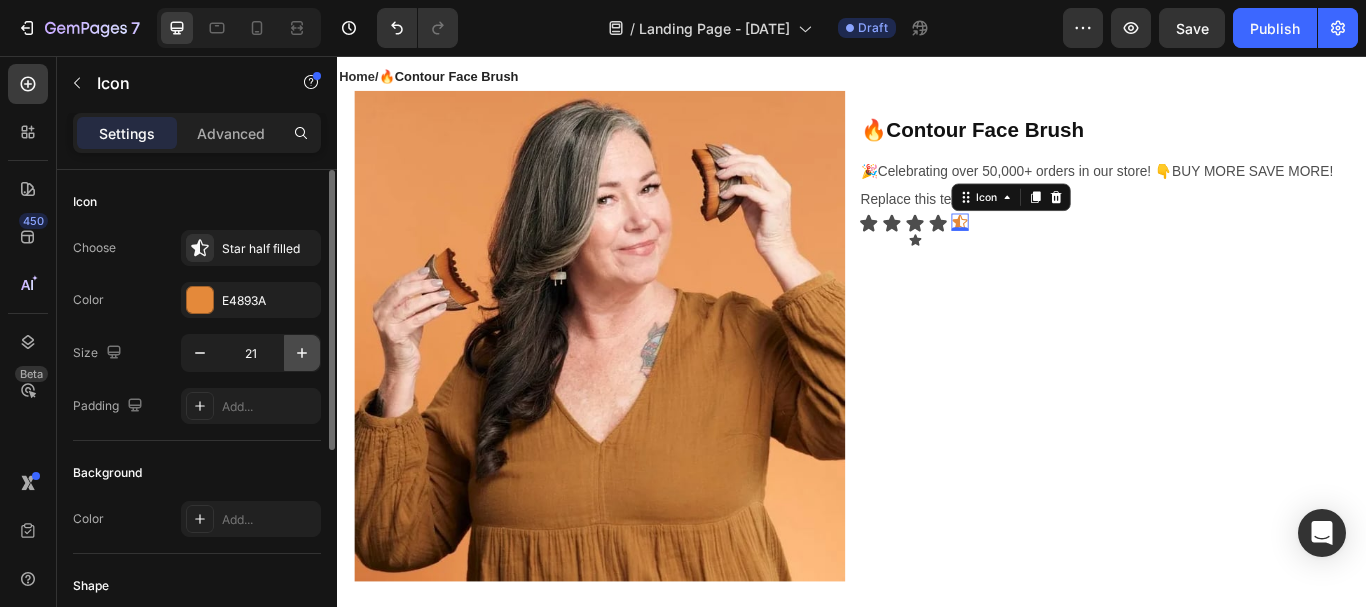 click 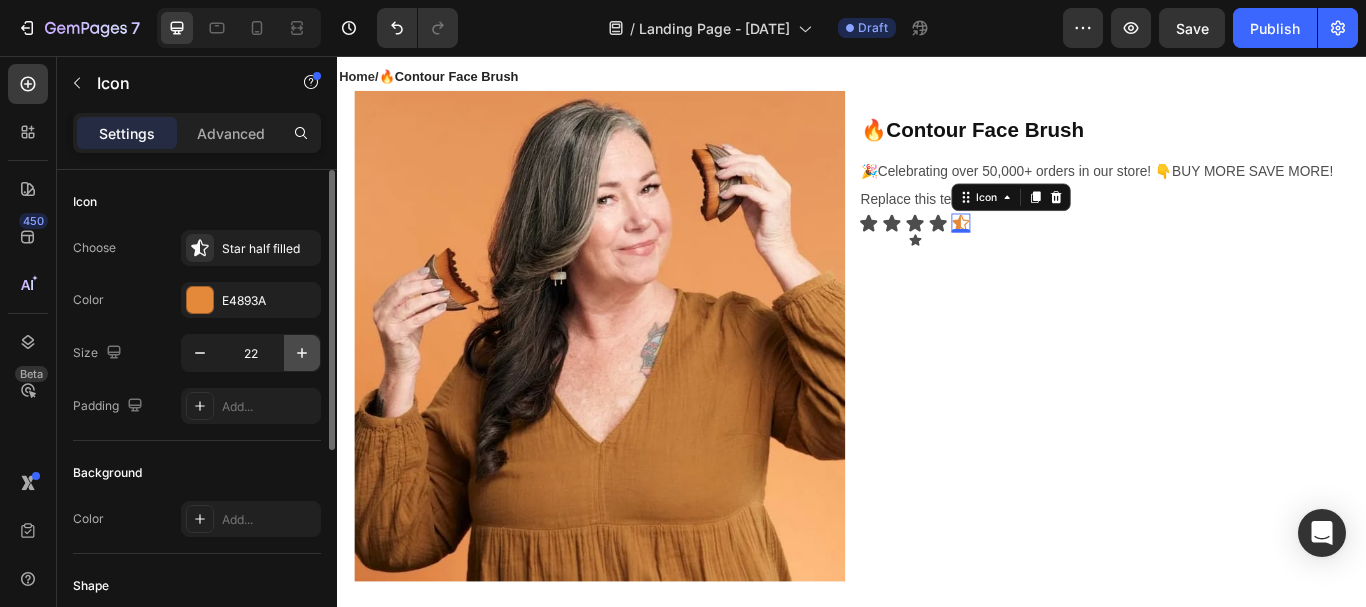 click 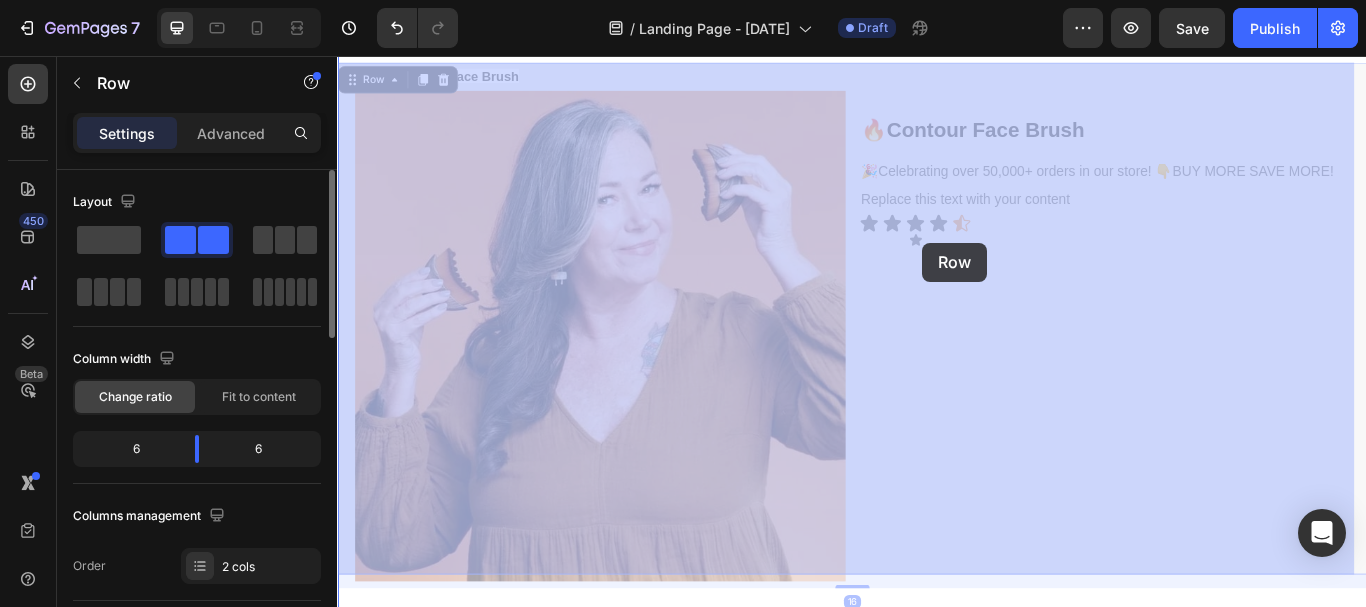 drag, startPoint x: 993, startPoint y: 347, endPoint x: 1019, endPoint y: 274, distance: 77.491936 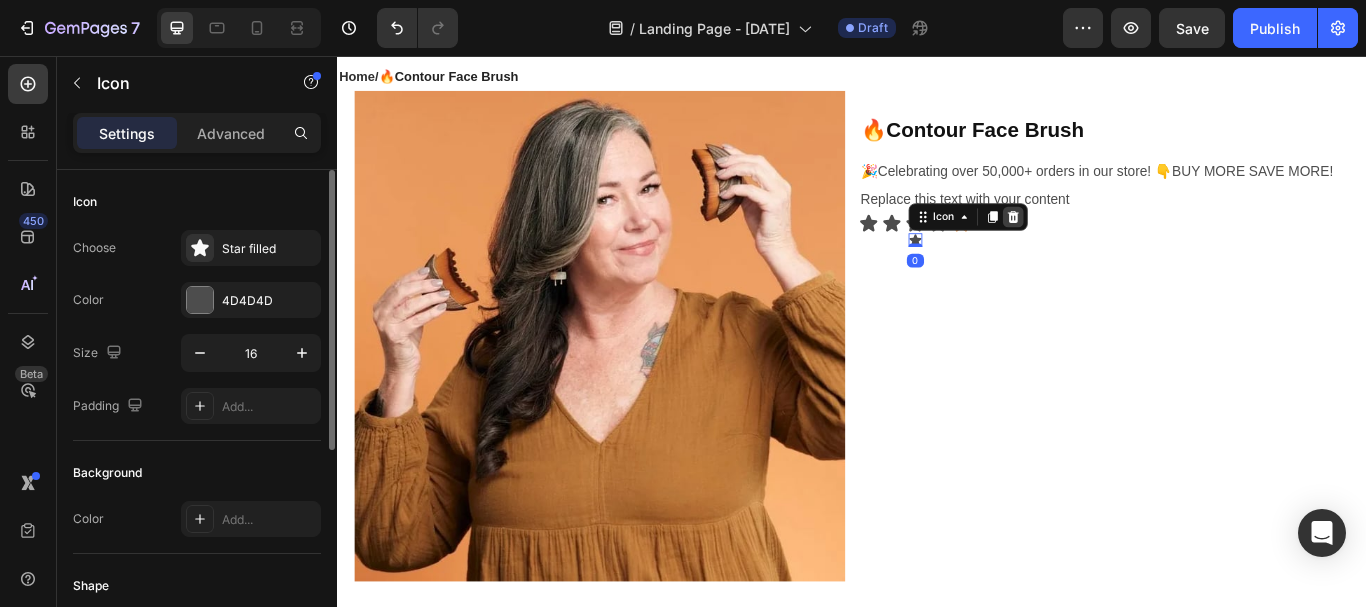 click 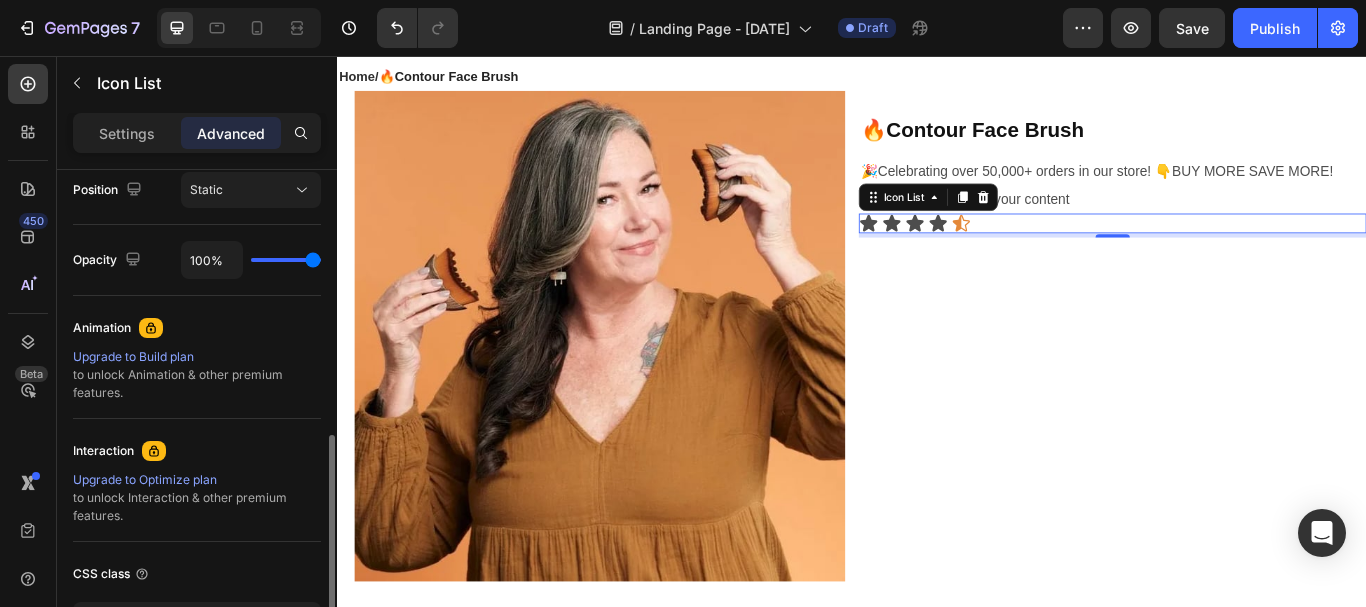scroll, scrollTop: 894, scrollLeft: 0, axis: vertical 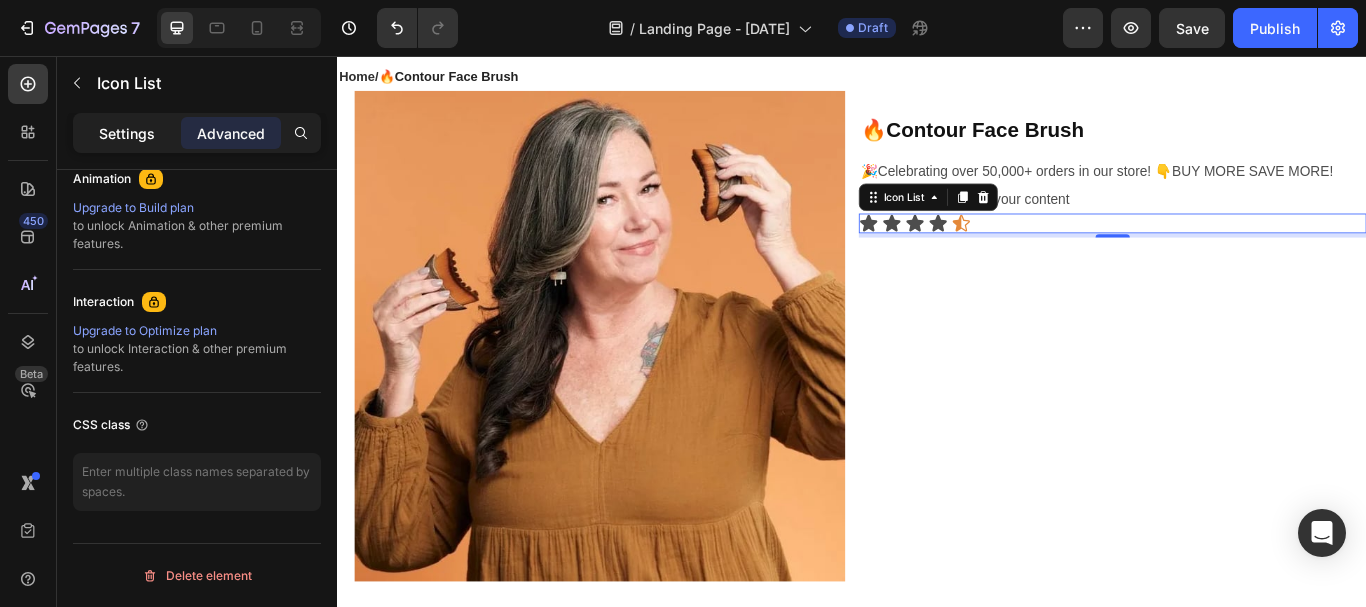 click on "Settings" at bounding box center (127, 133) 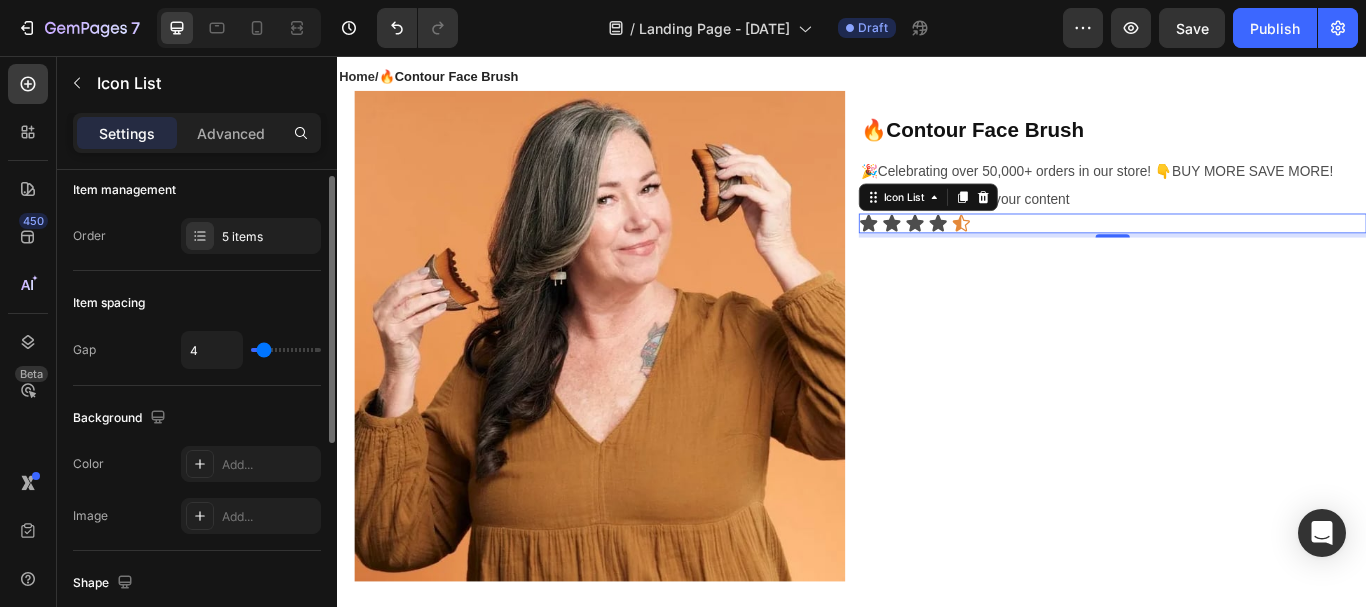 scroll, scrollTop: 0, scrollLeft: 0, axis: both 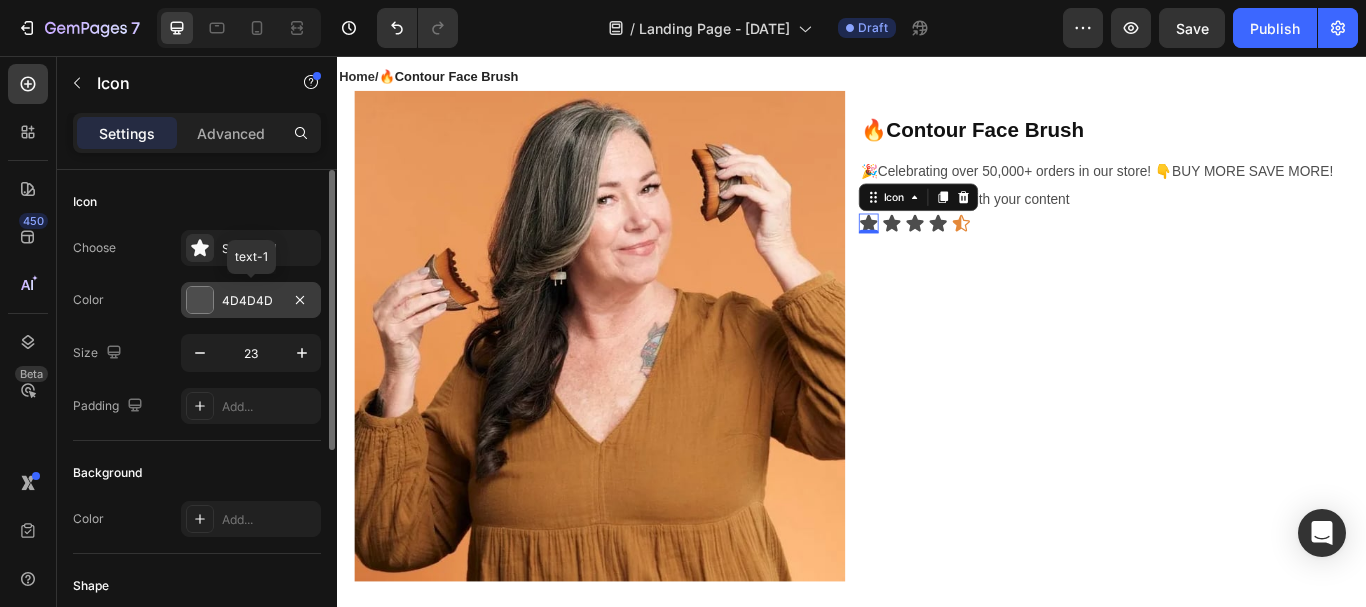 click at bounding box center (200, 300) 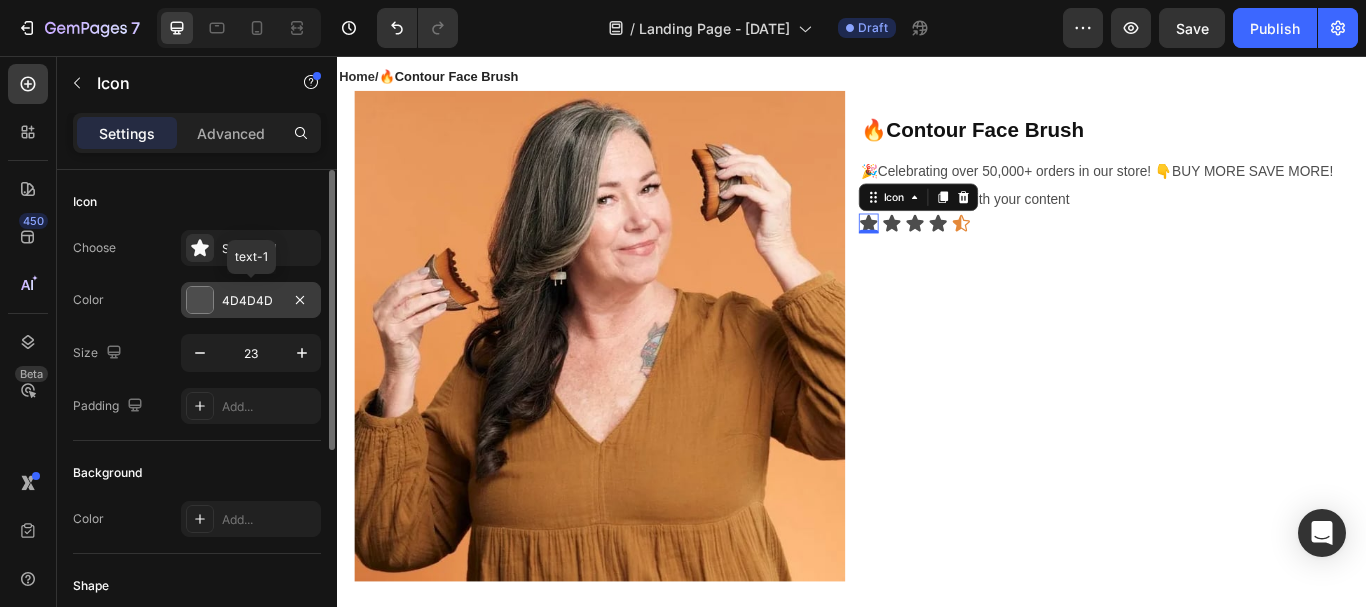 click on "4D4D4D" at bounding box center [251, 301] 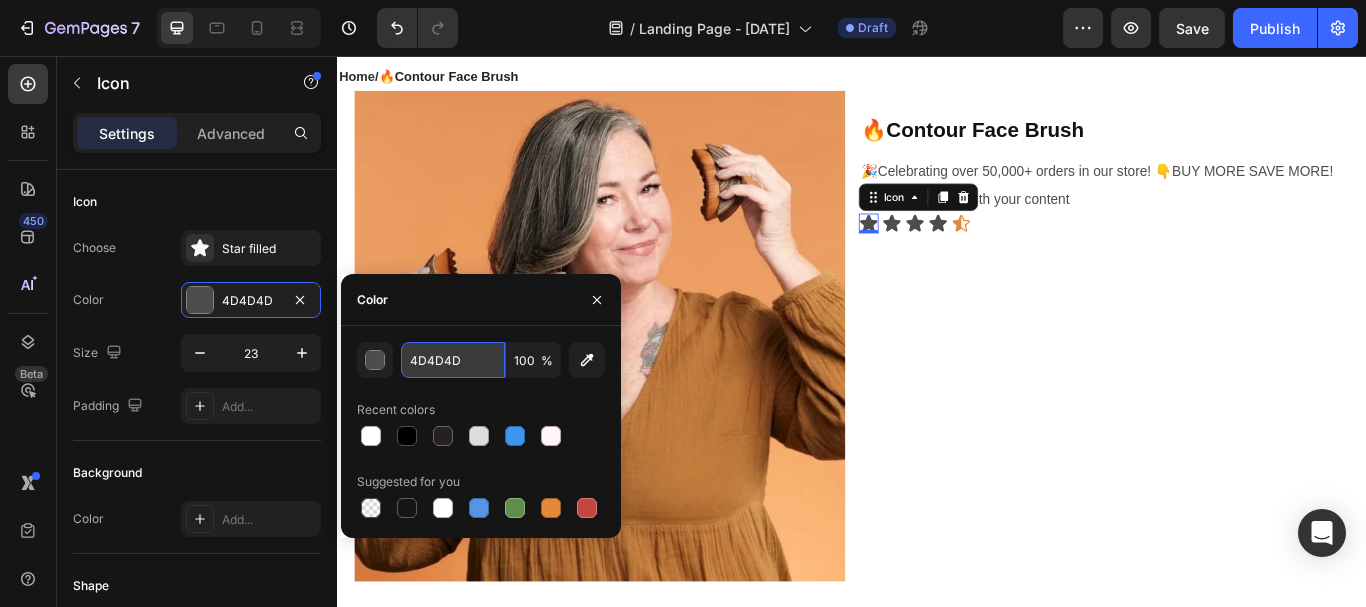 click on "4D4D4D" at bounding box center (453, 360) 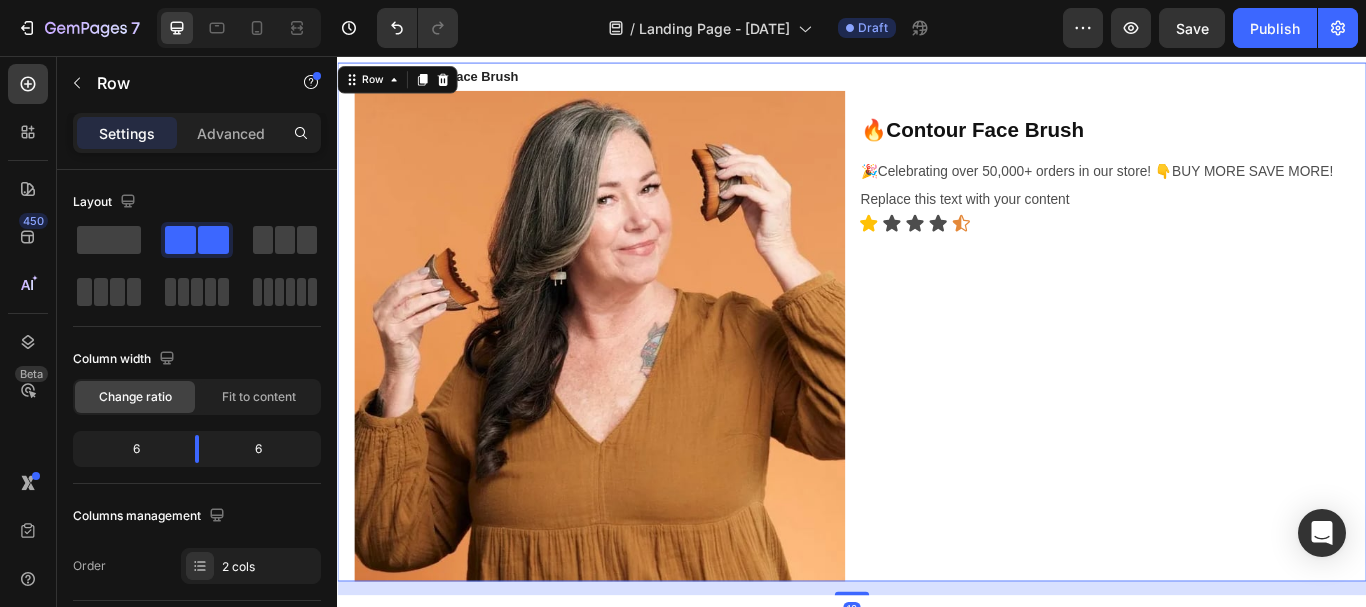 click on "⁠⁠⁠⁠⁠⁠⁠ 🔥Contour Face Brush Heading 🎉Celebrating over 50,000+ orders in our store! 👇BUY MORE SAVE MORE! Text Block Replace this text with your content Text Block Icon Icon Icon Icon Icon Icon List" at bounding box center [1241, 366] 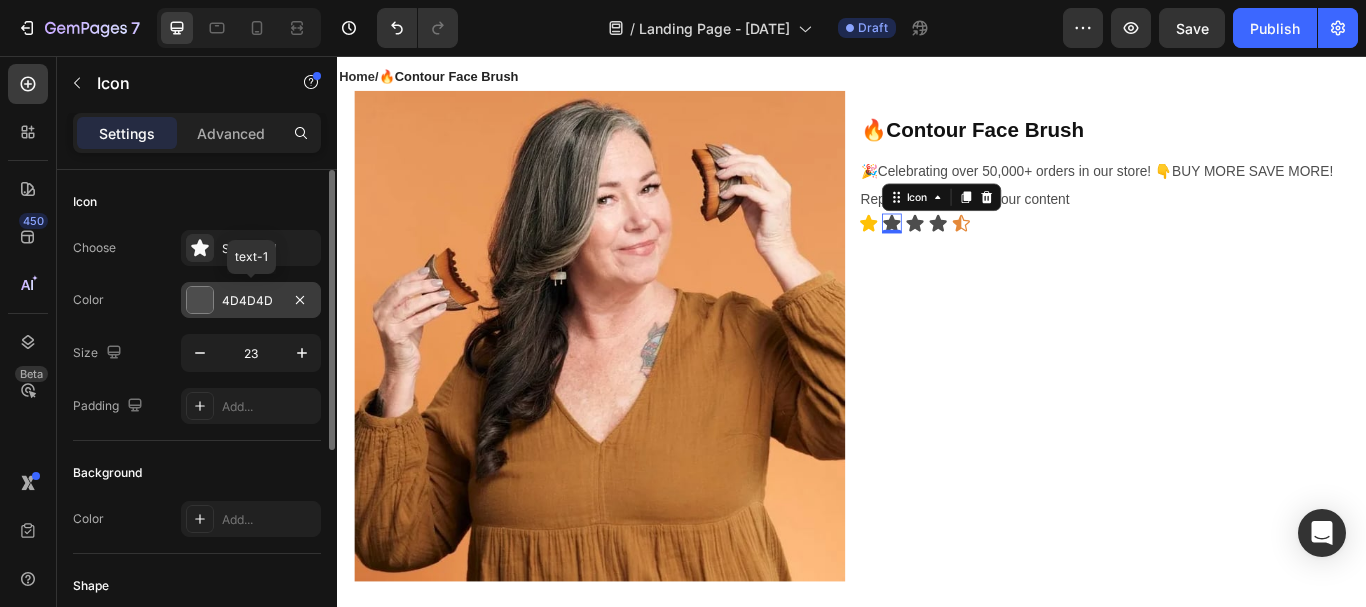 click on "4D4D4D" at bounding box center [251, 301] 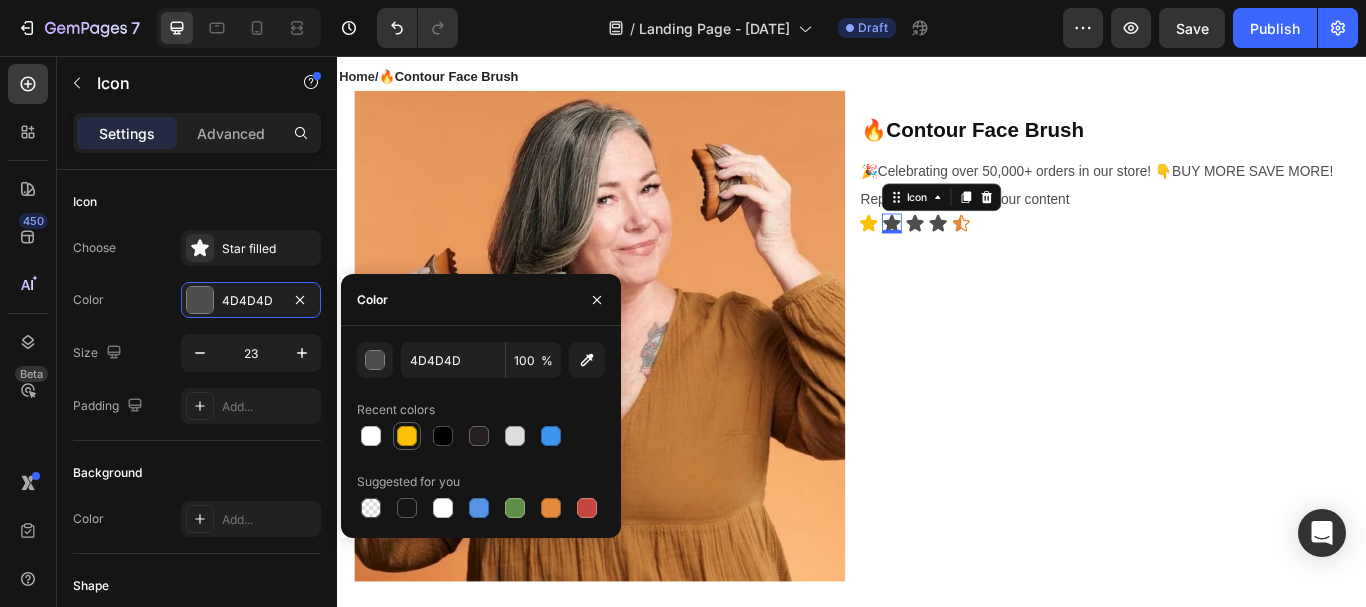 click at bounding box center [407, 436] 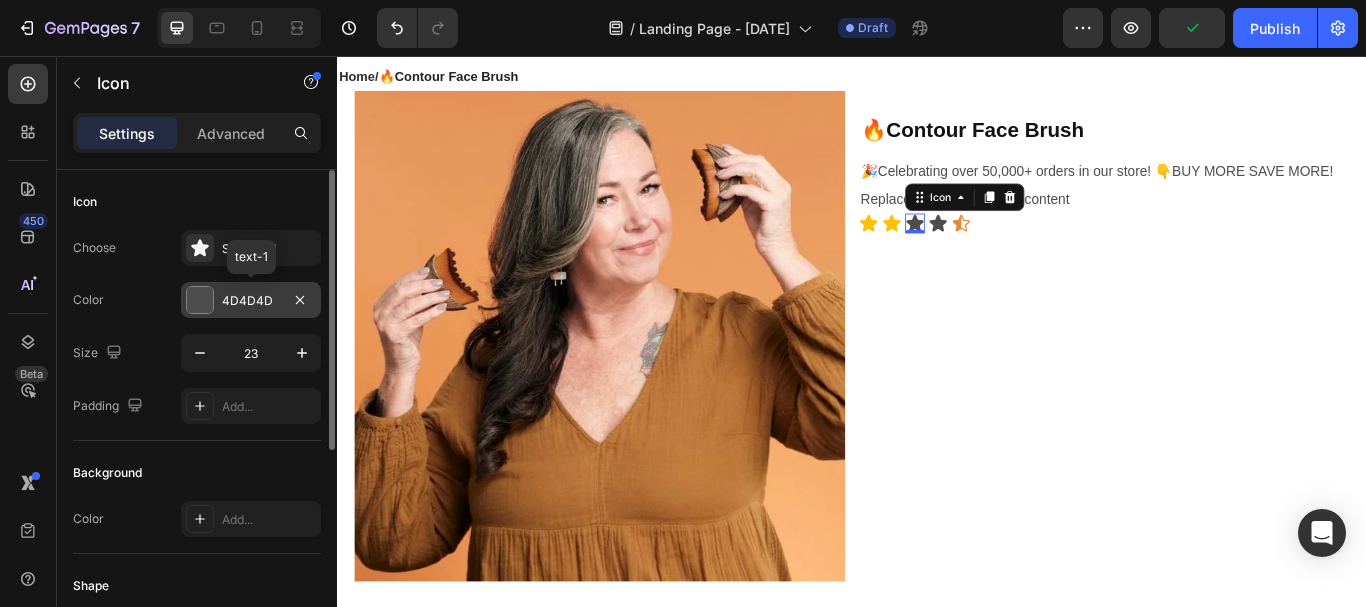 click on "4D4D4D" at bounding box center [251, 301] 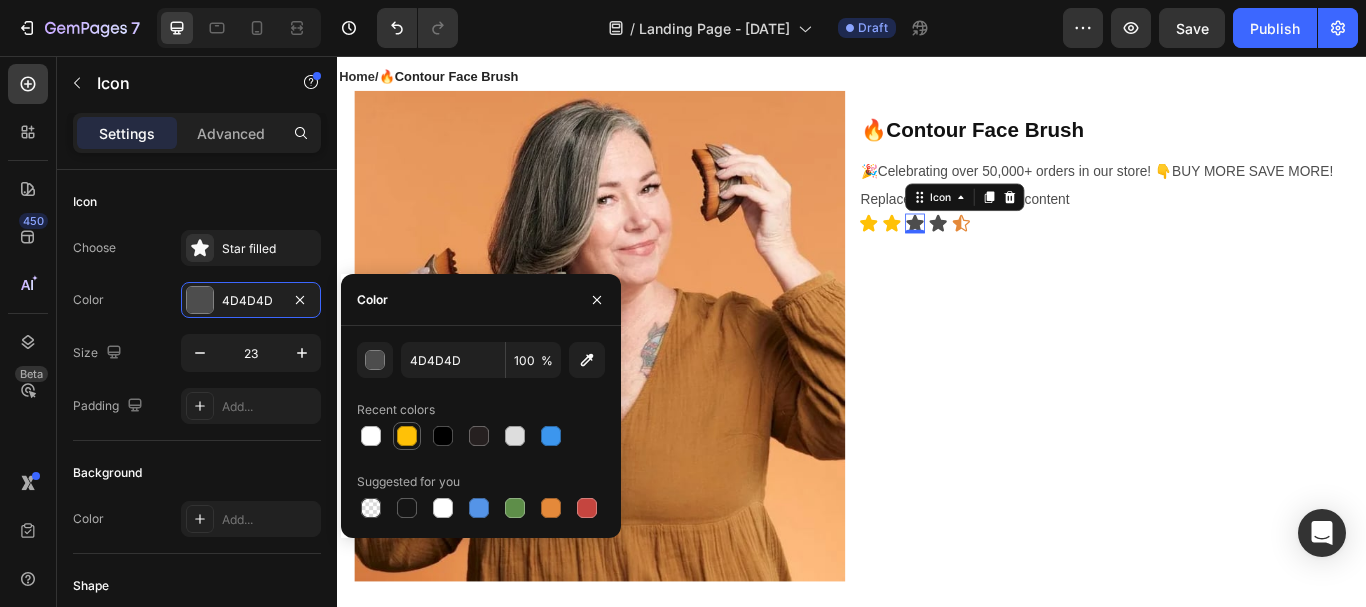 click at bounding box center [407, 436] 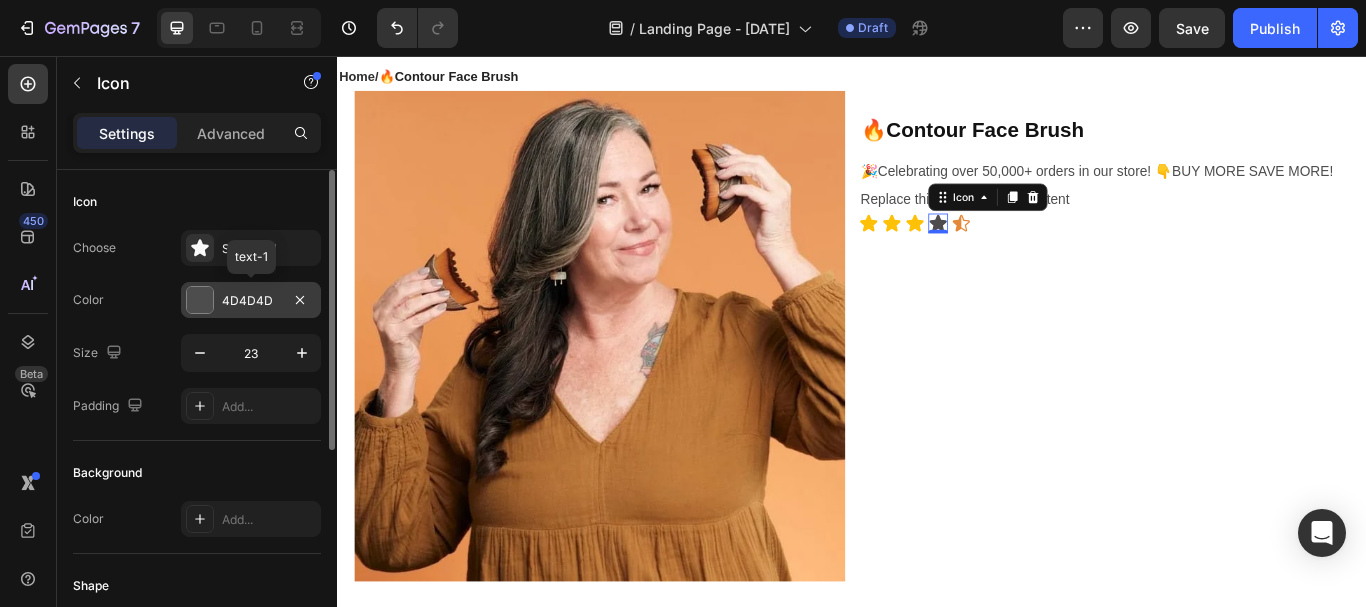 click on "4D4D4D" at bounding box center [251, 301] 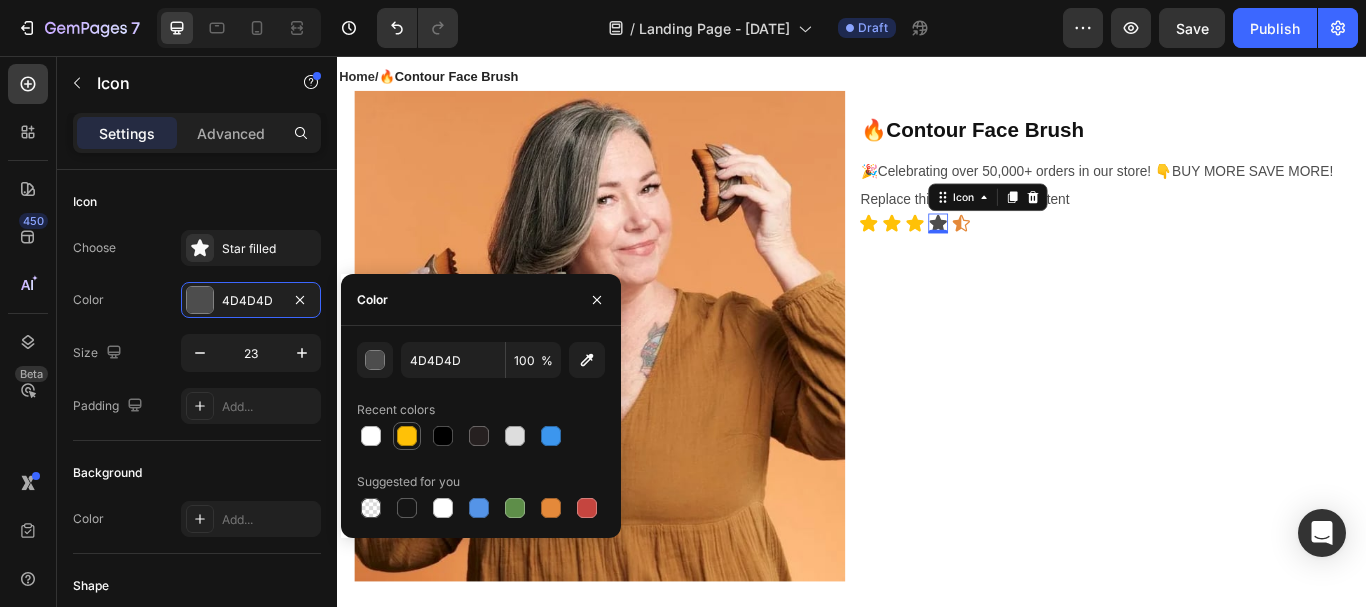 click at bounding box center [407, 436] 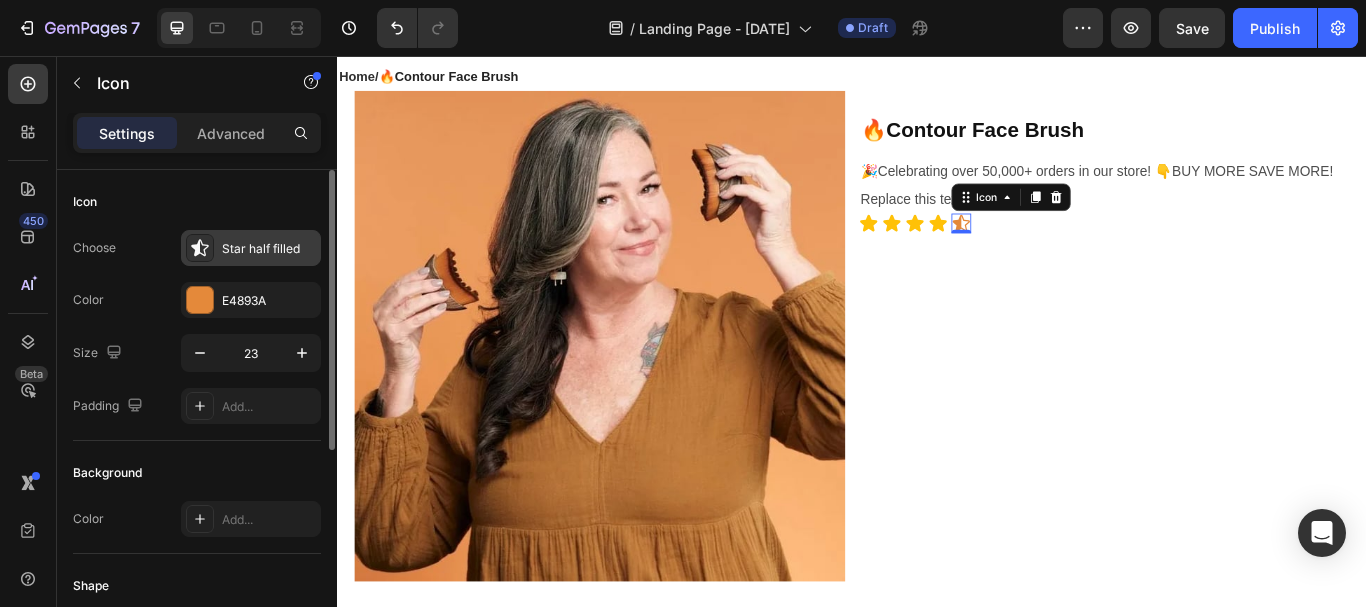 click on "Star half filled" at bounding box center (269, 249) 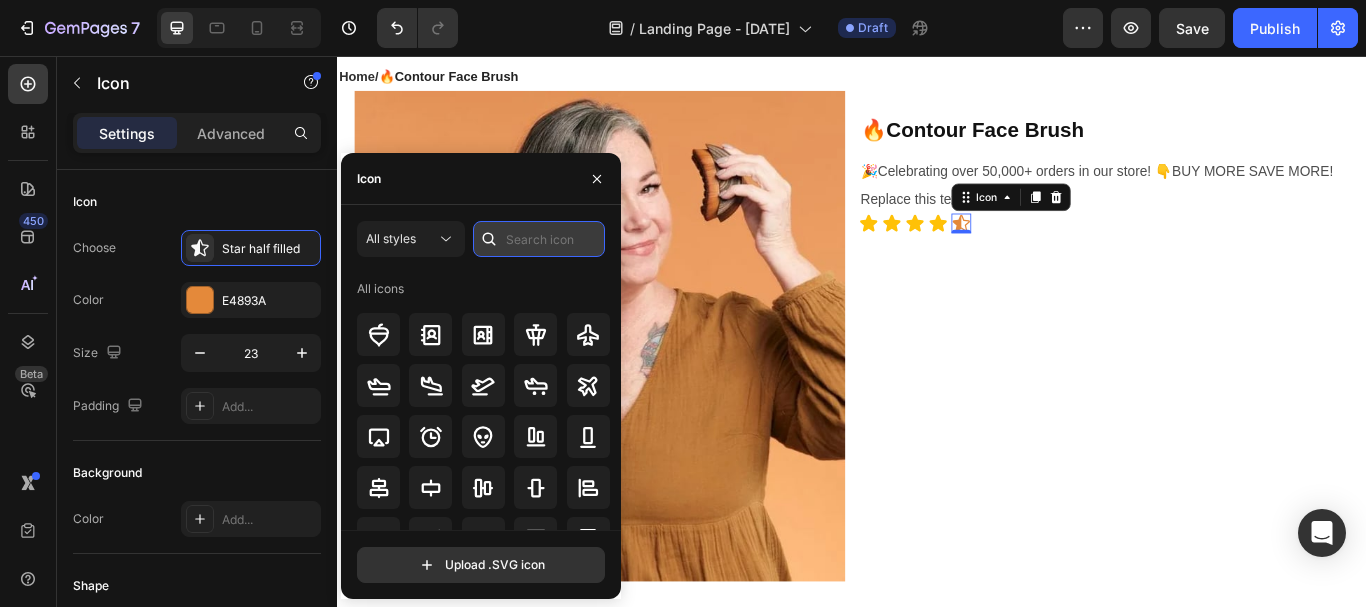 click at bounding box center (539, 239) 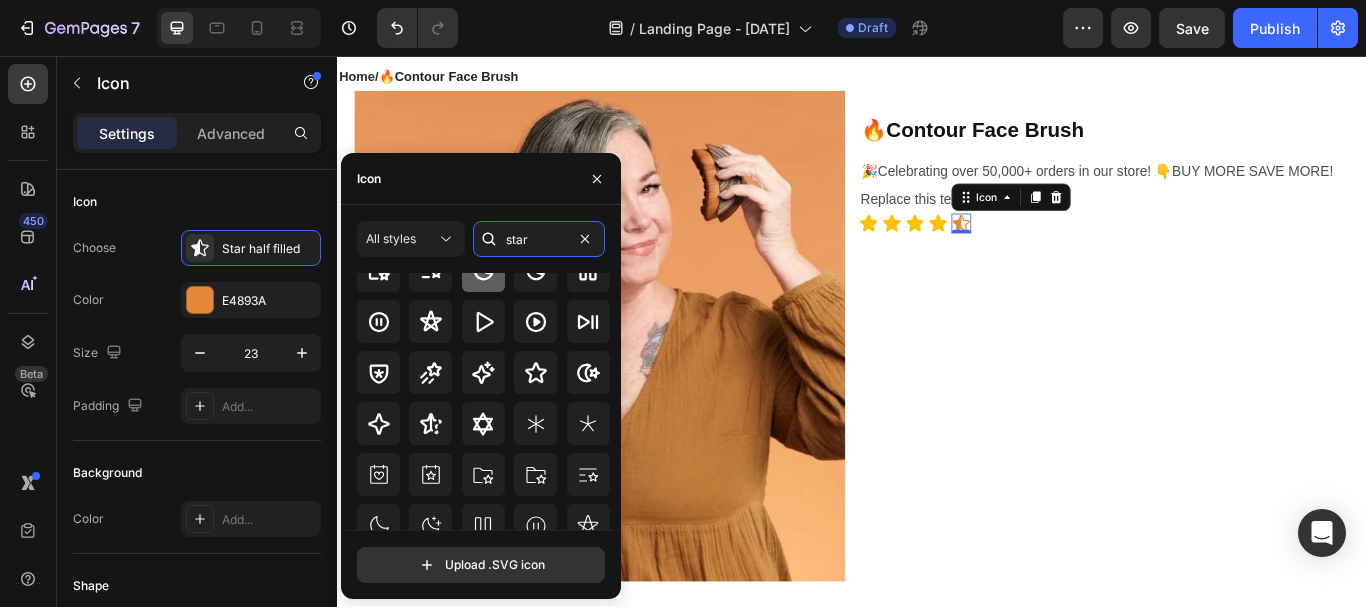 scroll, scrollTop: 102, scrollLeft: 0, axis: vertical 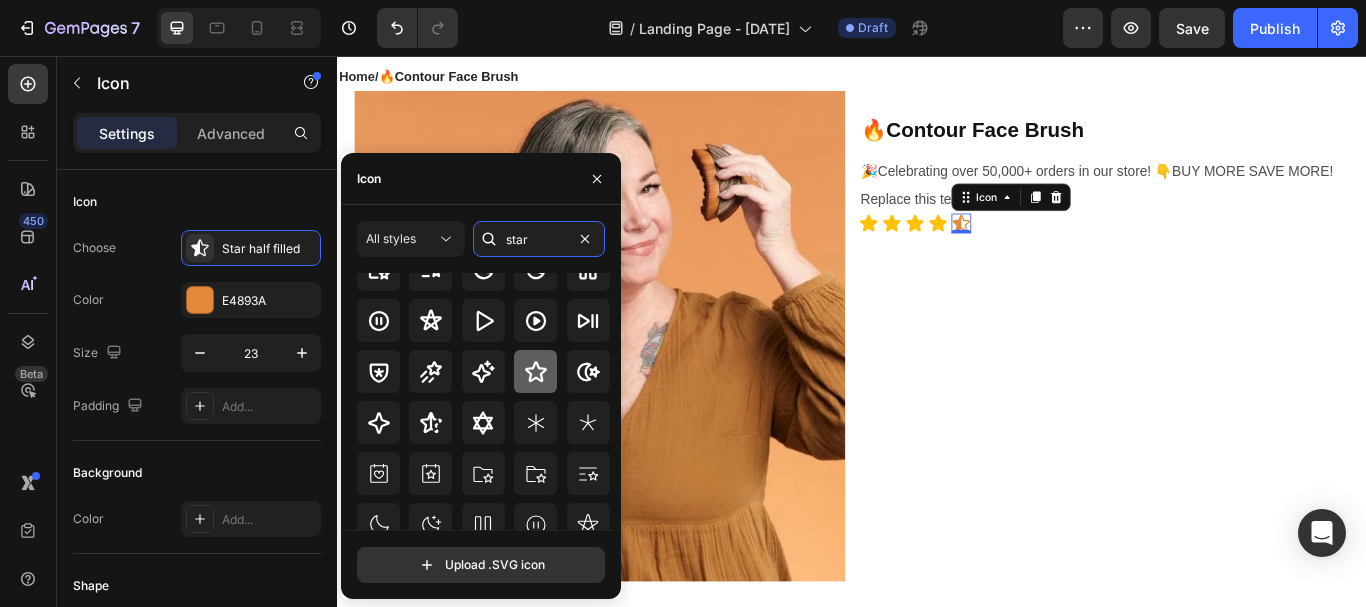 type on "star" 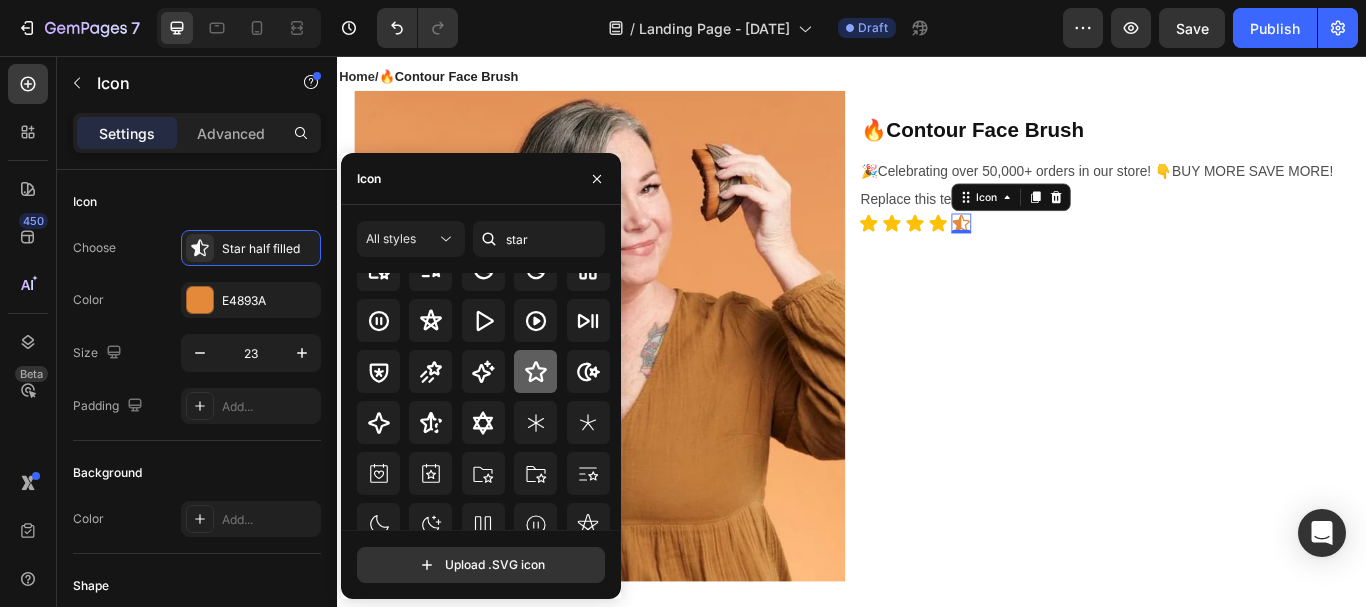click 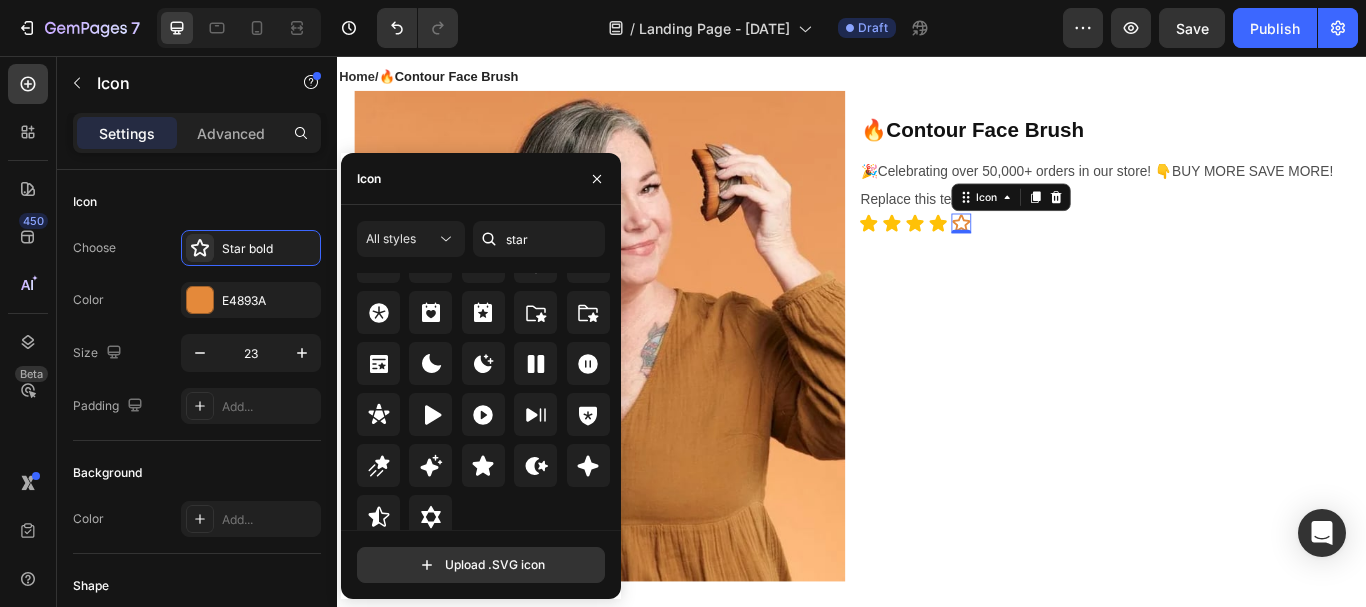 scroll, scrollTop: 643, scrollLeft: 0, axis: vertical 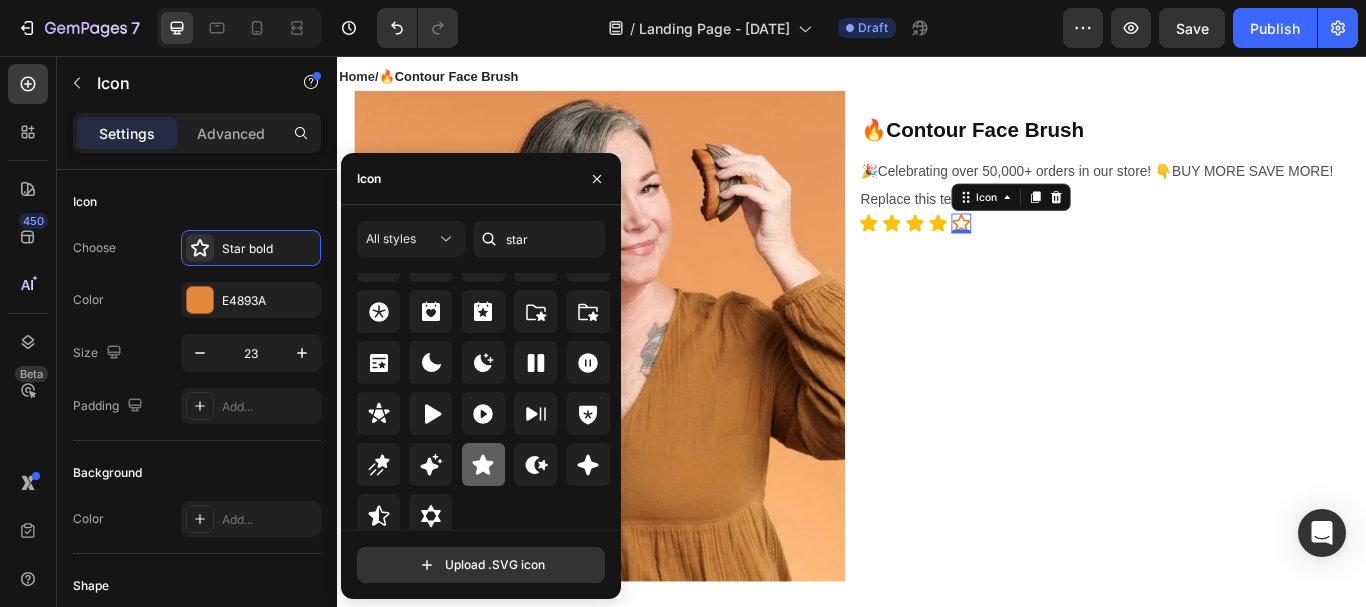 click 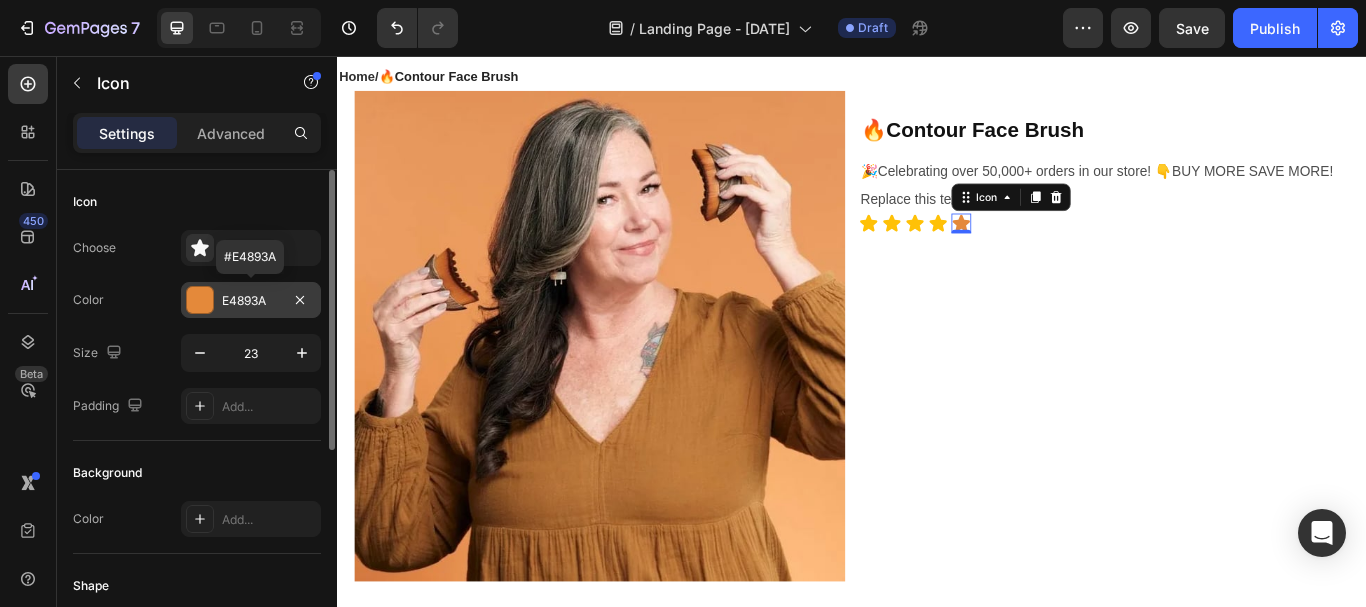 click on "E4893A" at bounding box center [251, 301] 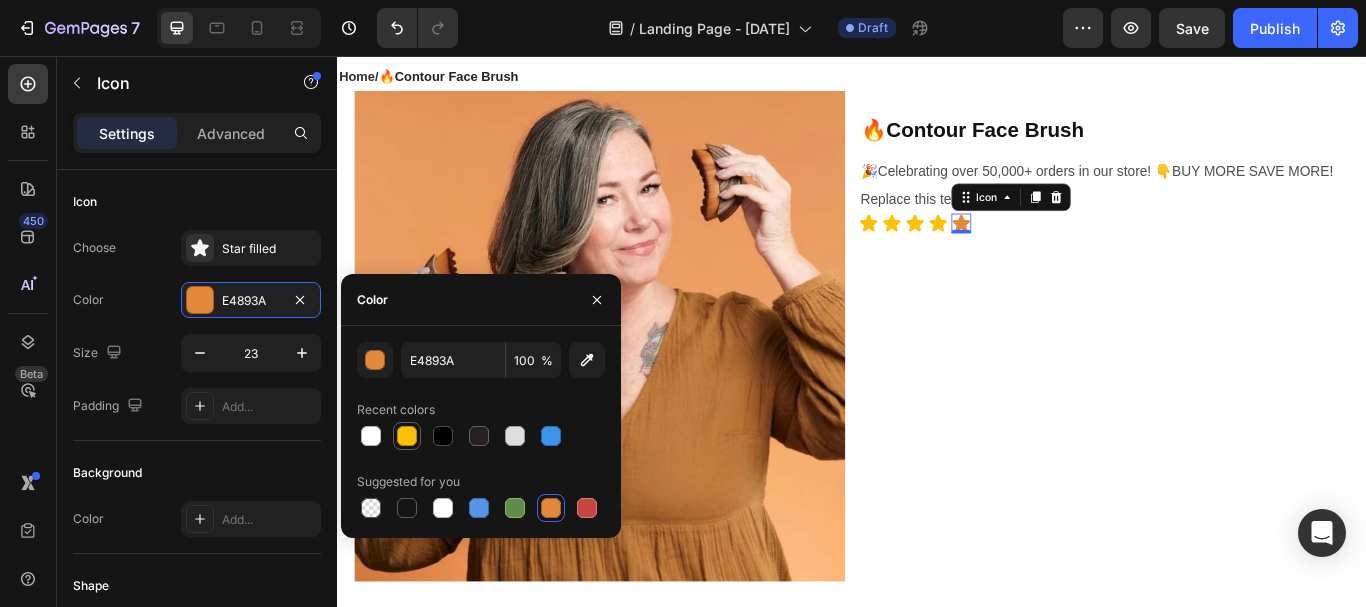 click at bounding box center (407, 436) 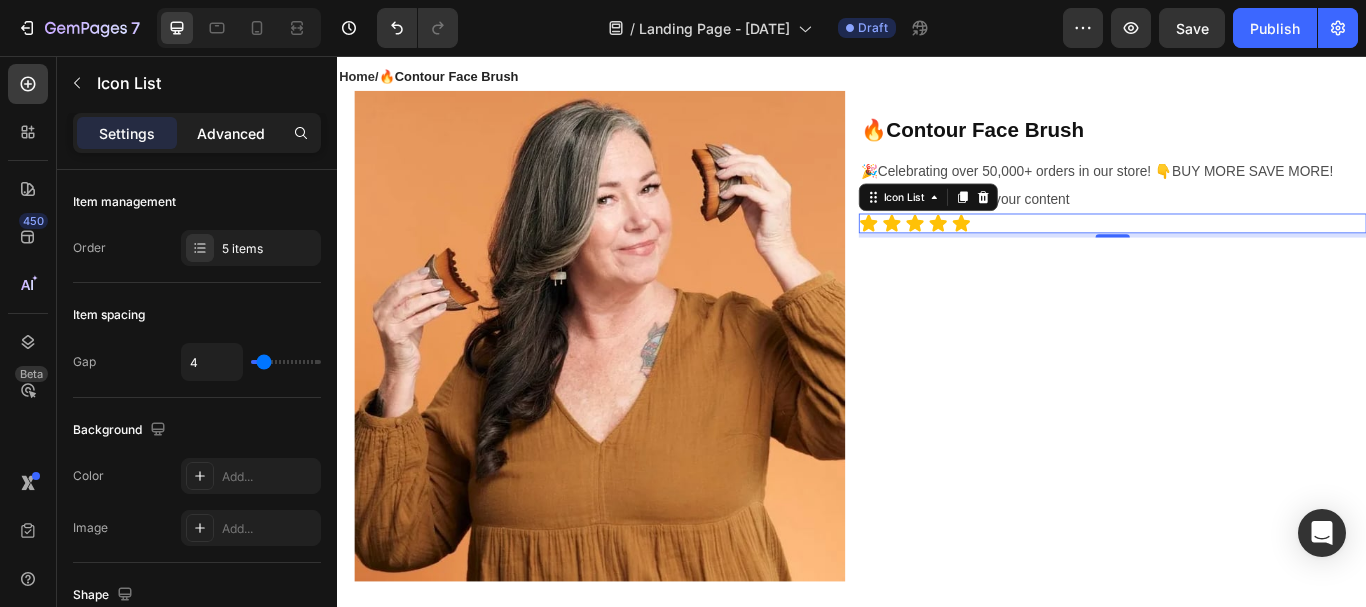 click on "Advanced" at bounding box center [231, 133] 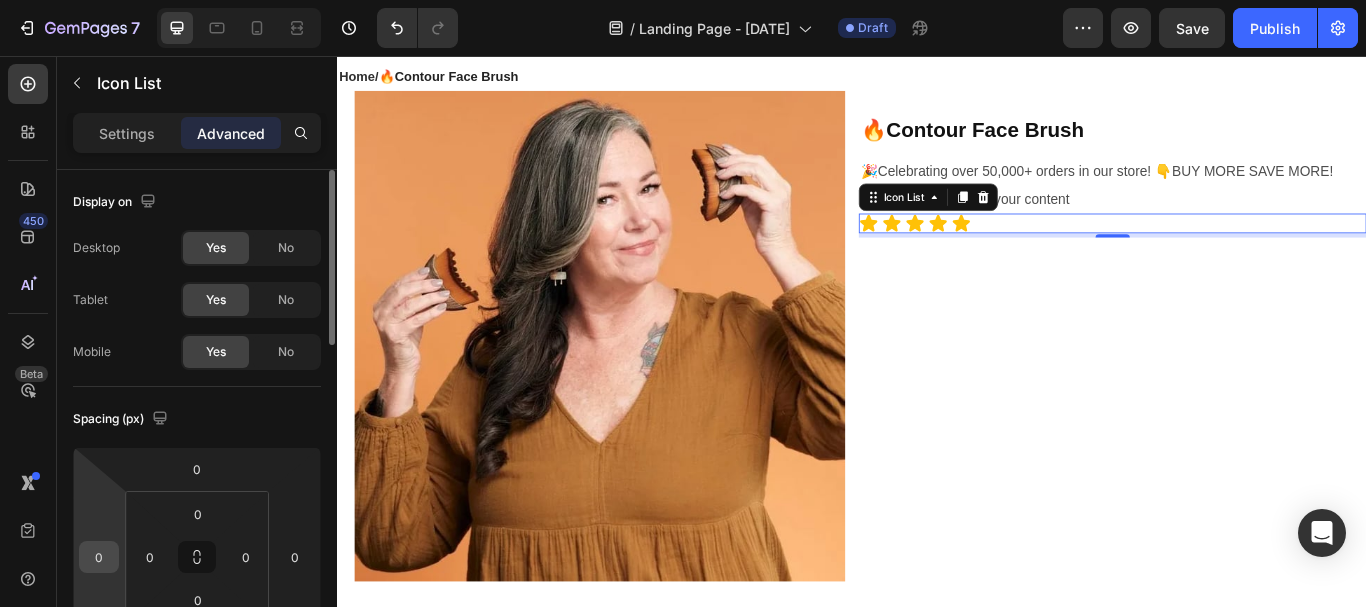 click on "0" at bounding box center (99, 557) 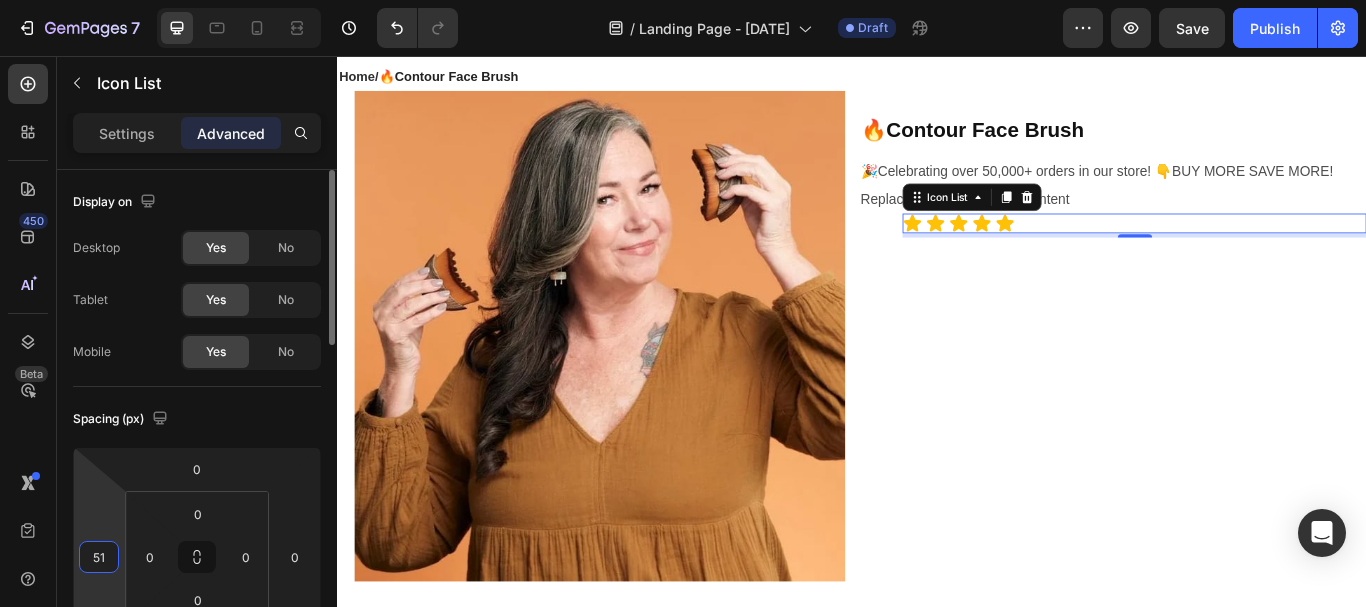 type on "5" 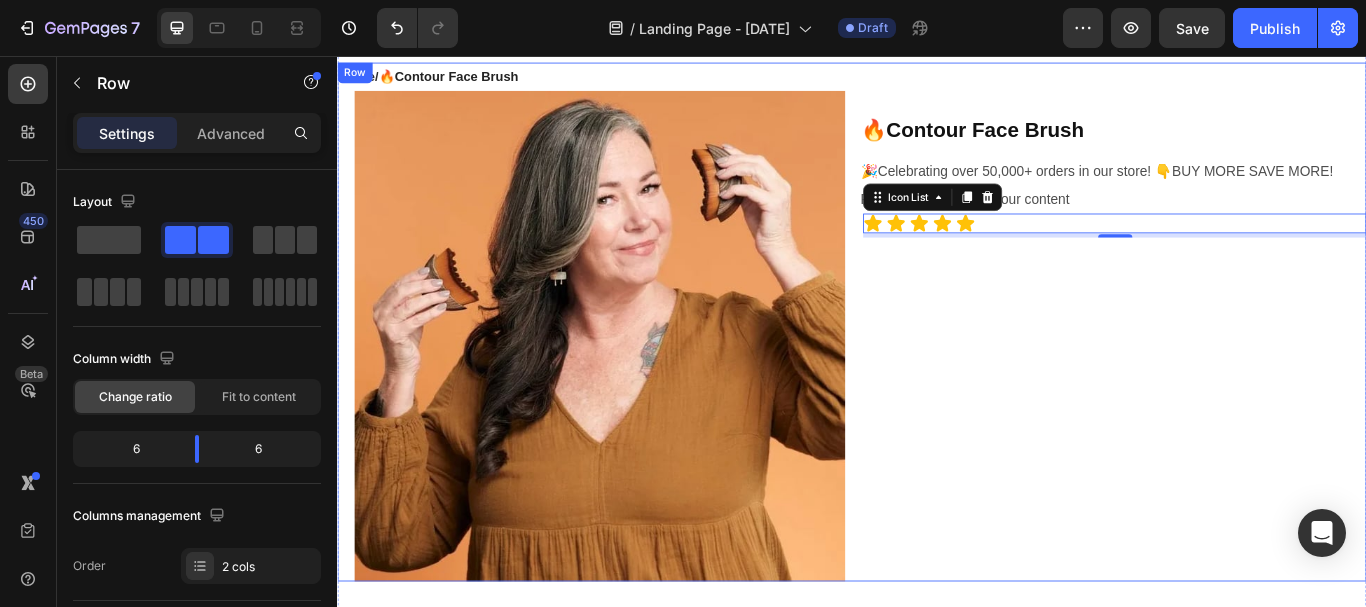 click on "⁠⁠⁠⁠⁠⁠⁠ 🔥Contour Face Brush Heading 🎉Celebrating over 50,000+ orders in our store! 👇BUY MORE SAVE MORE! Text Block Replace this text with your content Text Block Icon Icon Icon Icon
Icon Icon List   5" at bounding box center (1241, 366) 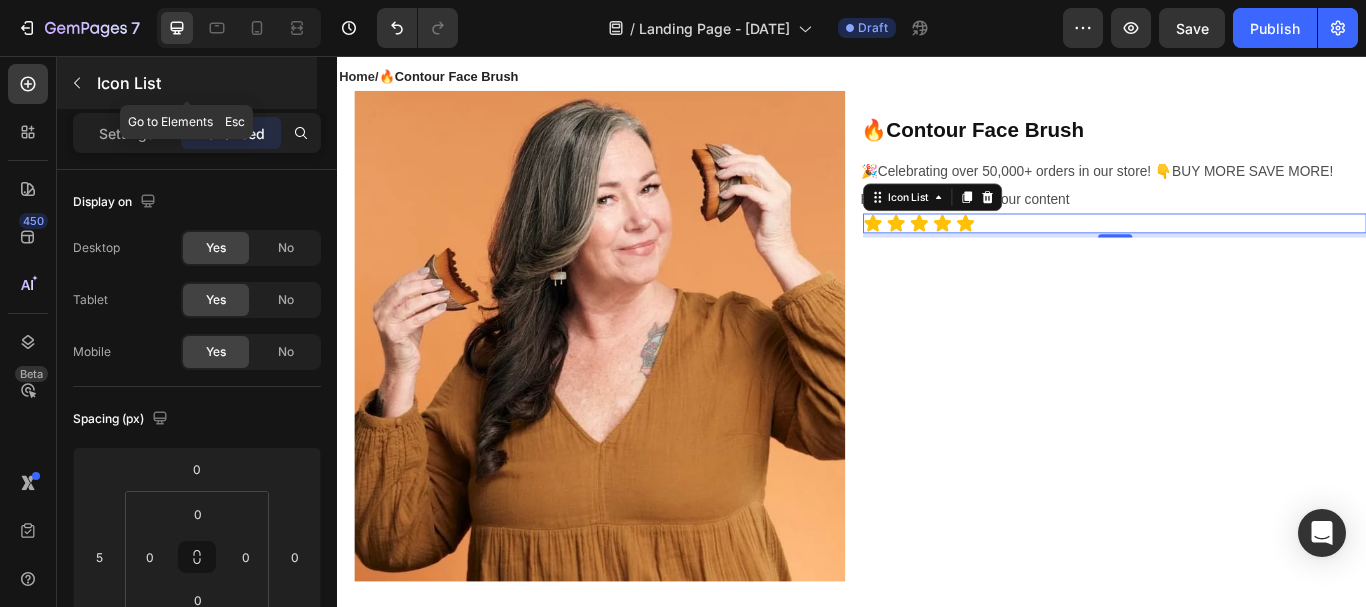 click 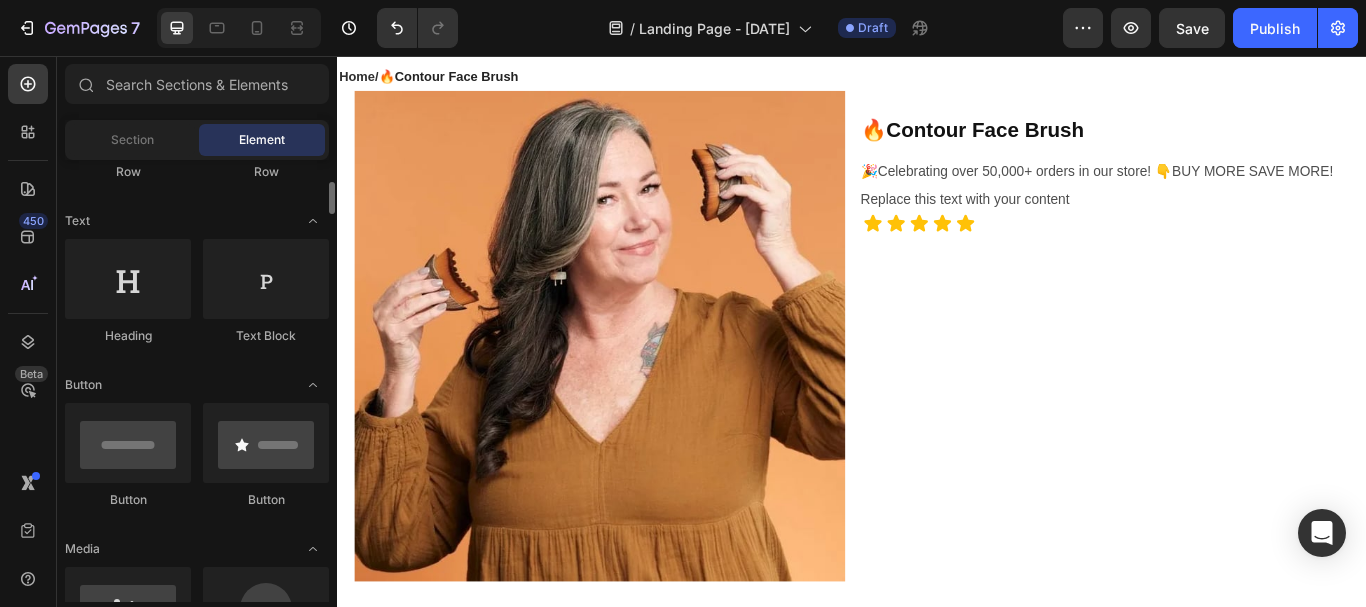 scroll, scrollTop: 253, scrollLeft: 0, axis: vertical 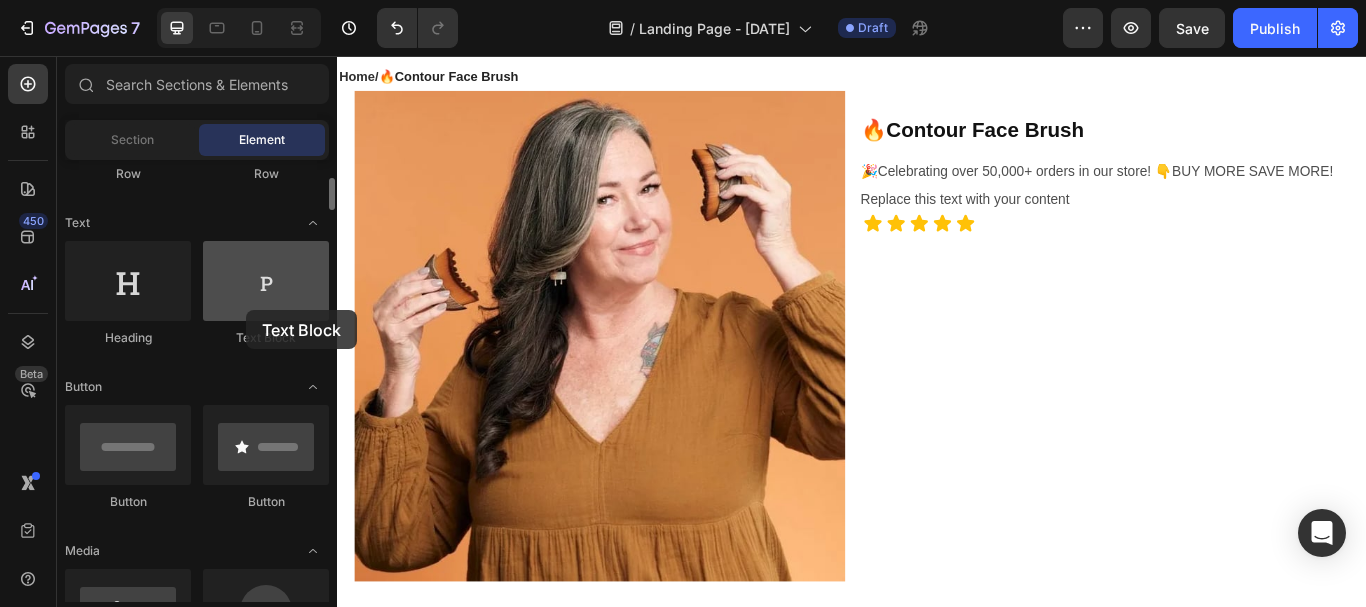 click at bounding box center [266, 281] 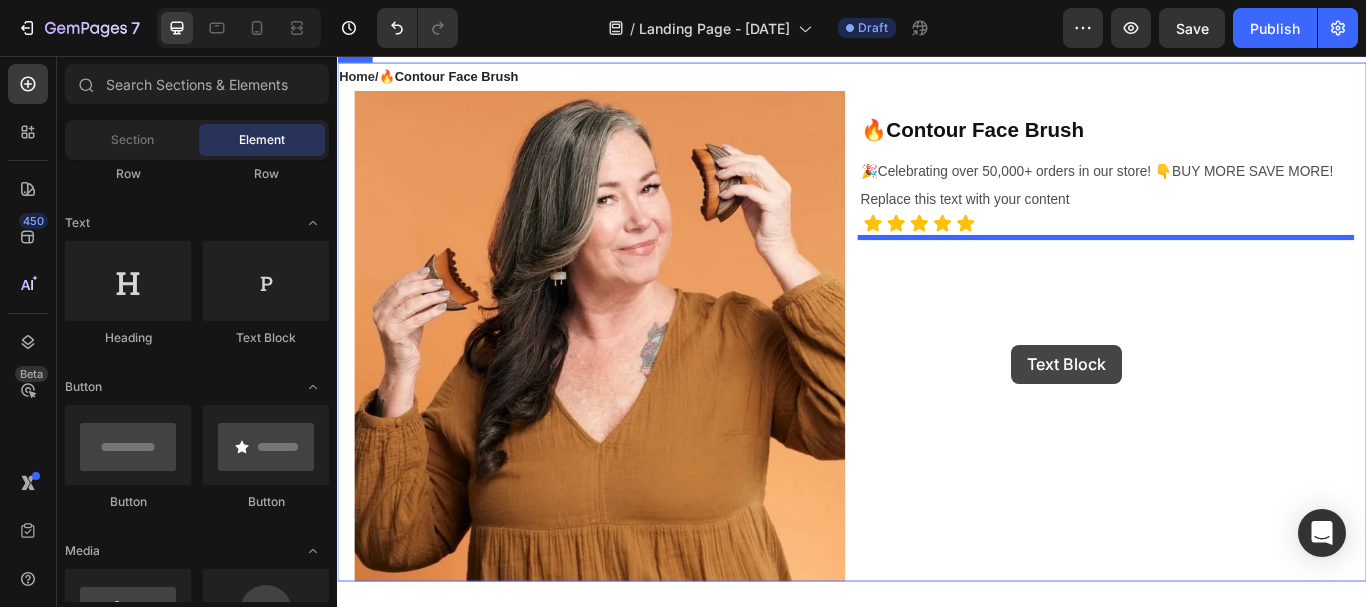 drag, startPoint x: 593, startPoint y: 349, endPoint x: 1123, endPoint y: 393, distance: 531.8233 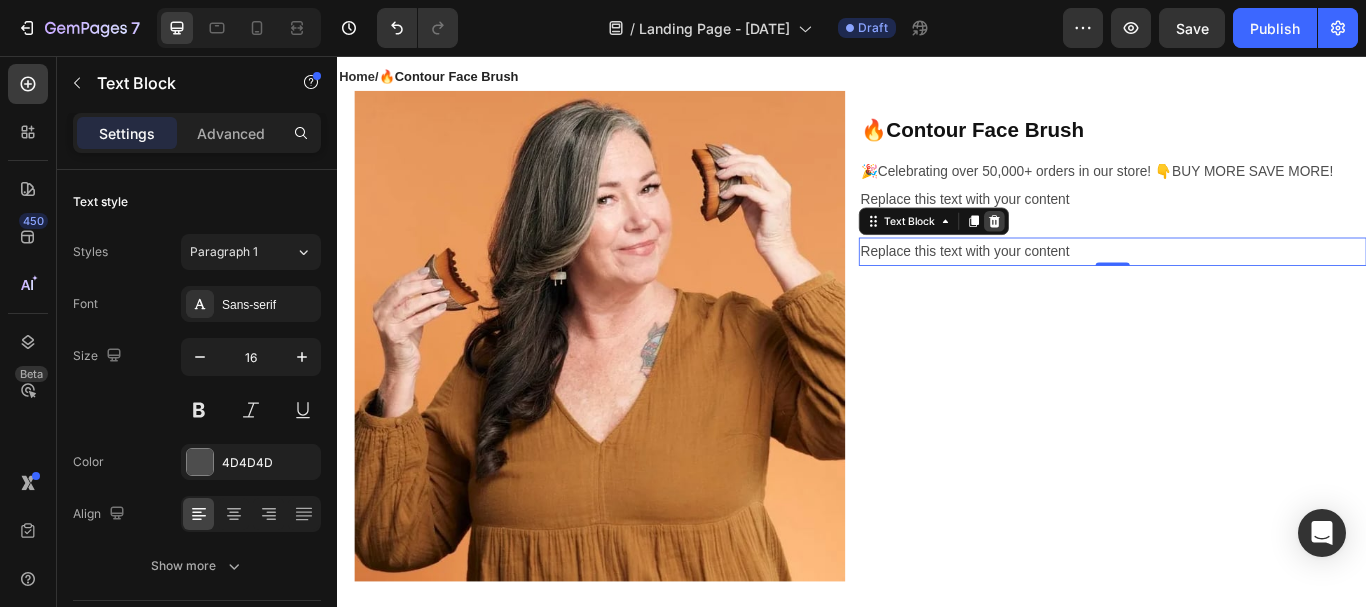 click 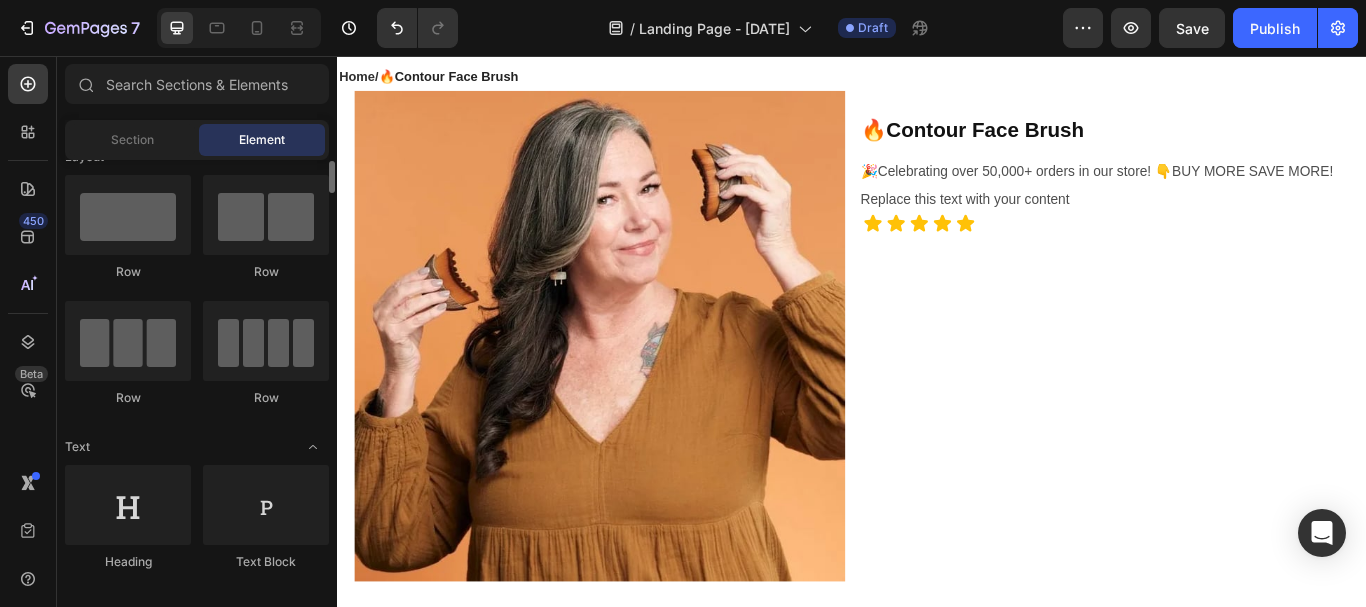 scroll, scrollTop: 28, scrollLeft: 0, axis: vertical 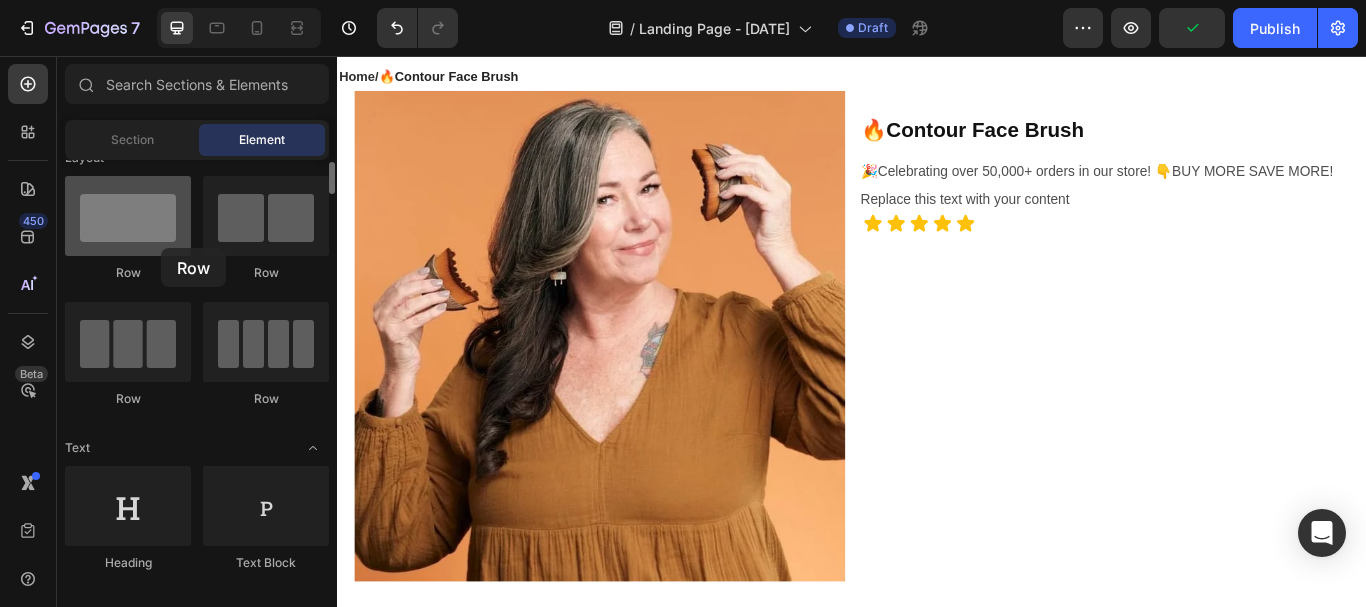 click at bounding box center (128, 216) 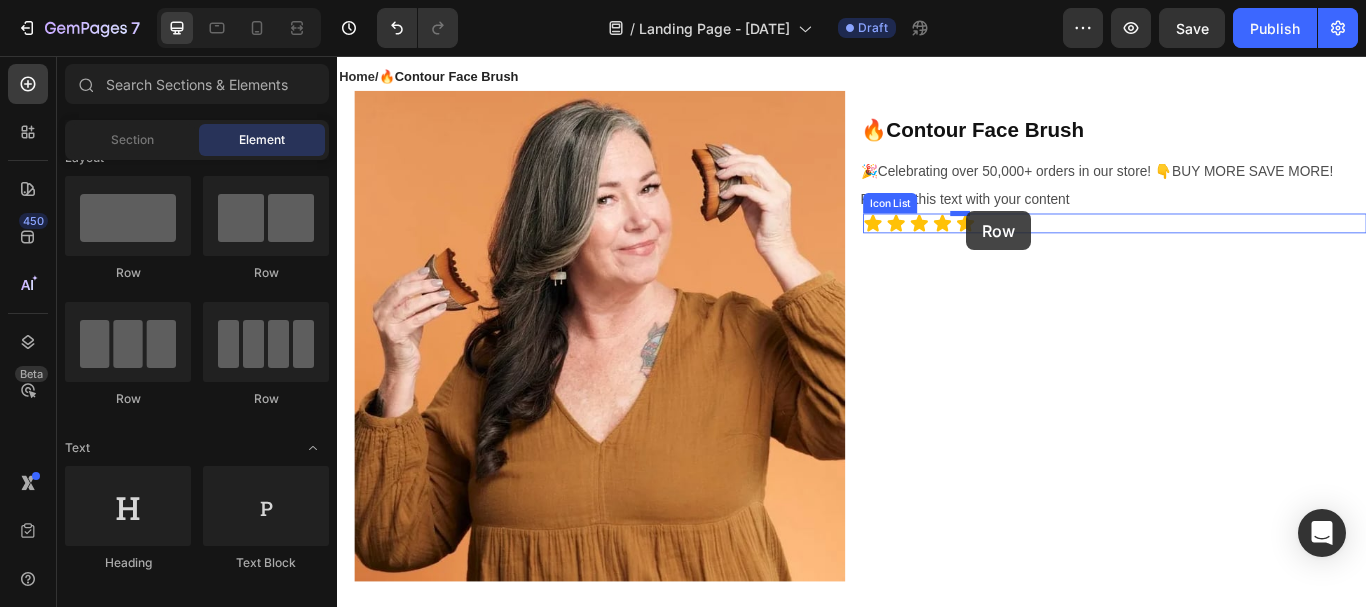 drag, startPoint x: 498, startPoint y: 304, endPoint x: 1071, endPoint y: 239, distance: 576.6749 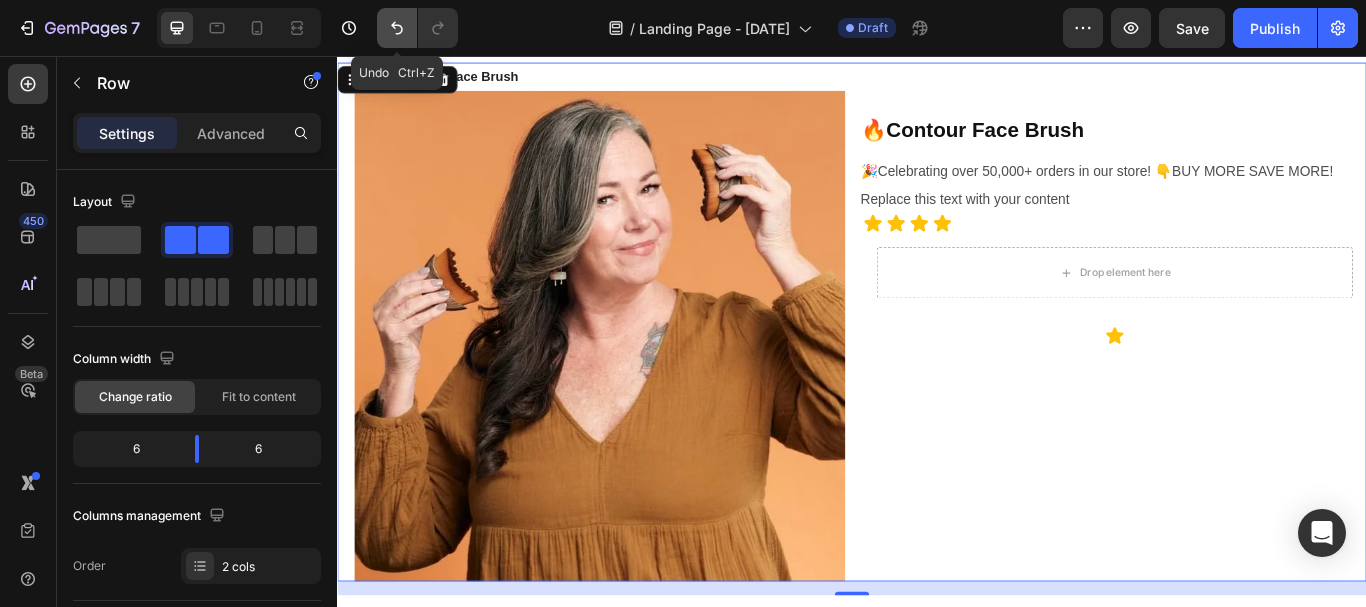 click 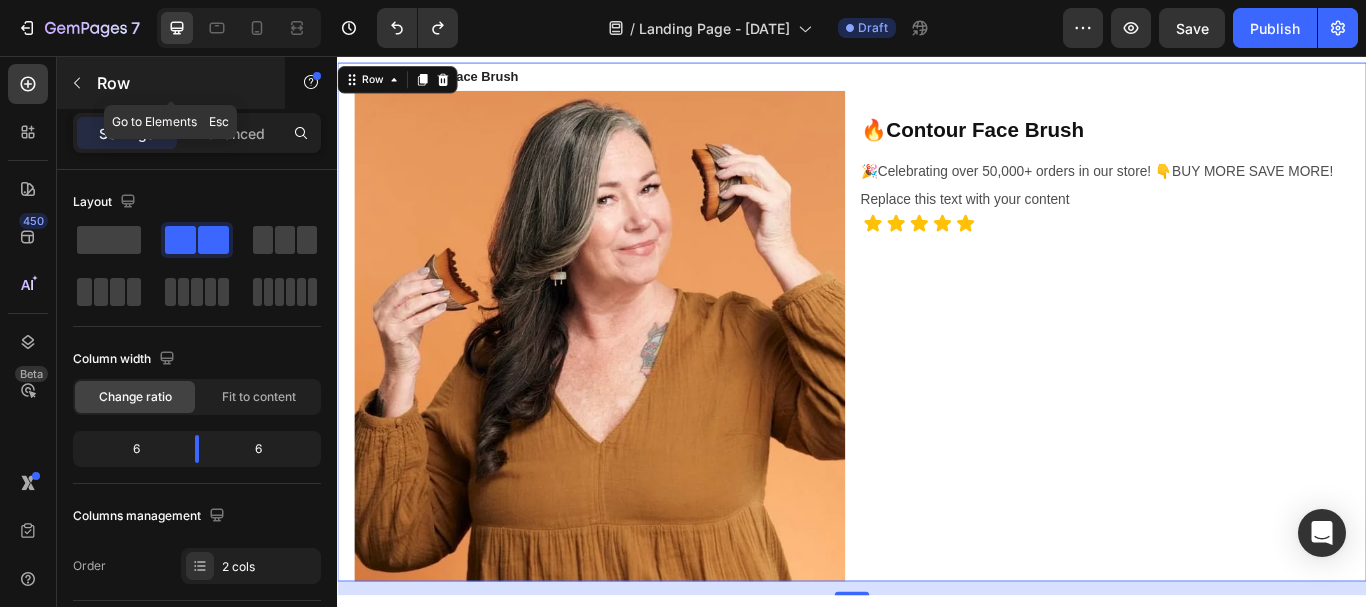 click 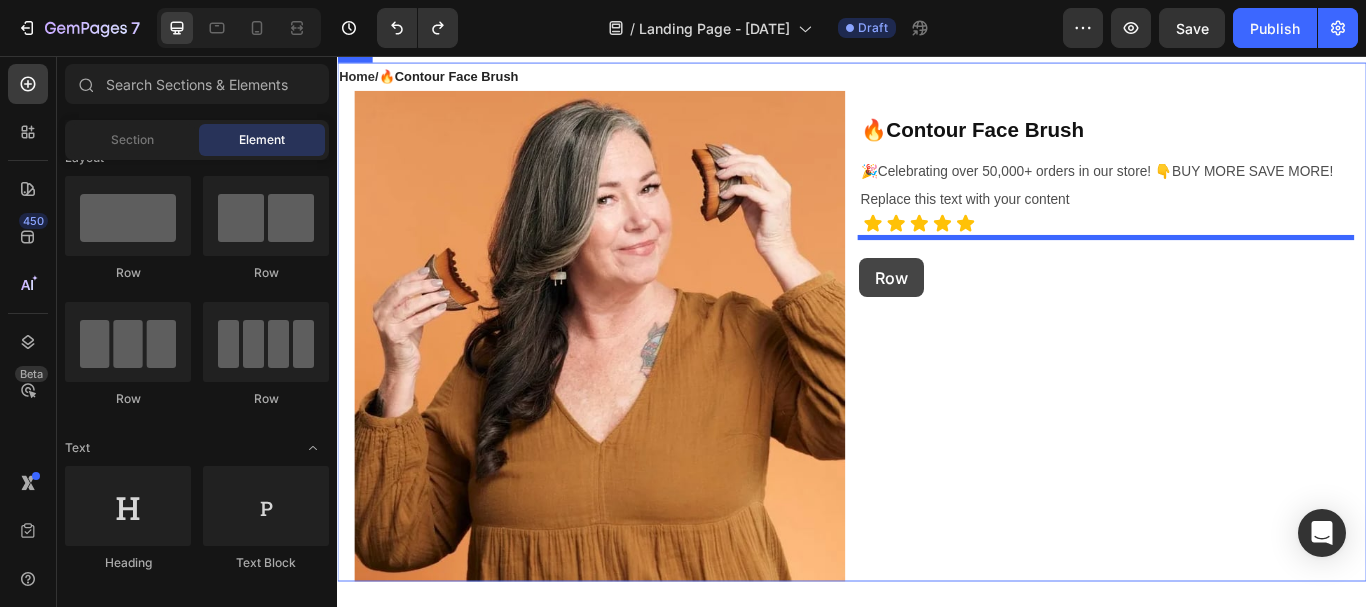 drag, startPoint x: 461, startPoint y: 286, endPoint x: 946, endPoint y: 292, distance: 485.0371 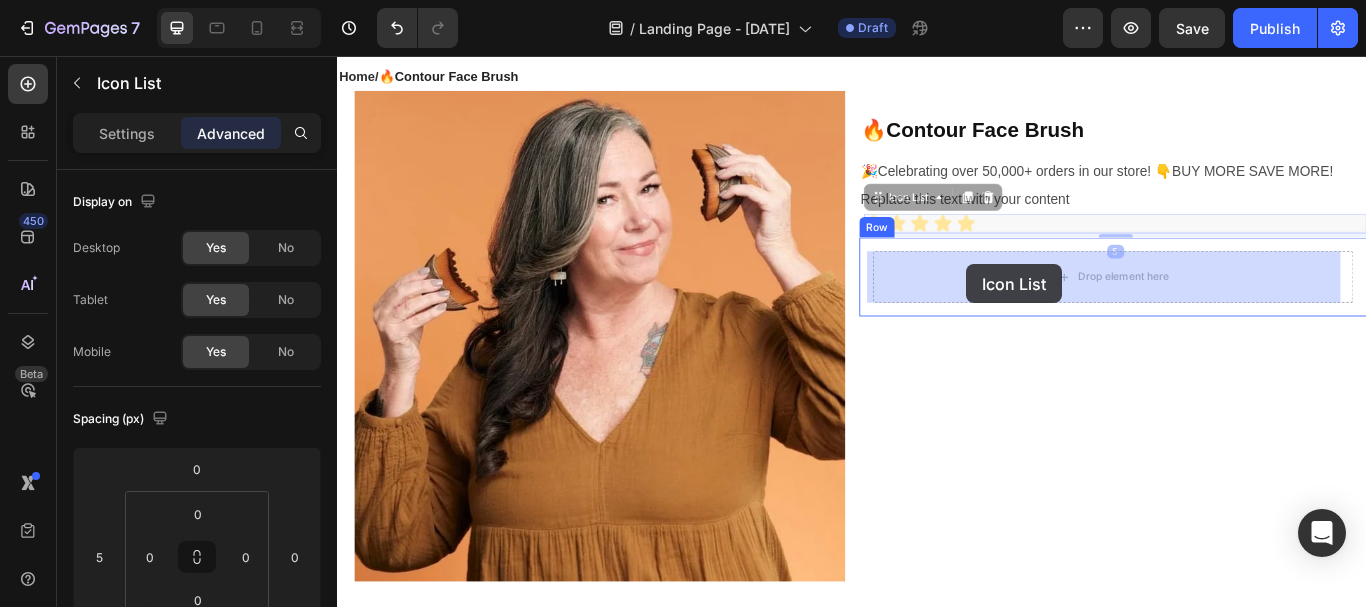 drag, startPoint x: 1018, startPoint y: 221, endPoint x: 1069, endPoint y: 299, distance: 93.193344 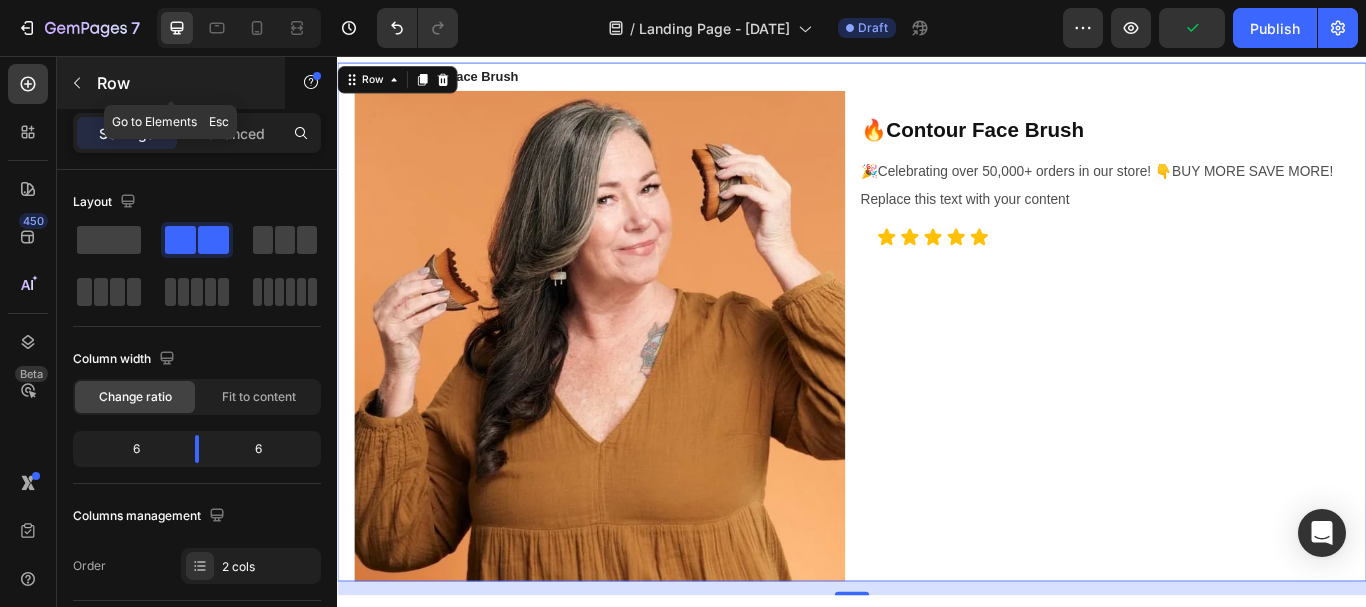 click at bounding box center [77, 83] 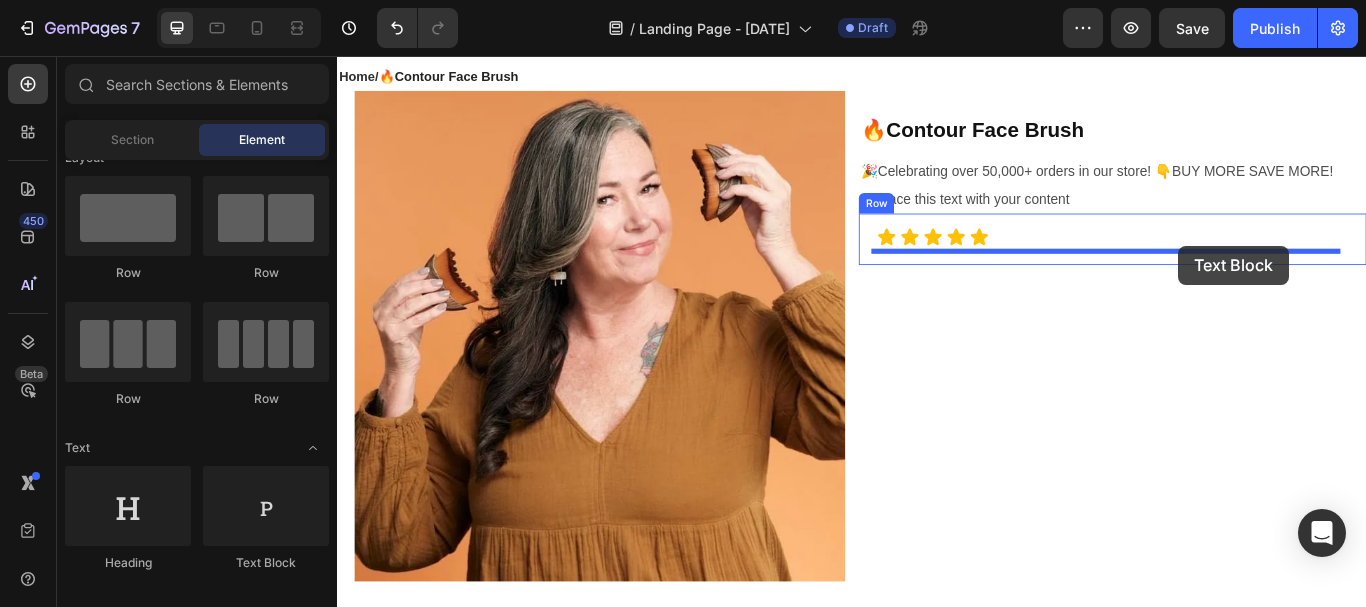 drag, startPoint x: 590, startPoint y: 587, endPoint x: 1318, endPoint y: 279, distance: 790.47327 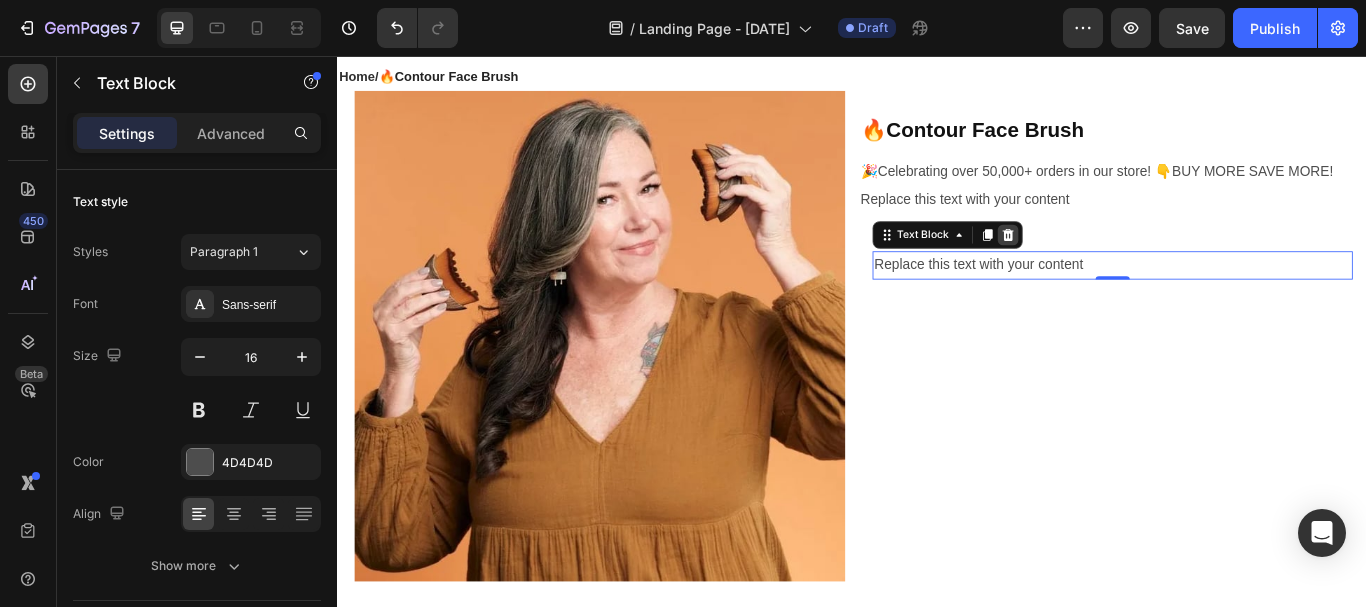 click 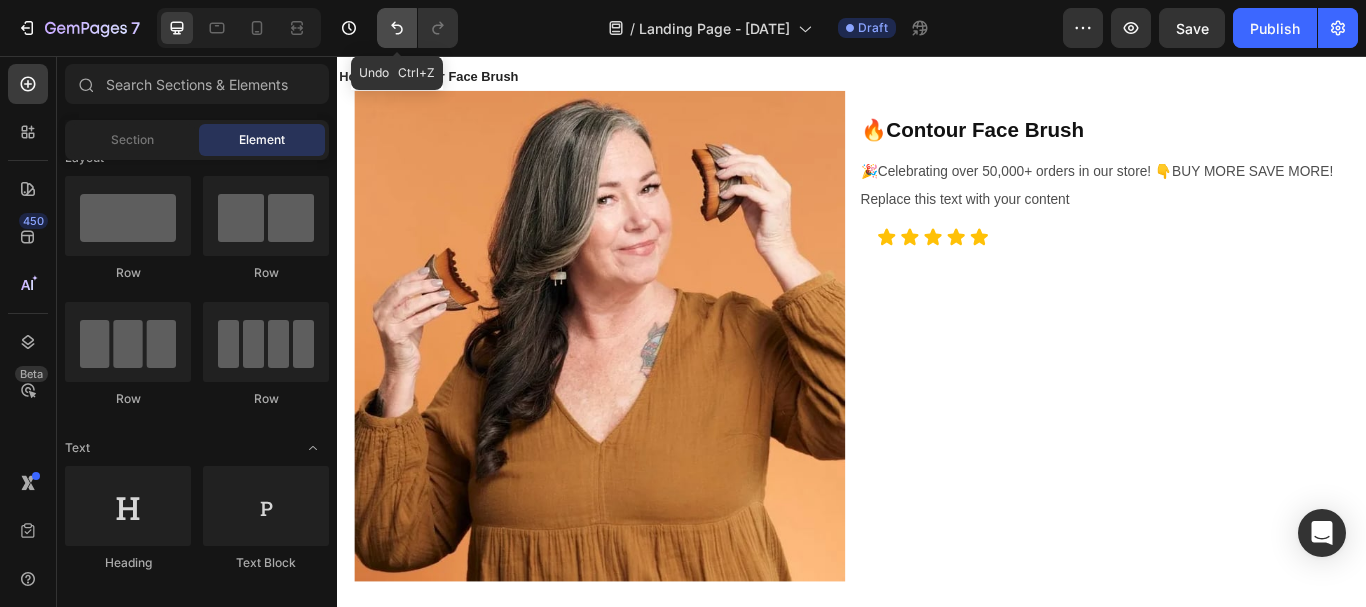 click 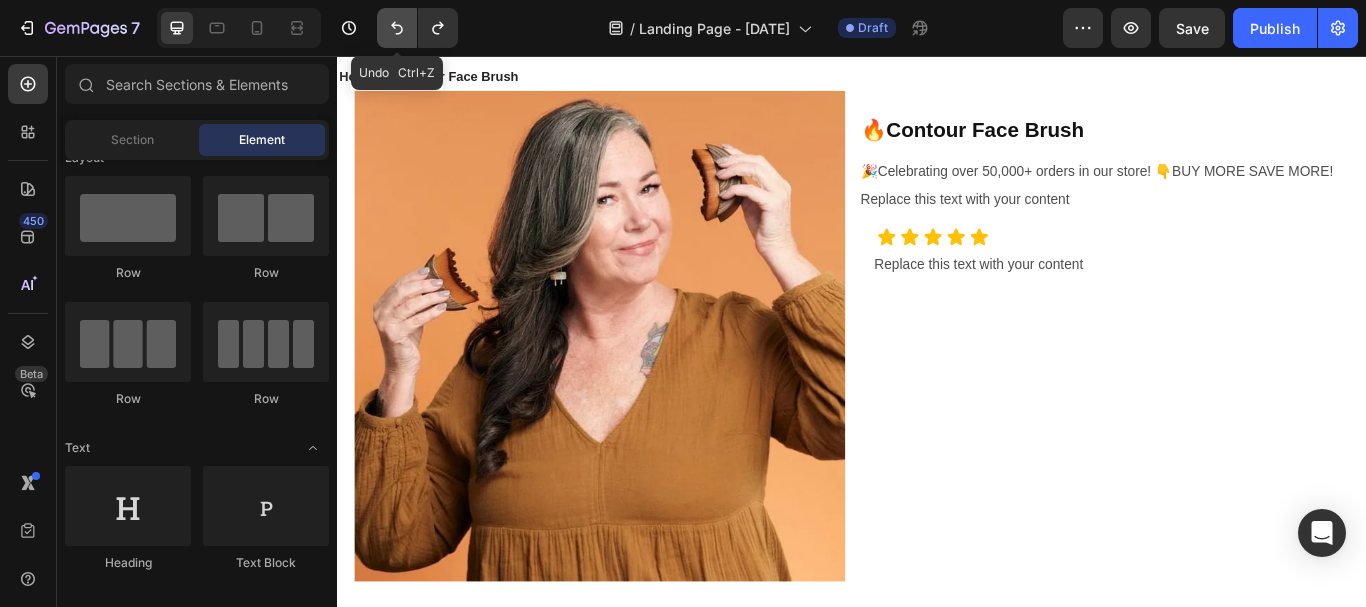 click 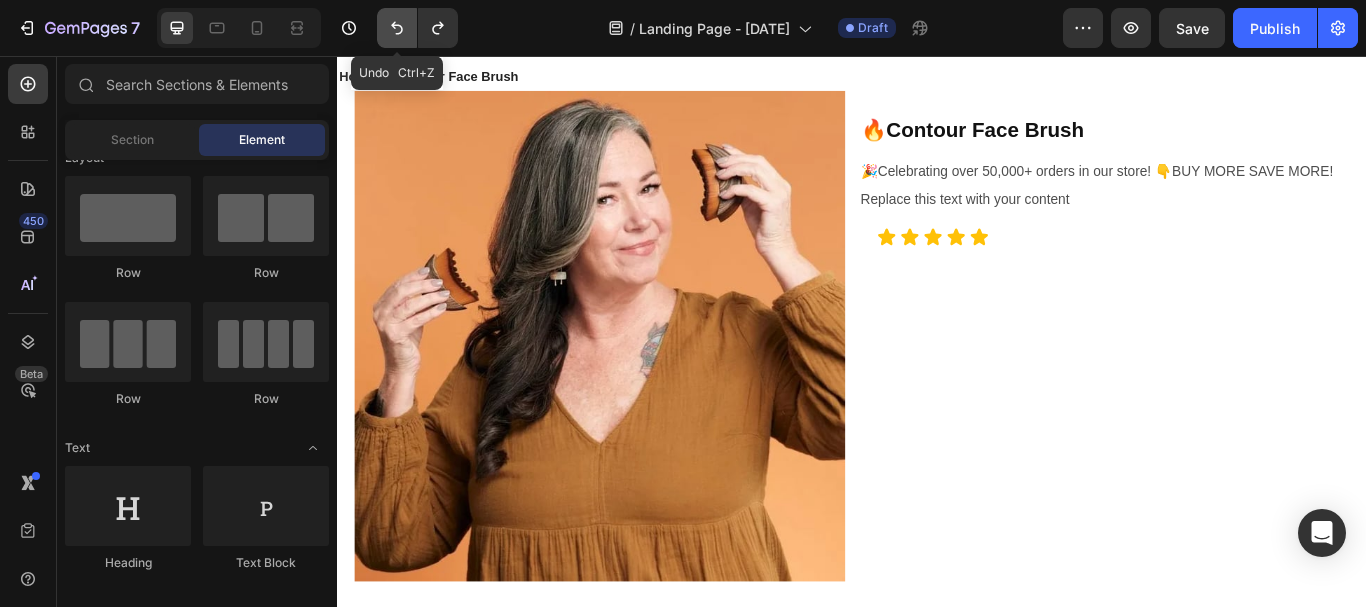click 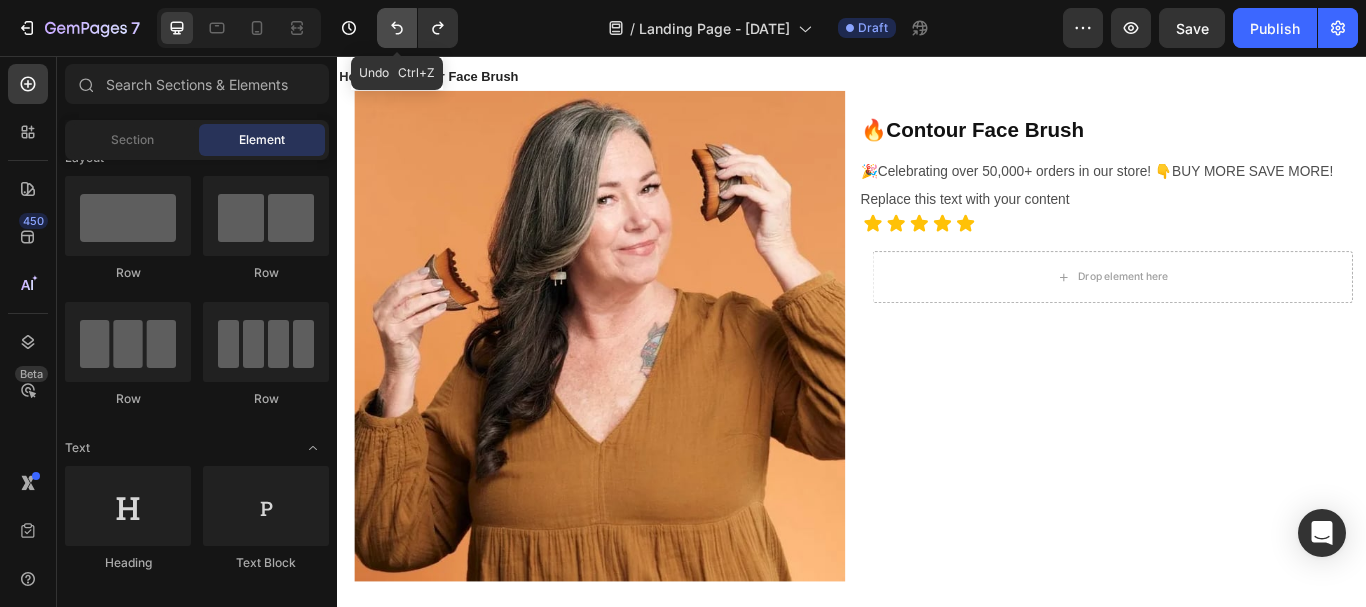 click 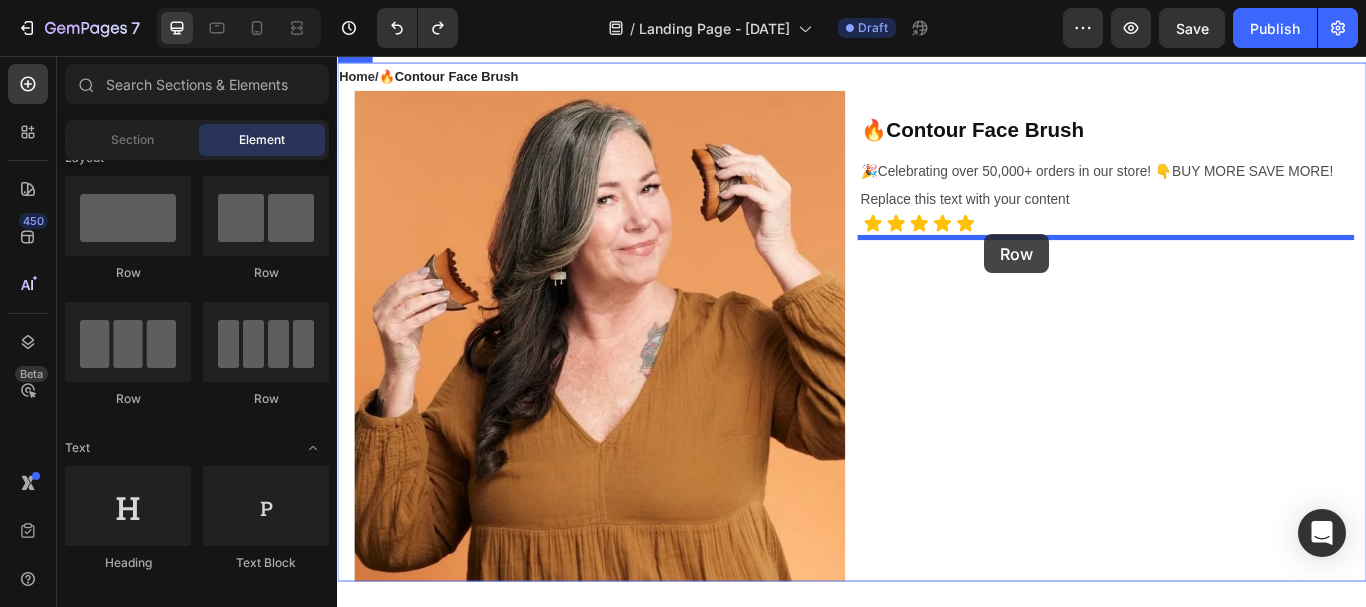 drag, startPoint x: 597, startPoint y: 276, endPoint x: 1092, endPoint y: 264, distance: 495.14545 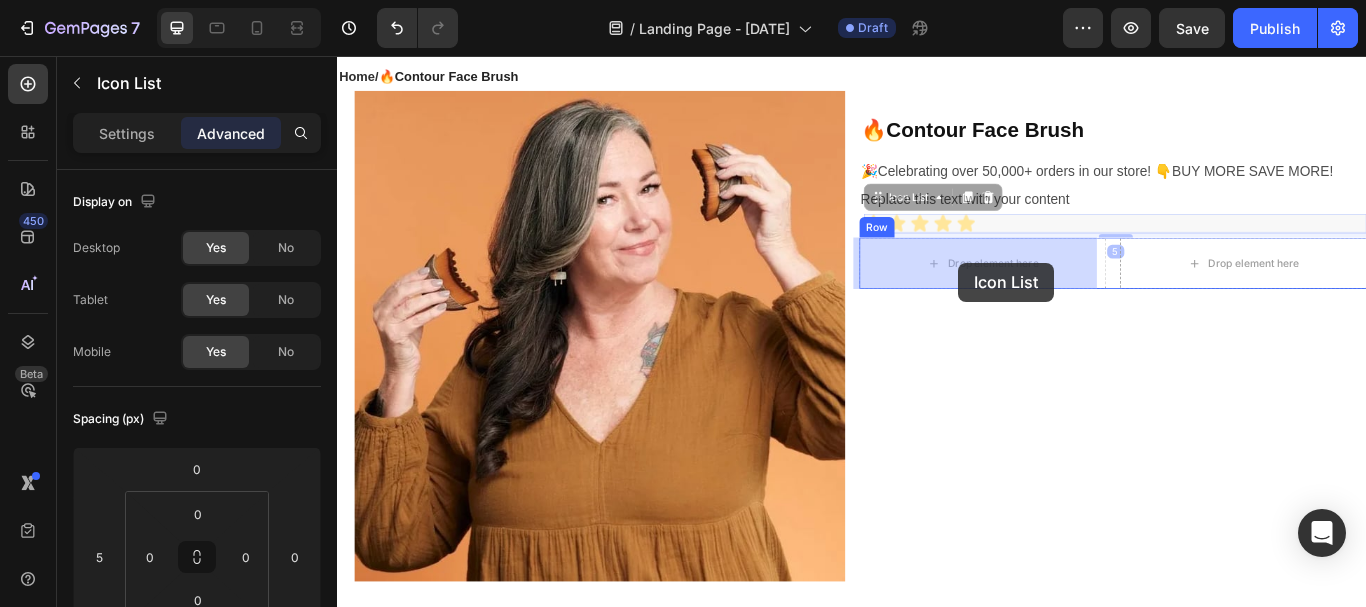 drag, startPoint x: 1015, startPoint y: 219, endPoint x: 1061, endPoint y: 297, distance: 90.55385 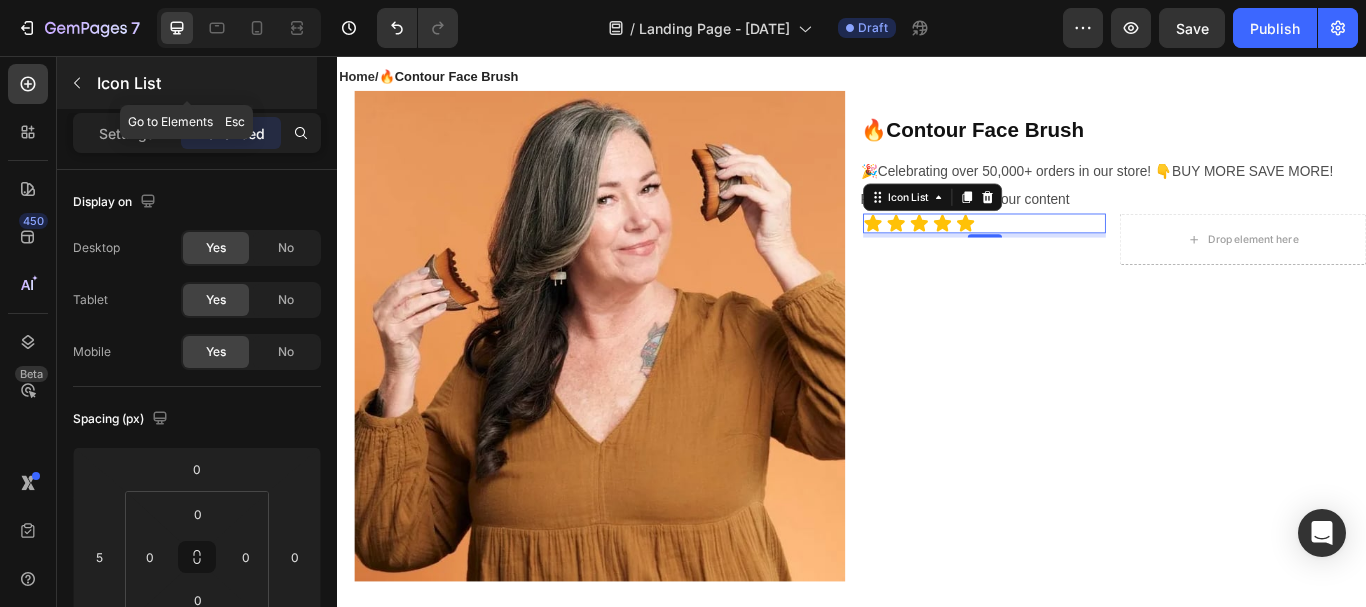 click 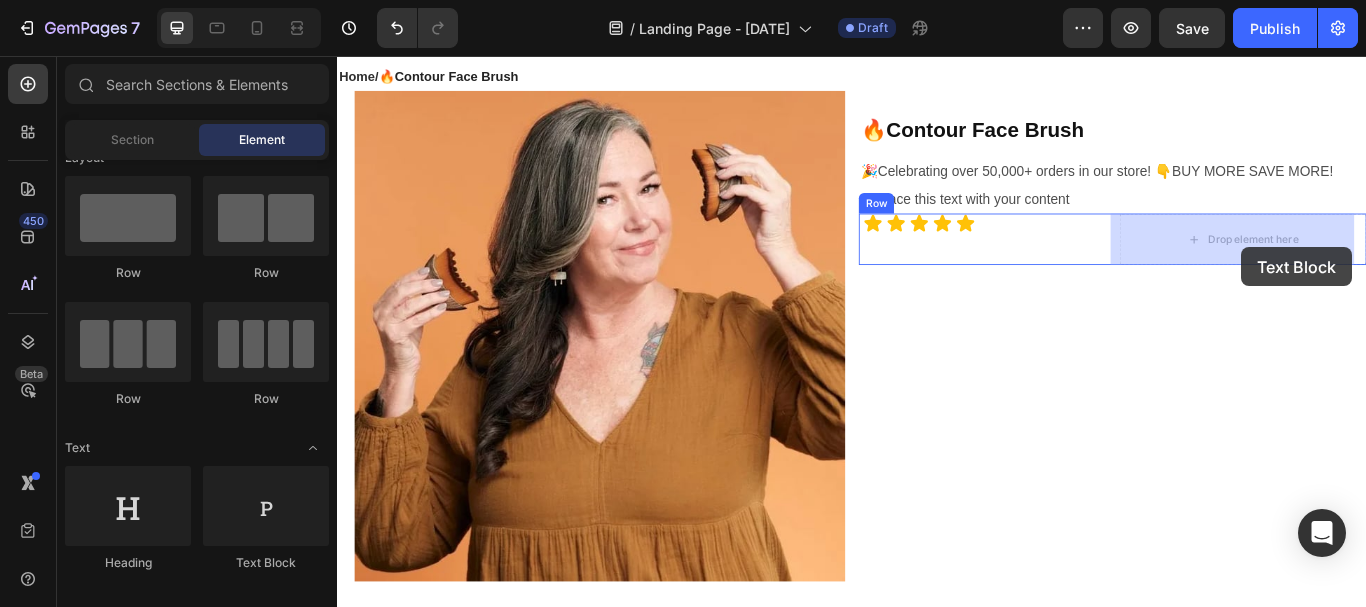 drag, startPoint x: 618, startPoint y: 576, endPoint x: 1391, endPoint y: 278, distance: 828.45215 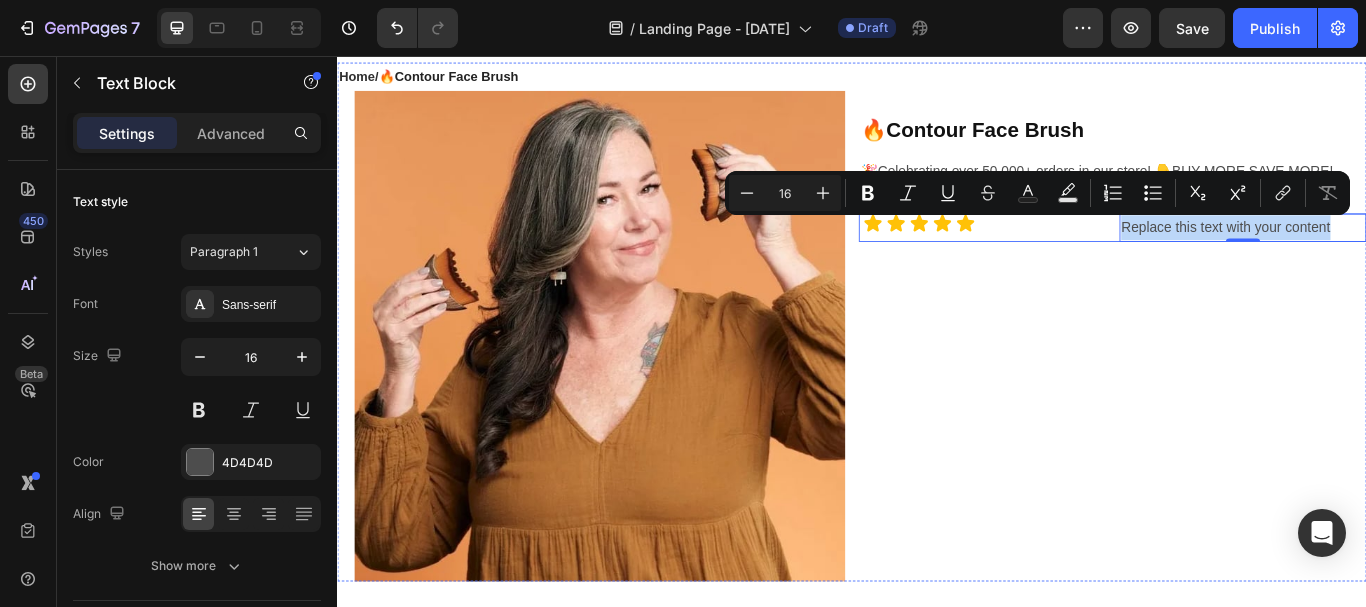 drag, startPoint x: 1497, startPoint y: 257, endPoint x: 1226, endPoint y: 255, distance: 271.0074 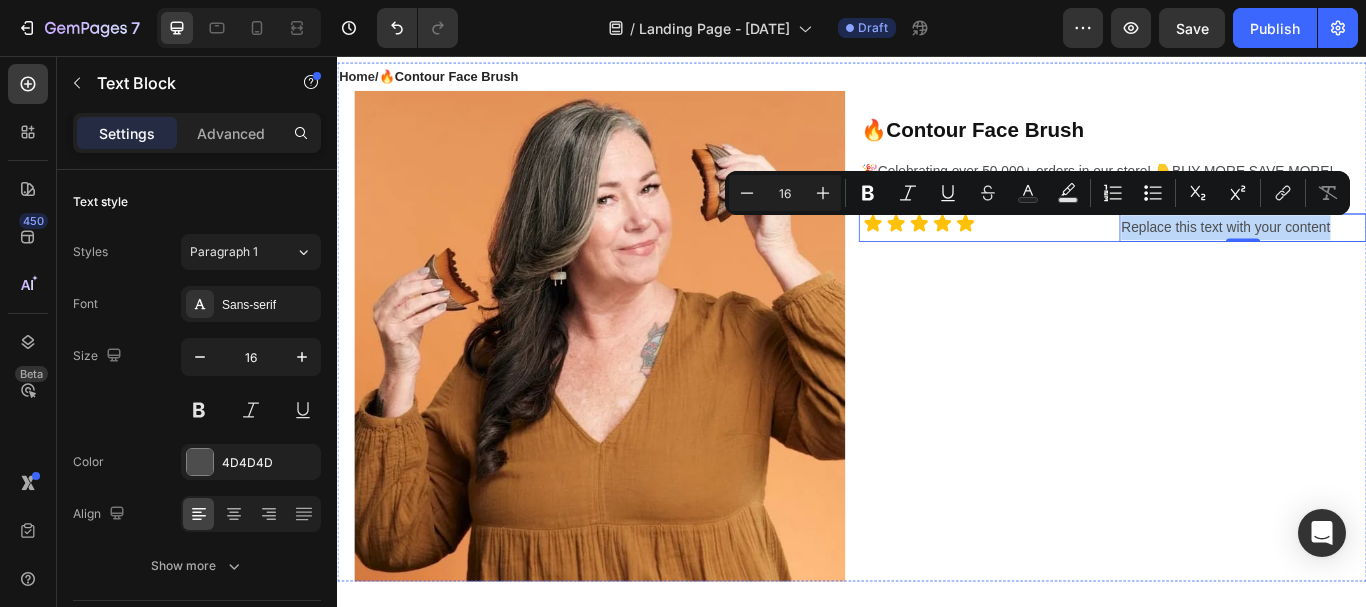 click on "Icon Icon Icon Icon
Icon Icon List Replace this text with your content Text Block   0 Row" at bounding box center [1241, 256] 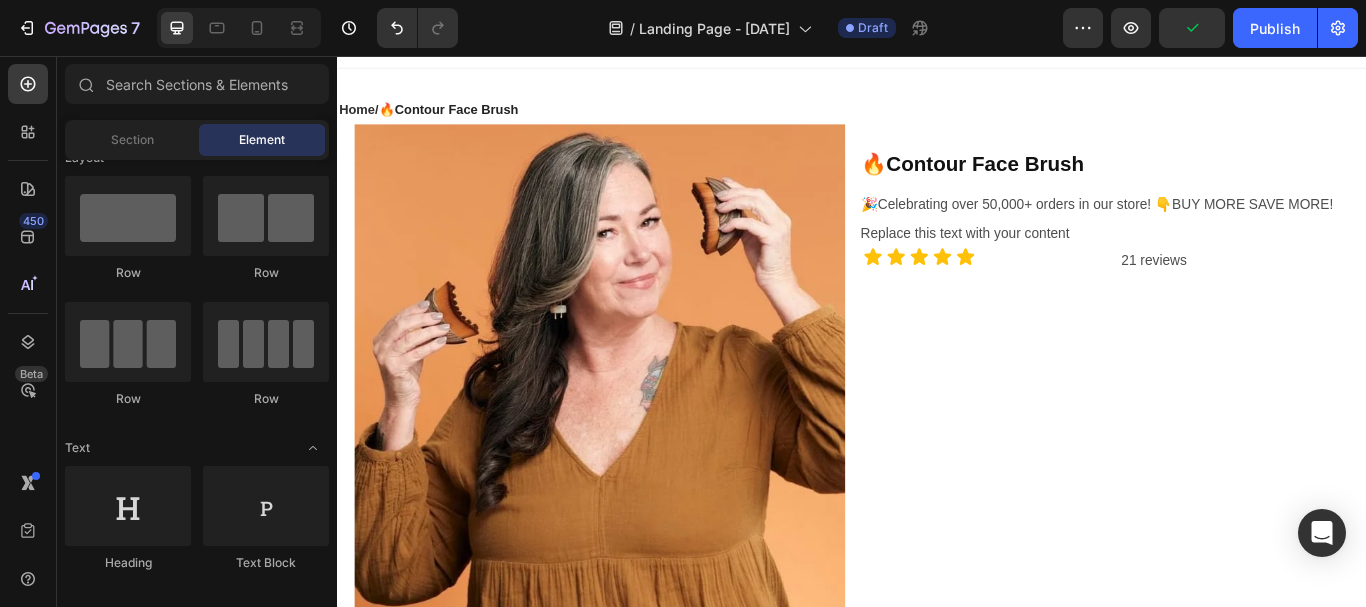 scroll, scrollTop: 0, scrollLeft: 0, axis: both 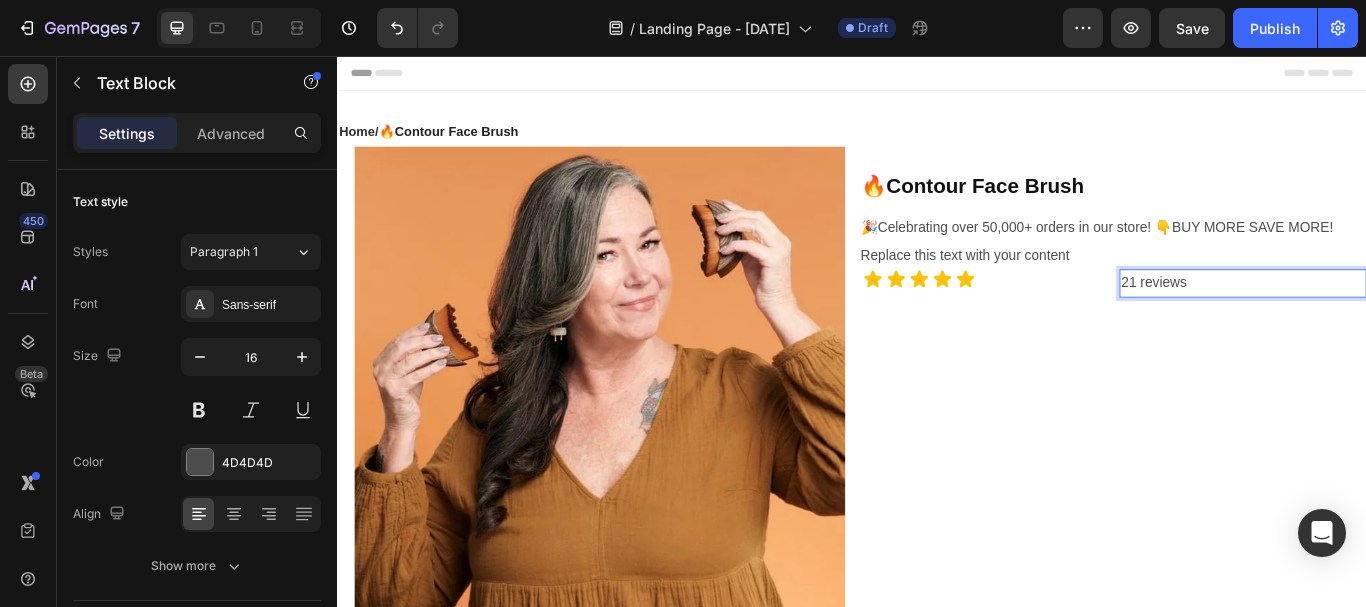 click on "21 reviews" at bounding box center [1393, 321] 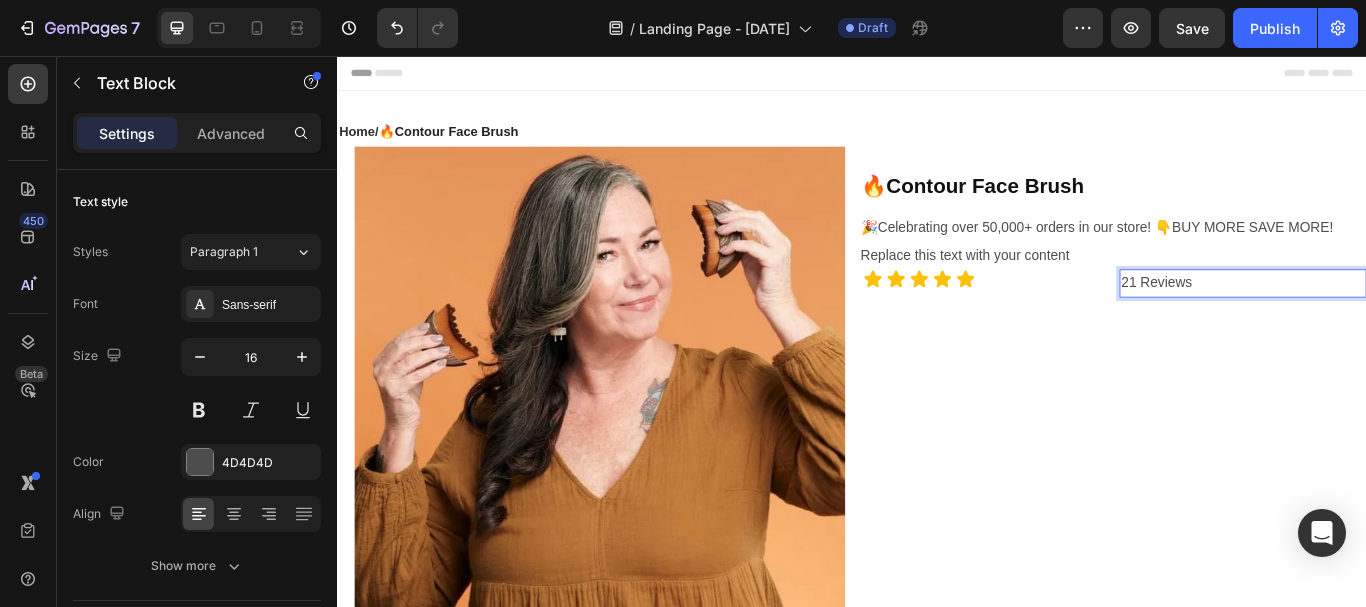 click on "21 Reviews" at bounding box center (1393, 321) 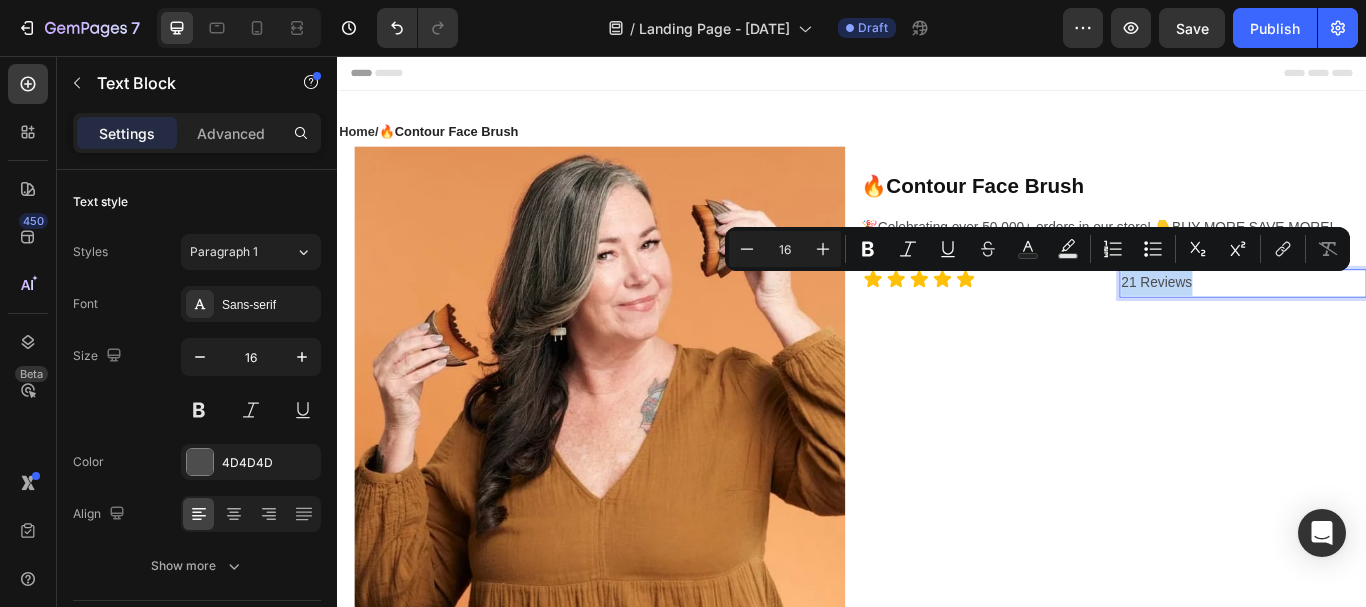 drag, startPoint x: 1345, startPoint y: 319, endPoint x: 1243, endPoint y: 324, distance: 102.122475 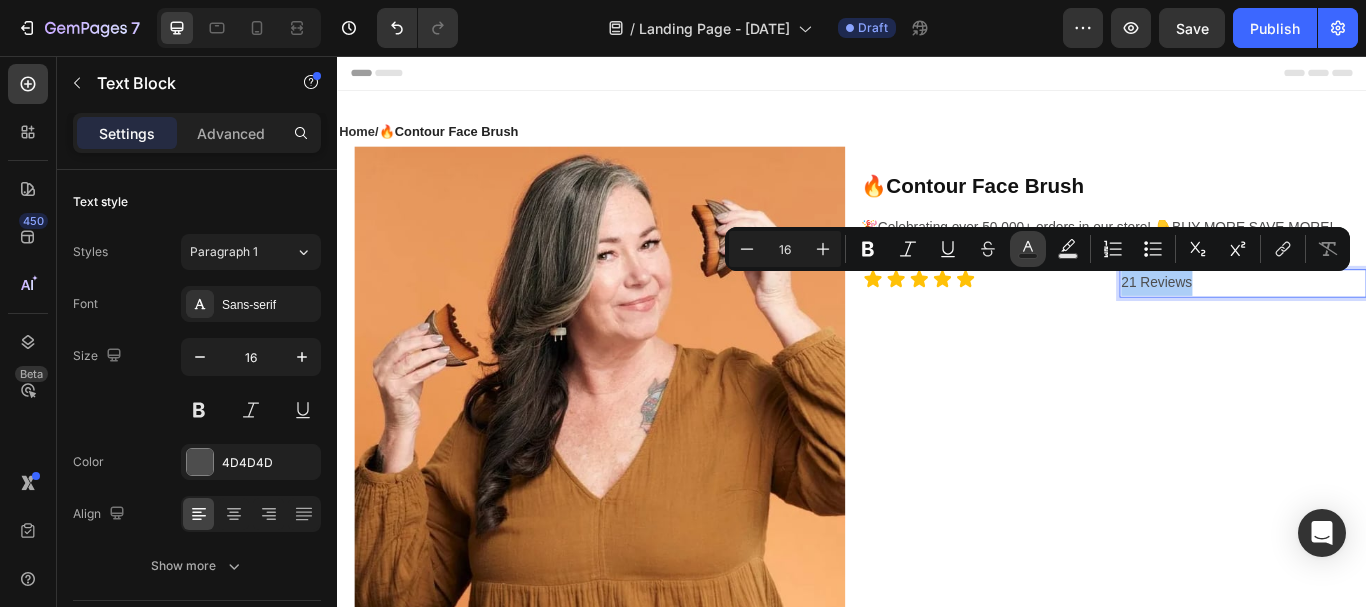 click on "Text Color" at bounding box center (1028, 249) 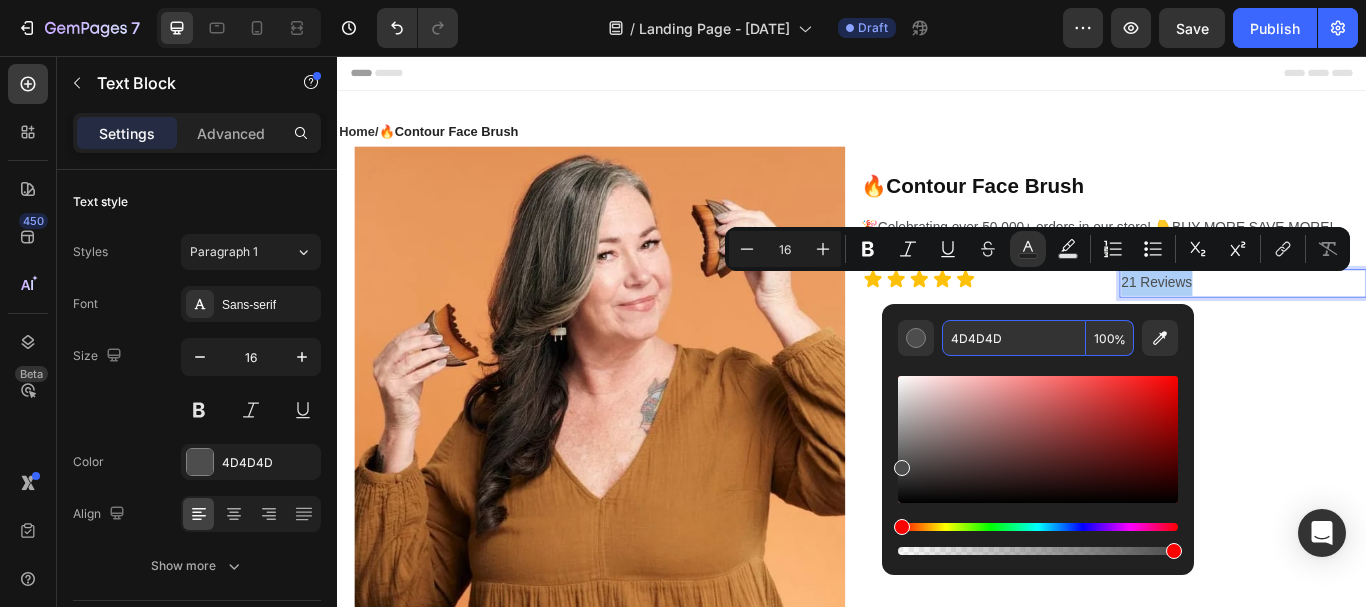 click on "4D4D4D" at bounding box center (1014, 338) 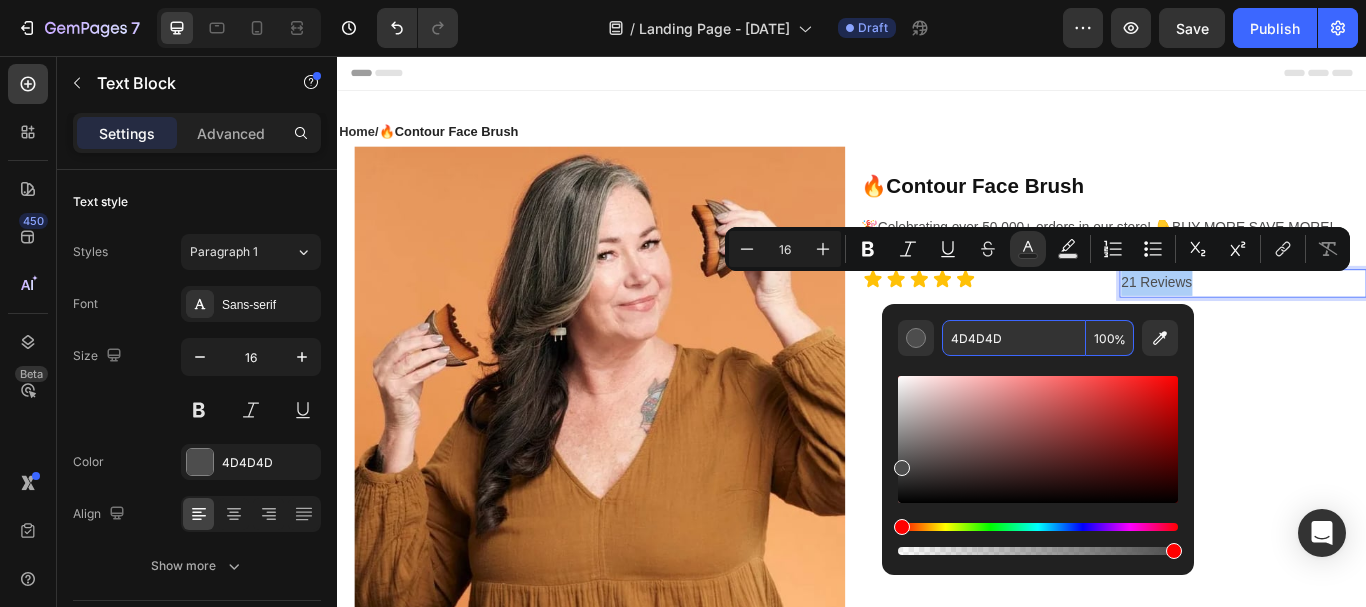 paste on "007aff" 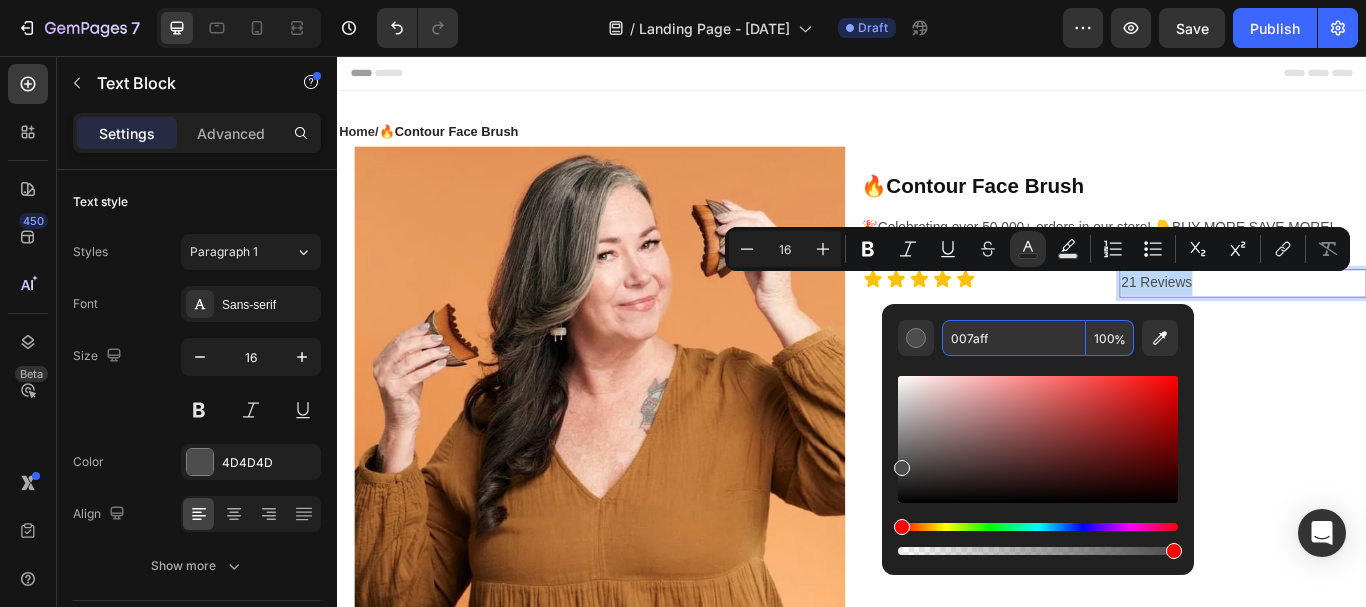 type on "007AFF" 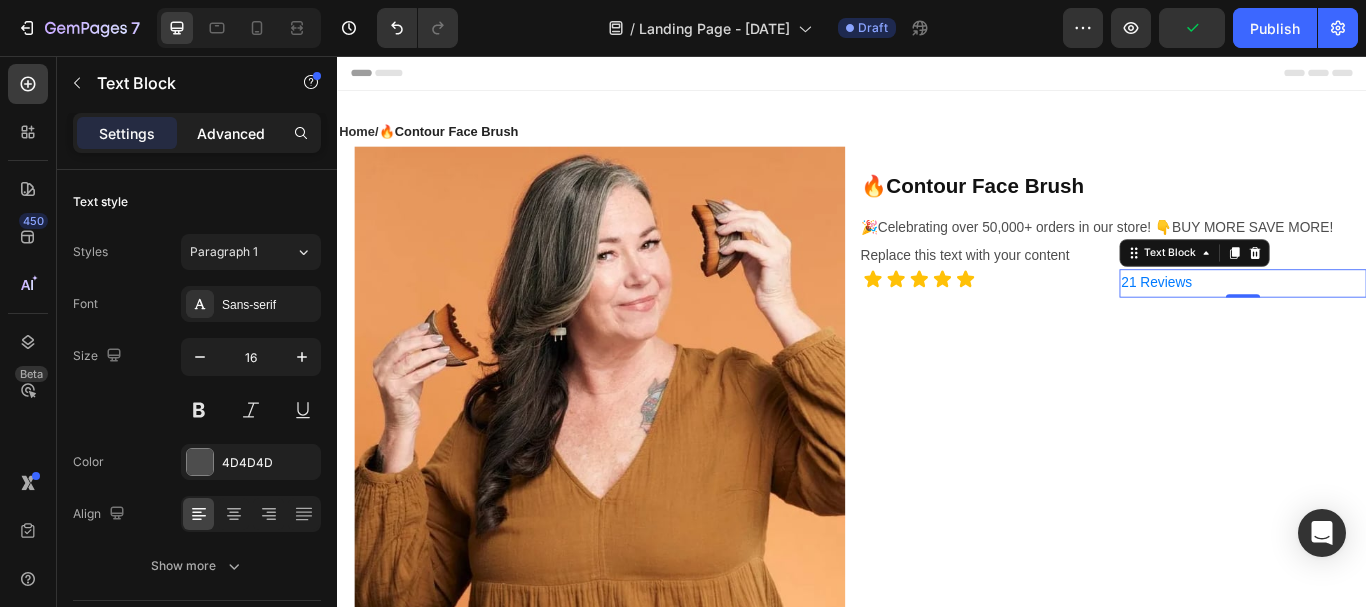 click on "Advanced" at bounding box center [231, 133] 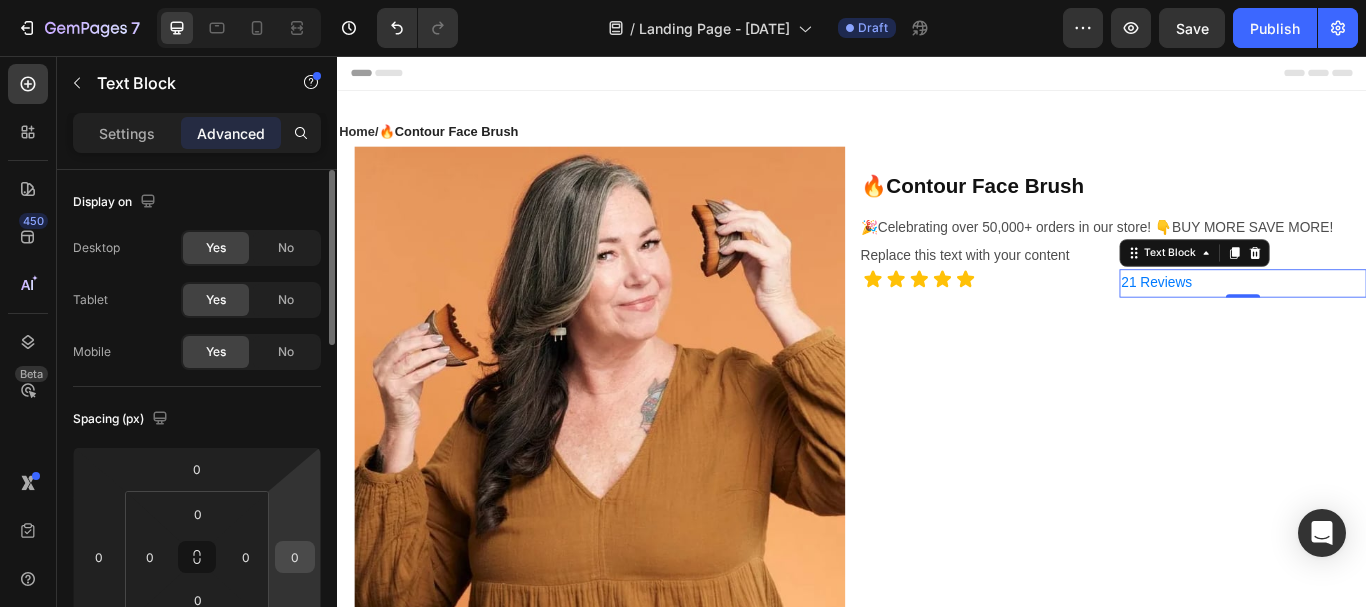 click on "0" at bounding box center [295, 557] 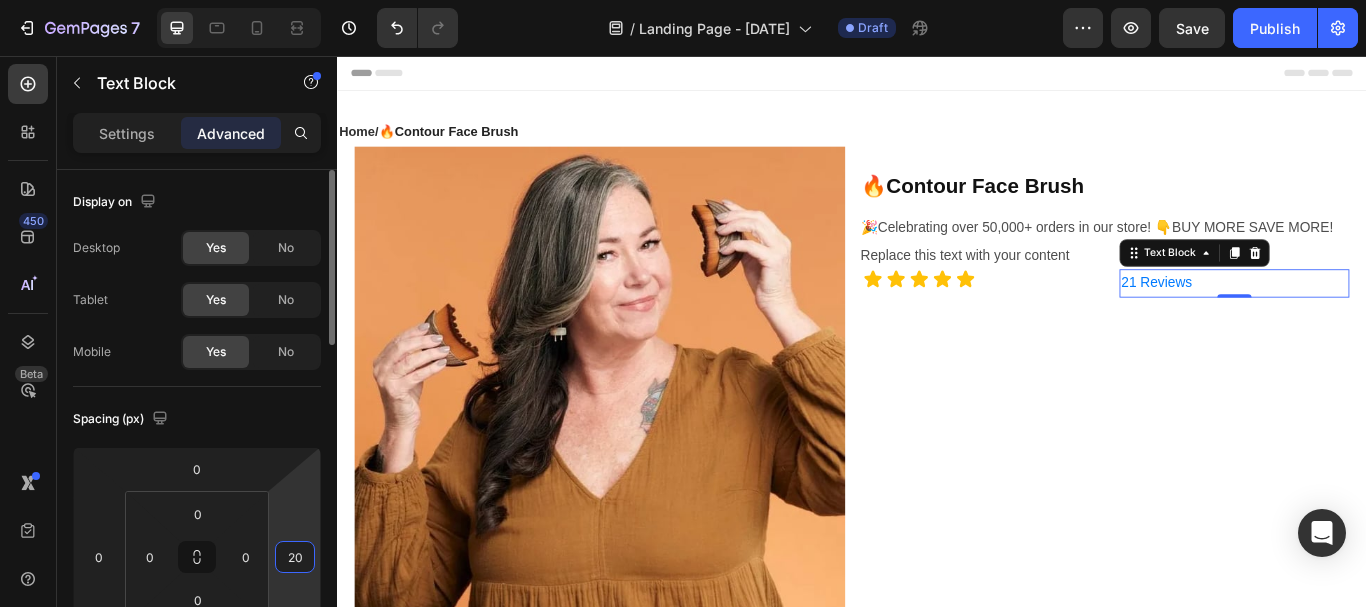 type on "2" 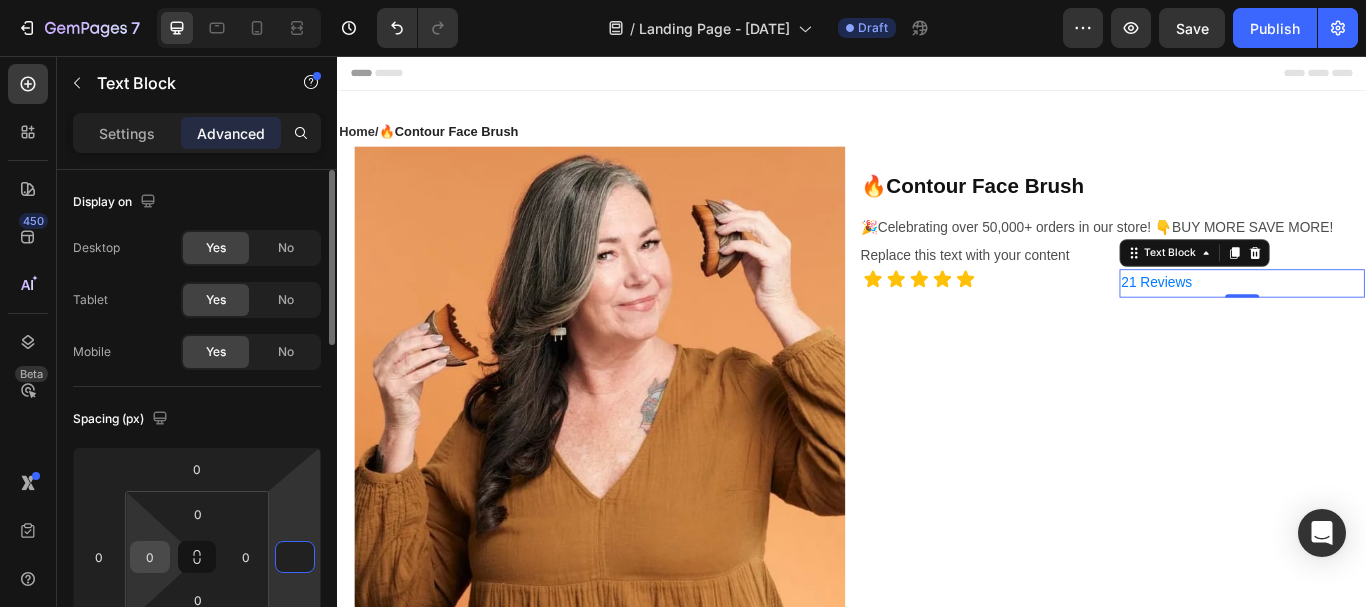 type on "0" 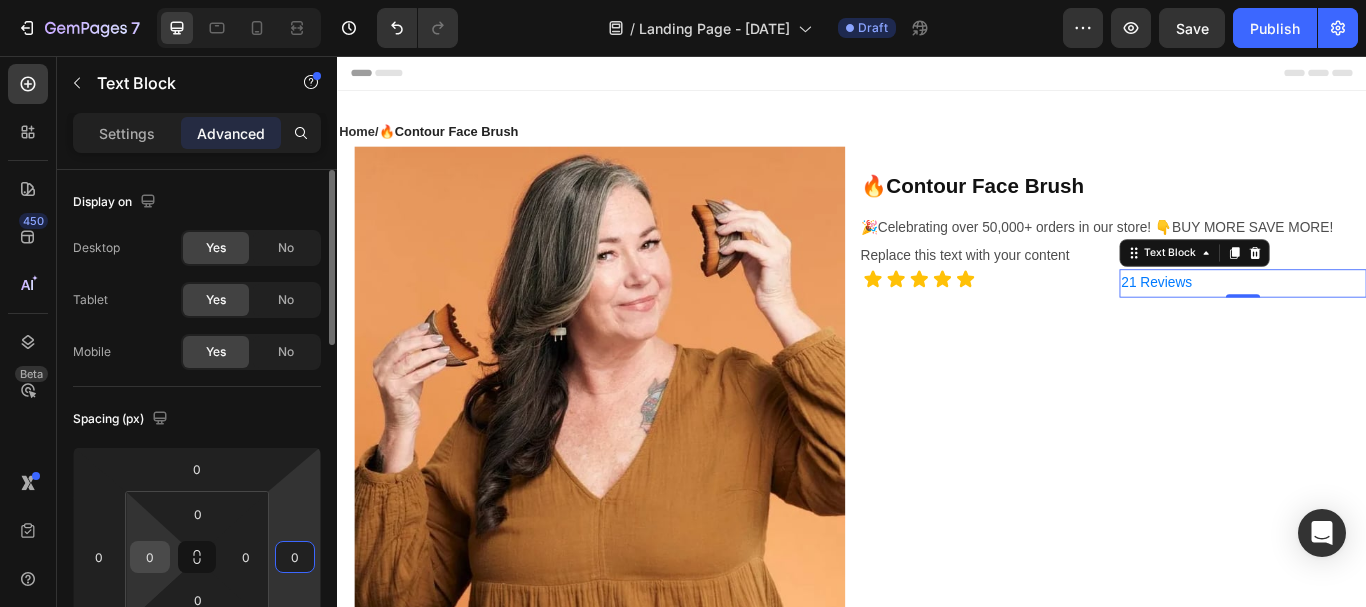 click on "0" at bounding box center (150, 557) 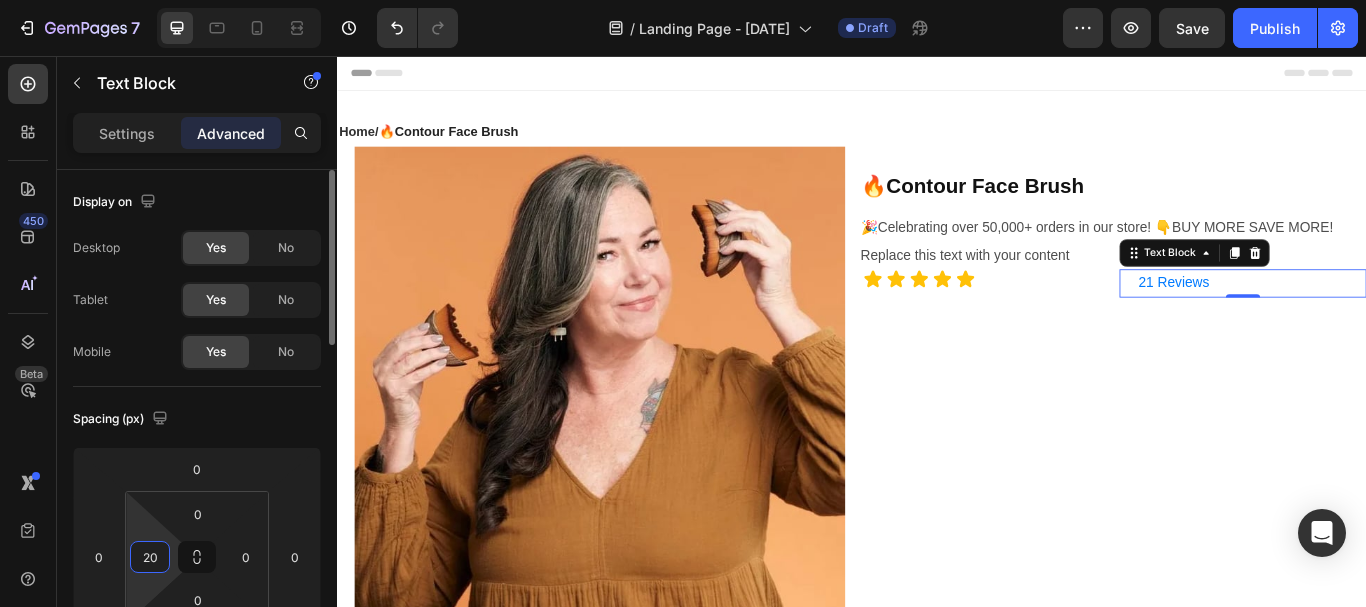 type on "2" 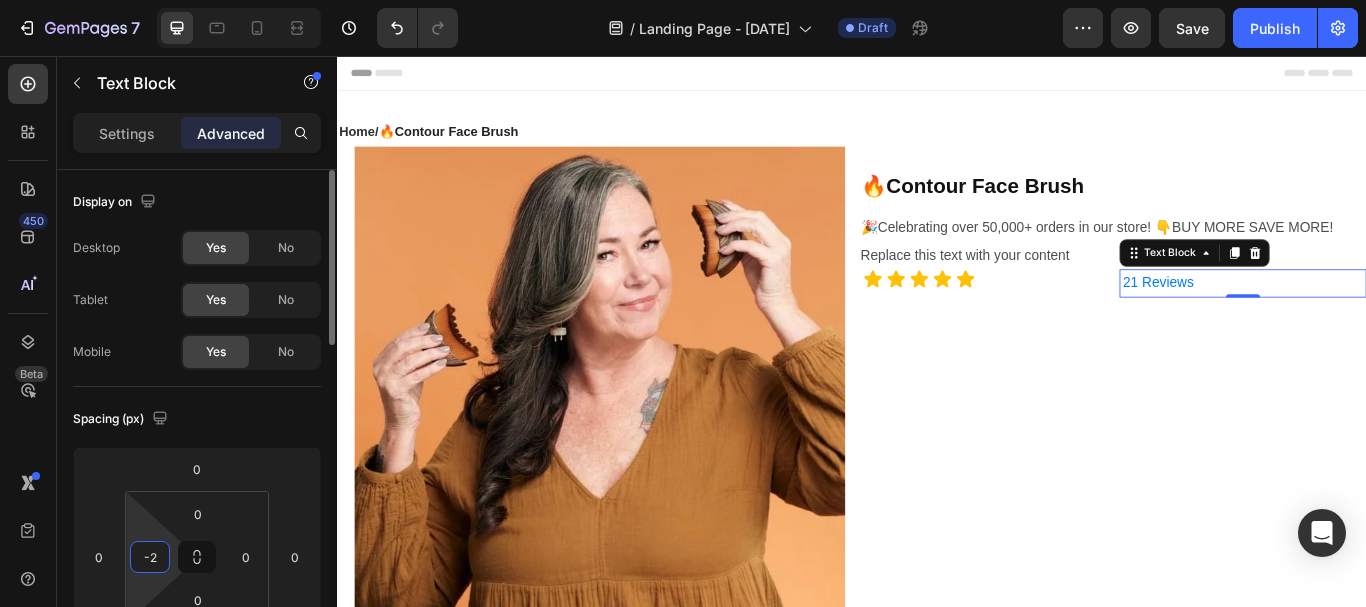 type on "-" 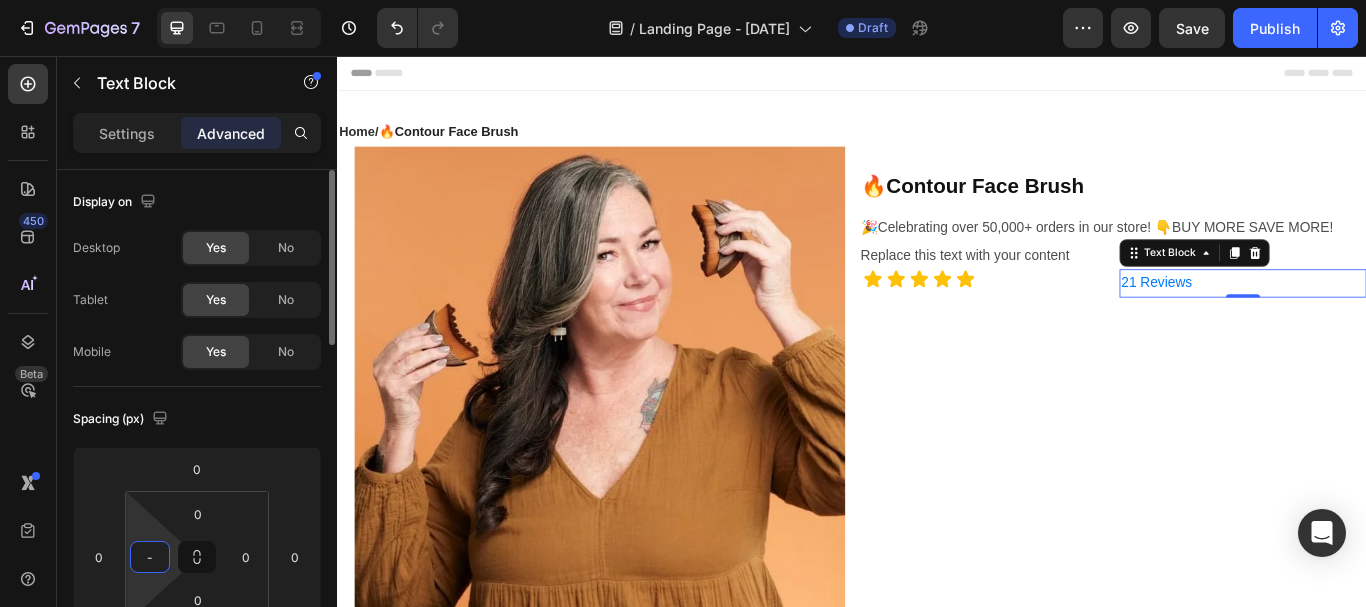 type 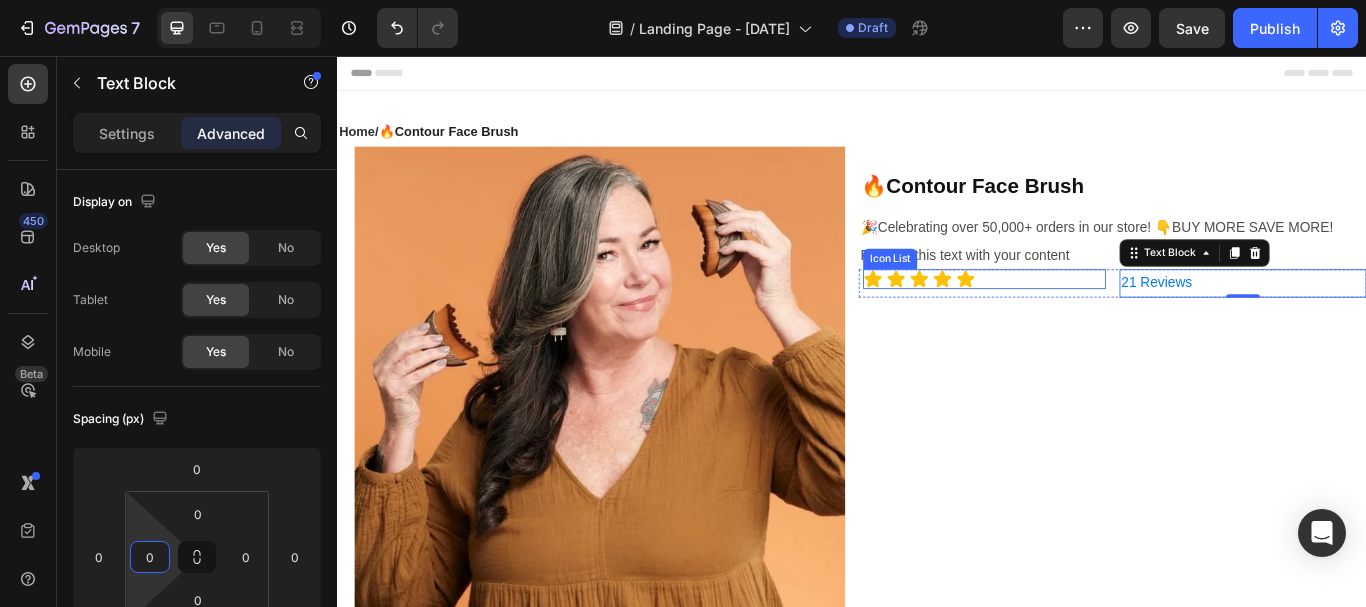 click on "Icon Icon Icon Icon
Icon" at bounding box center (1091, 316) 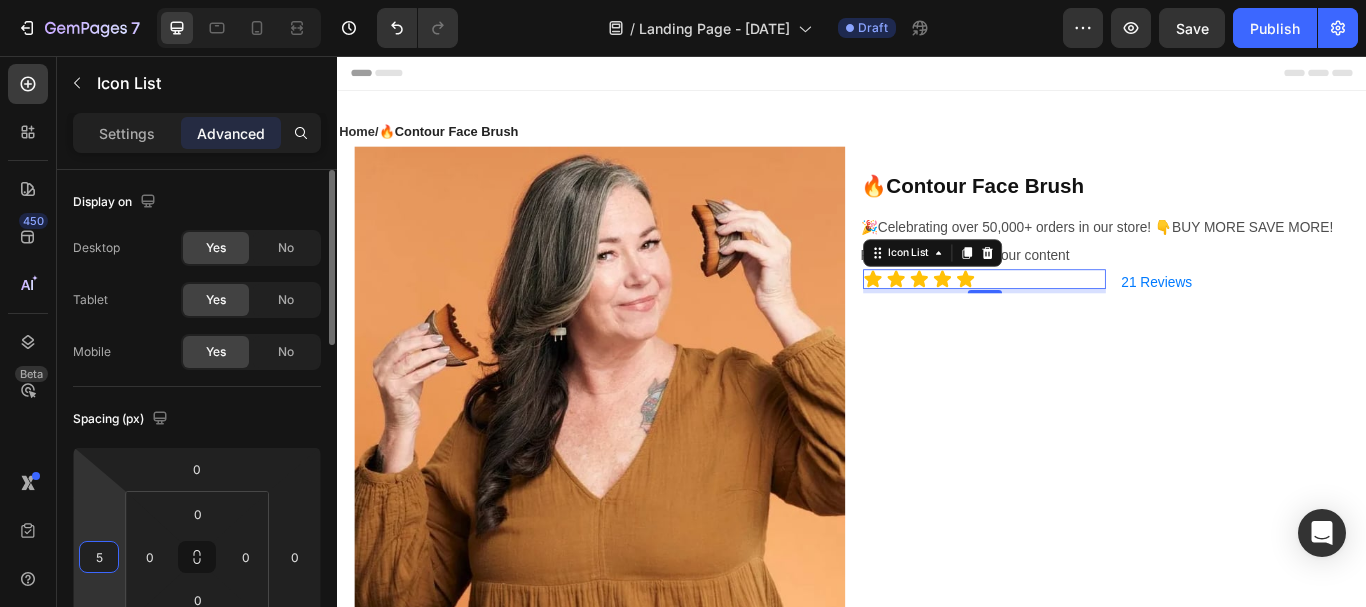 click on "5" at bounding box center (99, 557) 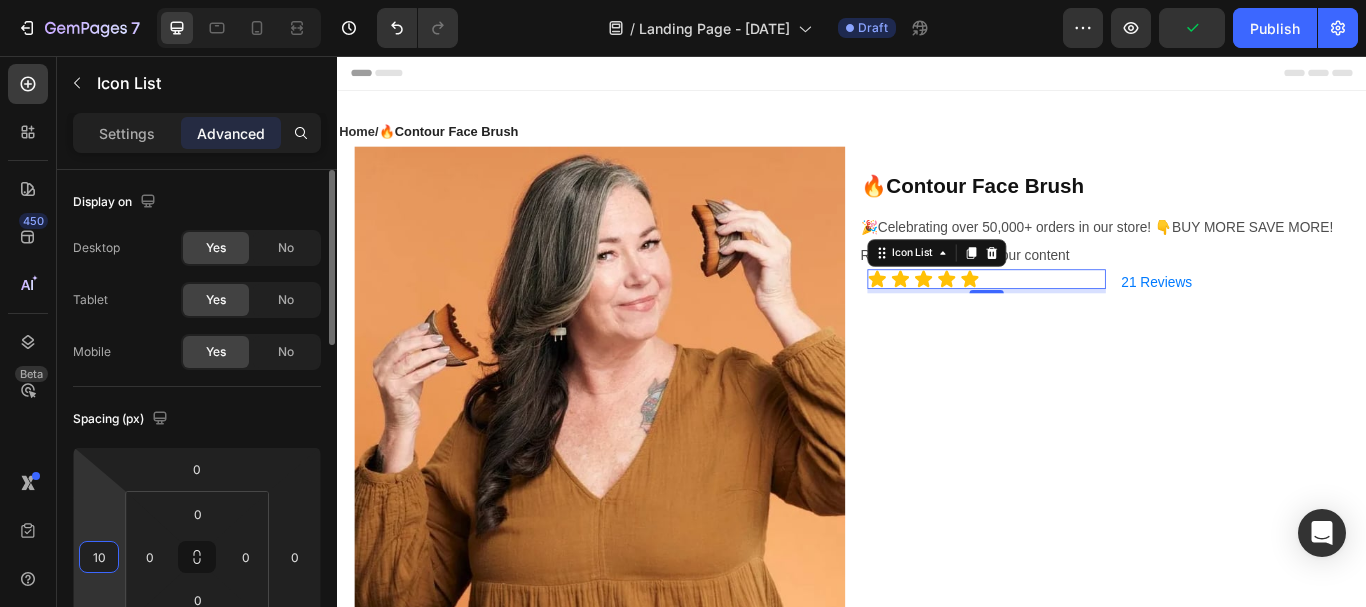 type on "1" 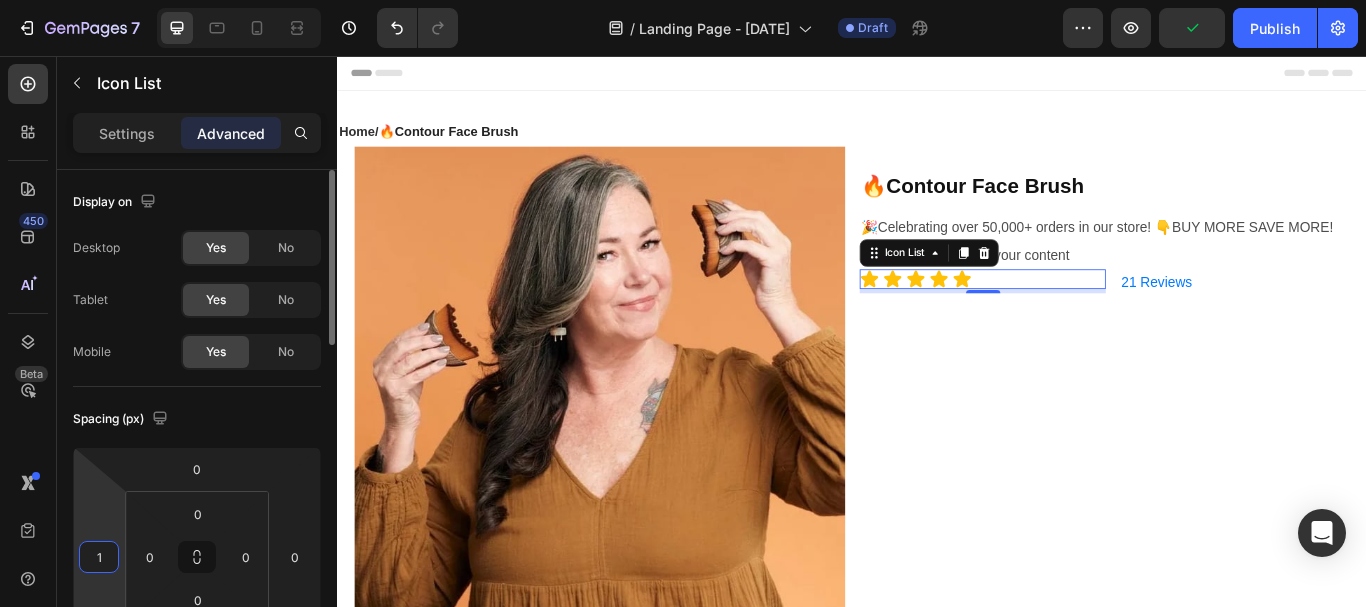 type 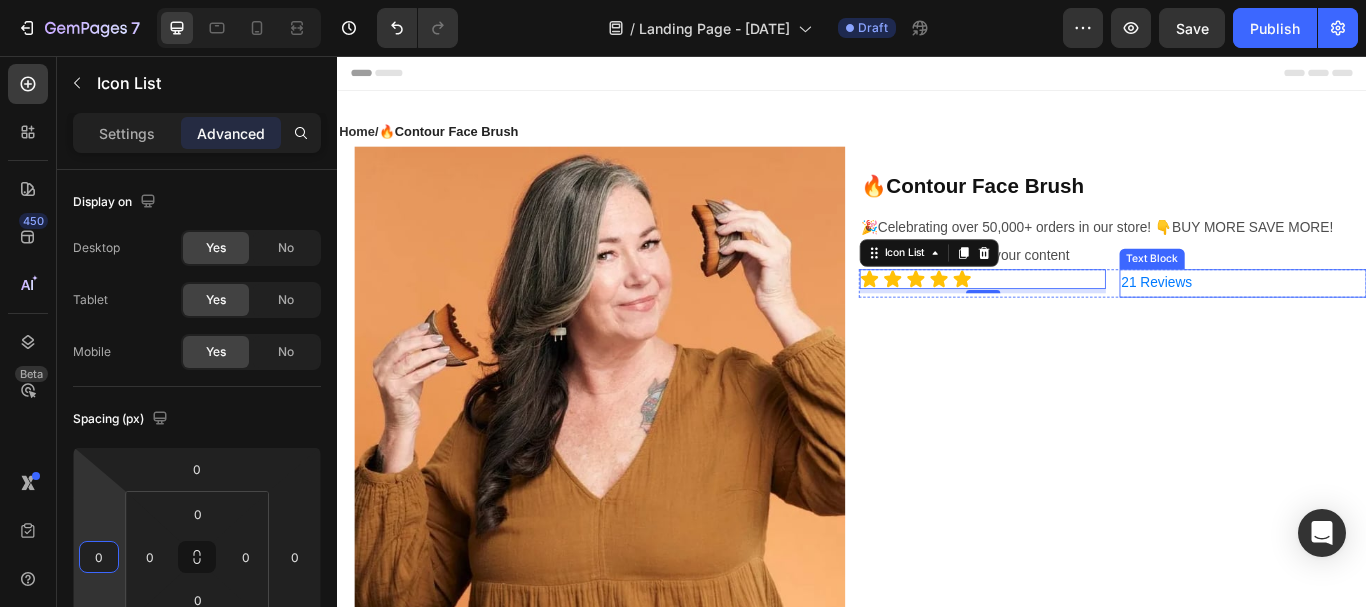 click on "21 Reviews" at bounding box center [1393, 321] 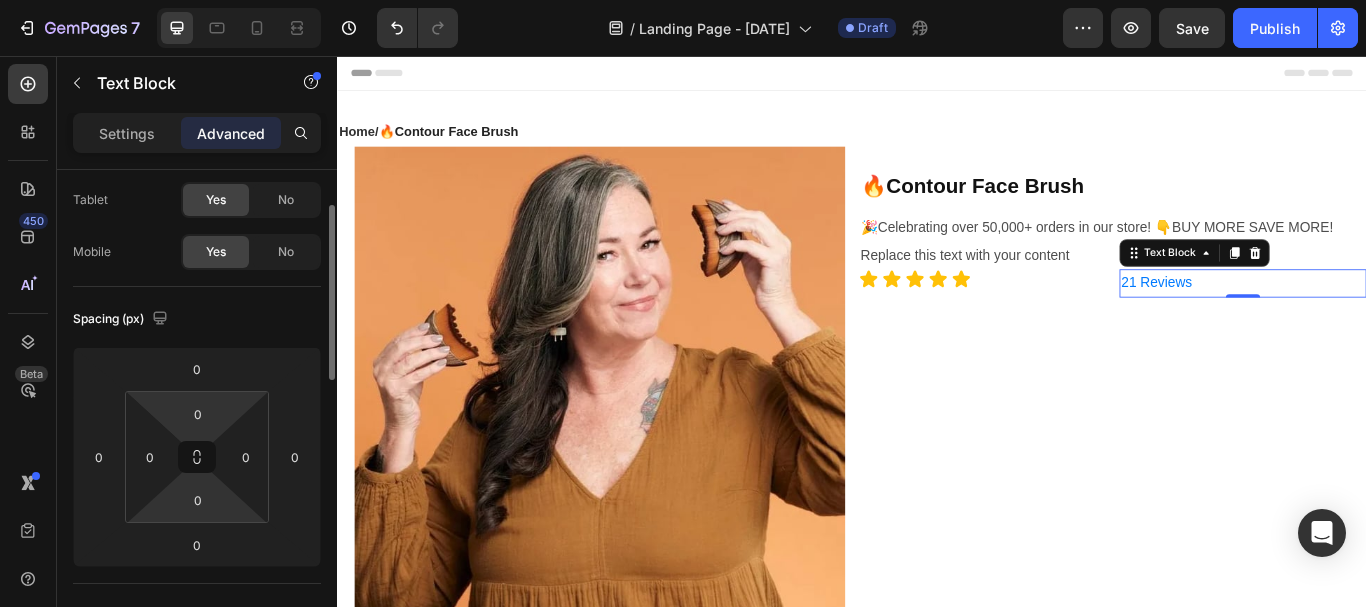 scroll, scrollTop: 101, scrollLeft: 0, axis: vertical 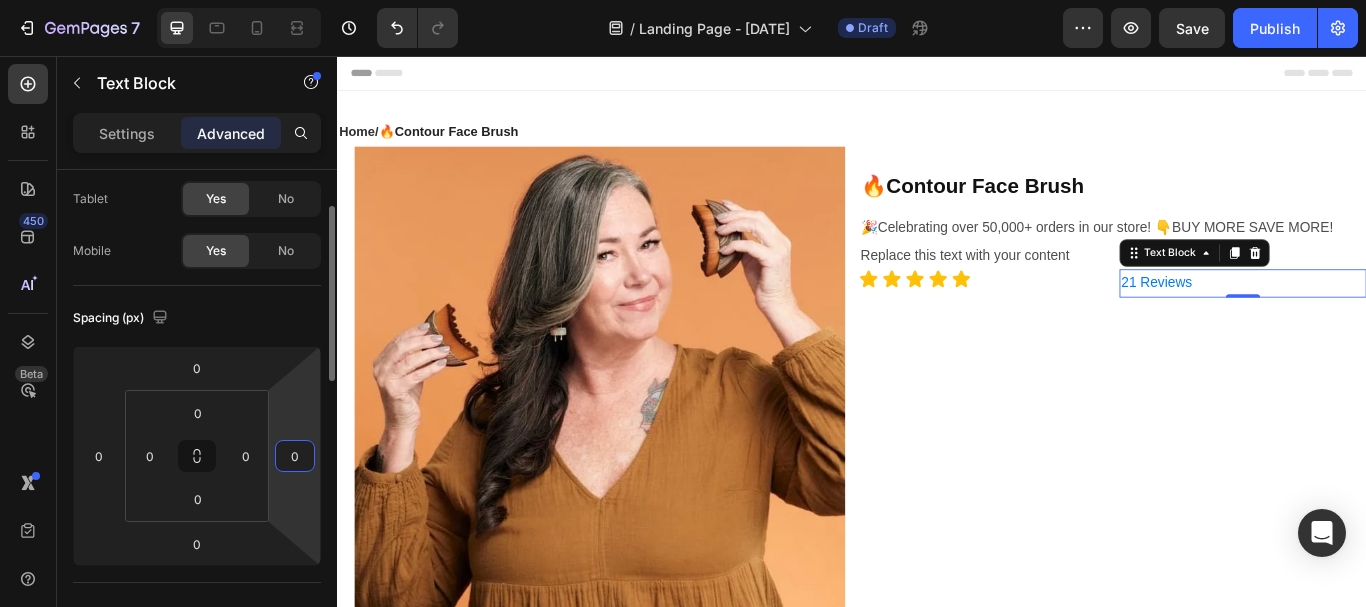 click on "0" at bounding box center [295, 456] 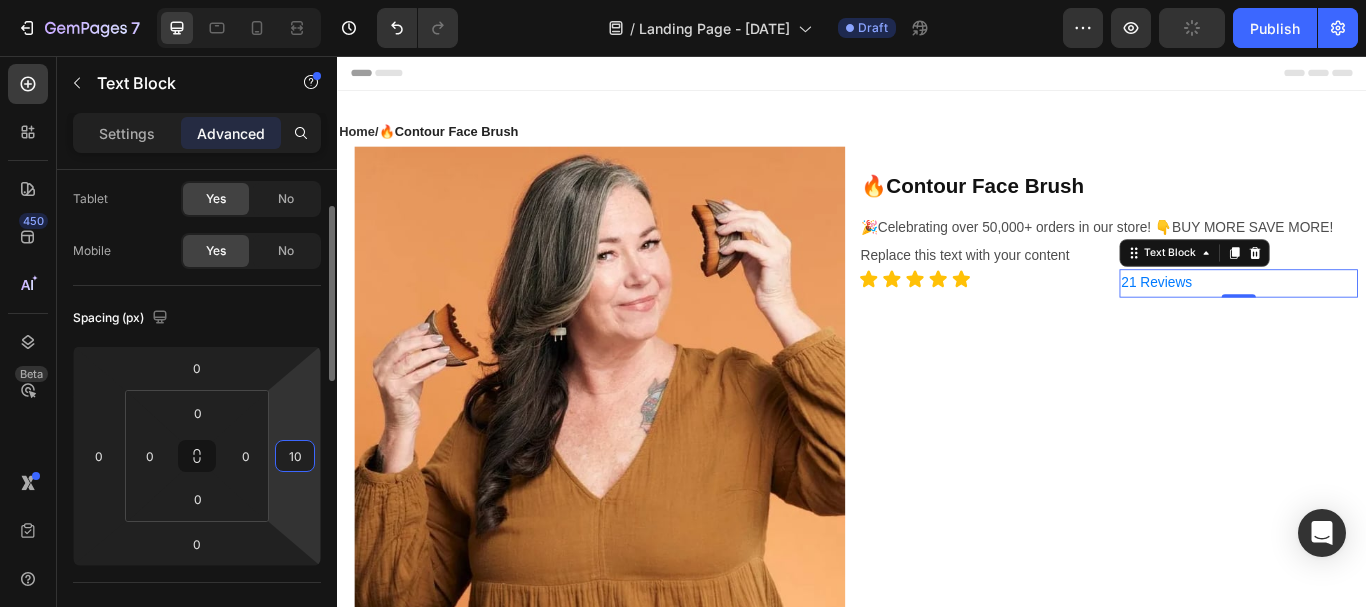 type on "1" 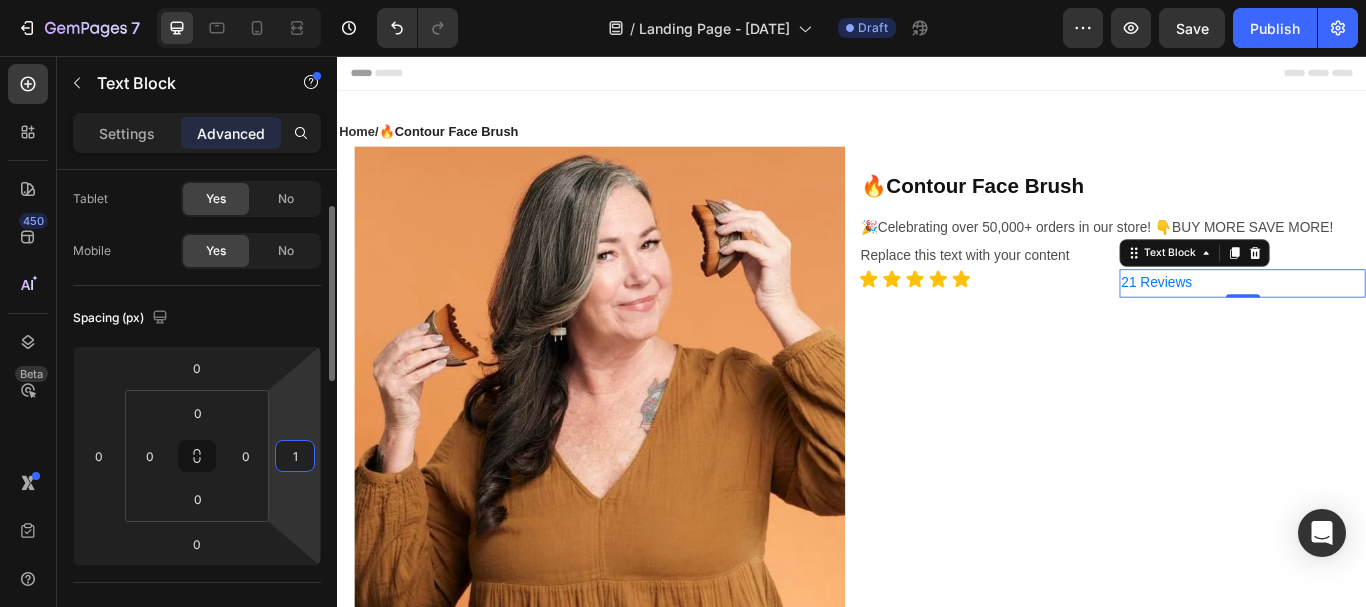 type 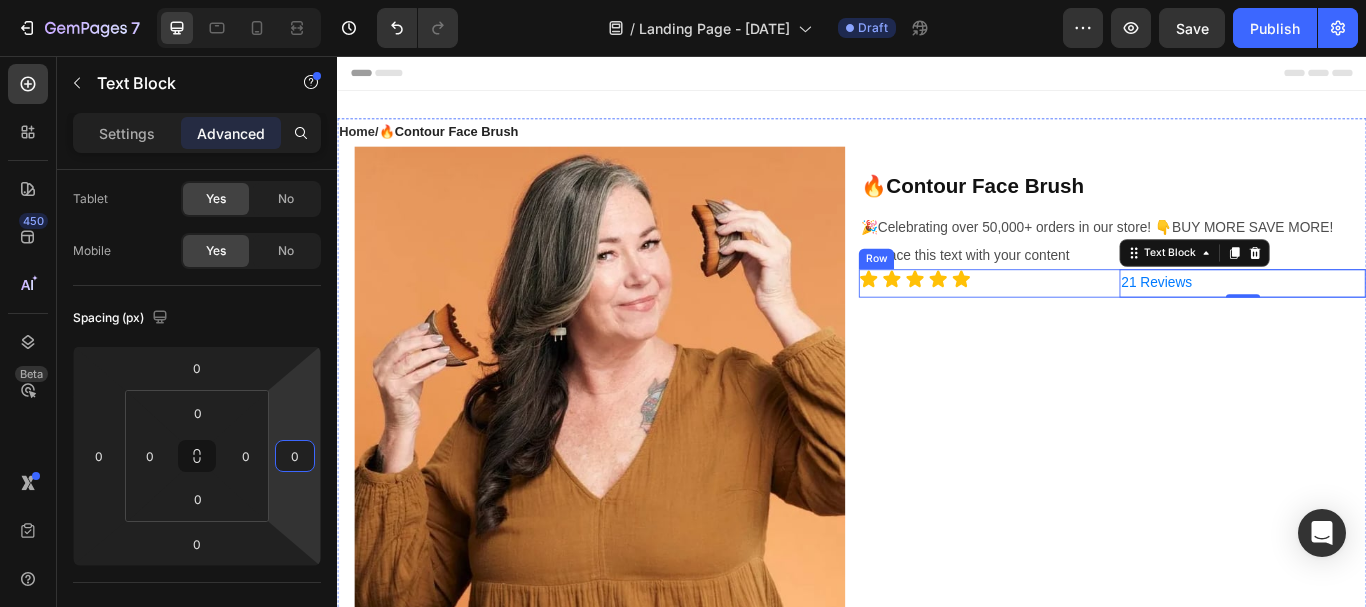 click on "Icon Icon Icon Icon
Icon Icon List" at bounding box center (1089, 321) 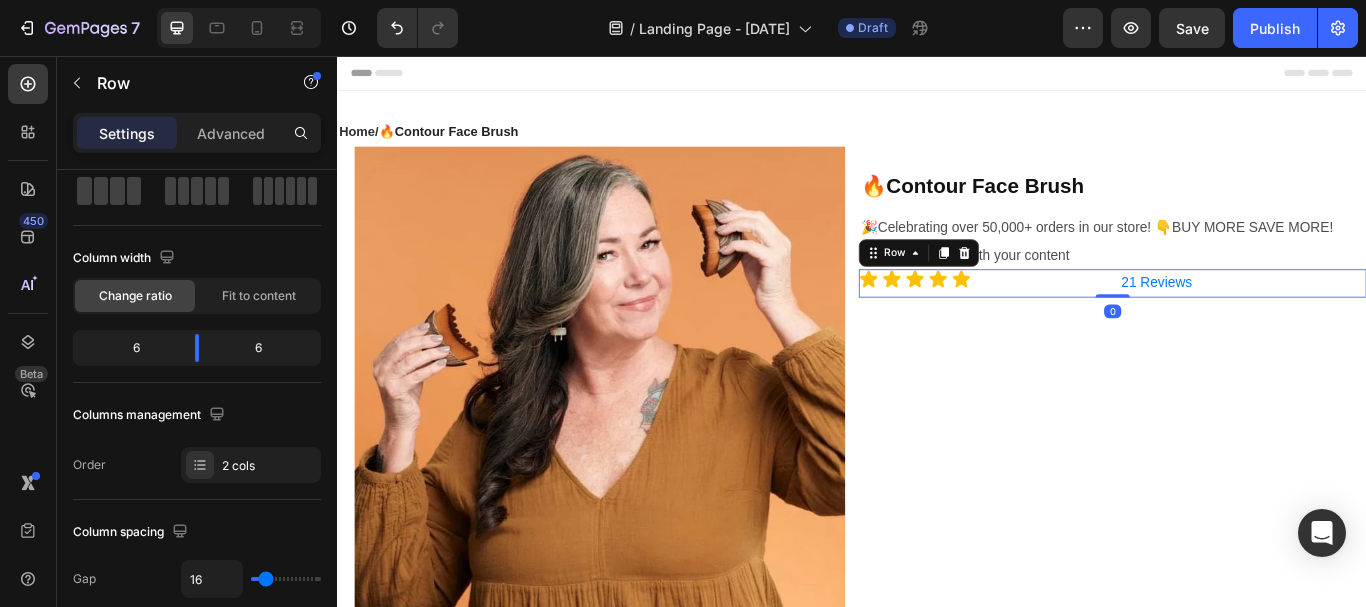 scroll, scrollTop: 0, scrollLeft: 0, axis: both 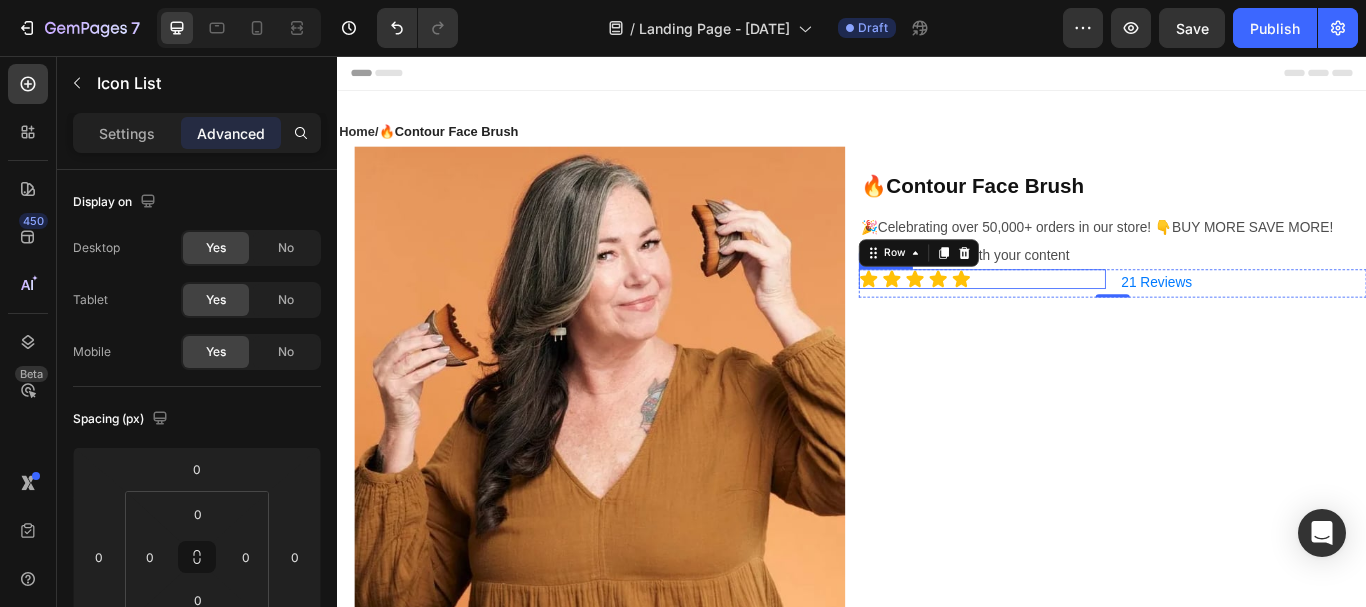 click on "Icon Icon Icon Icon
Icon" at bounding box center (1089, 316) 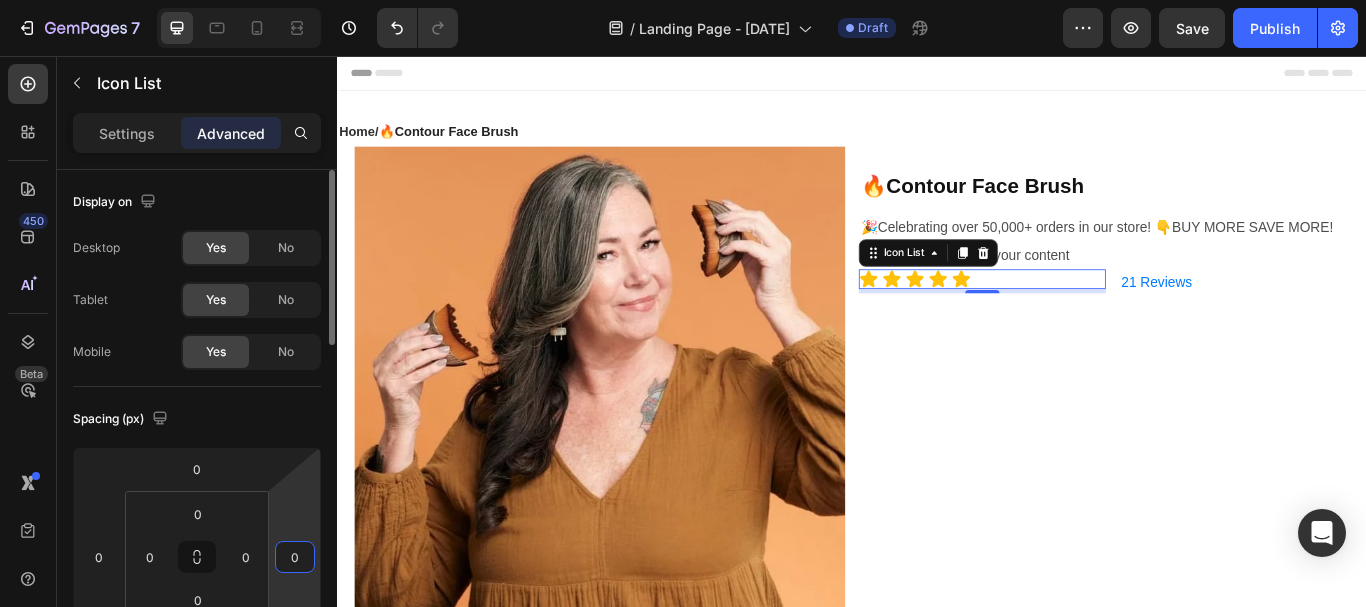 click on "0" at bounding box center (295, 557) 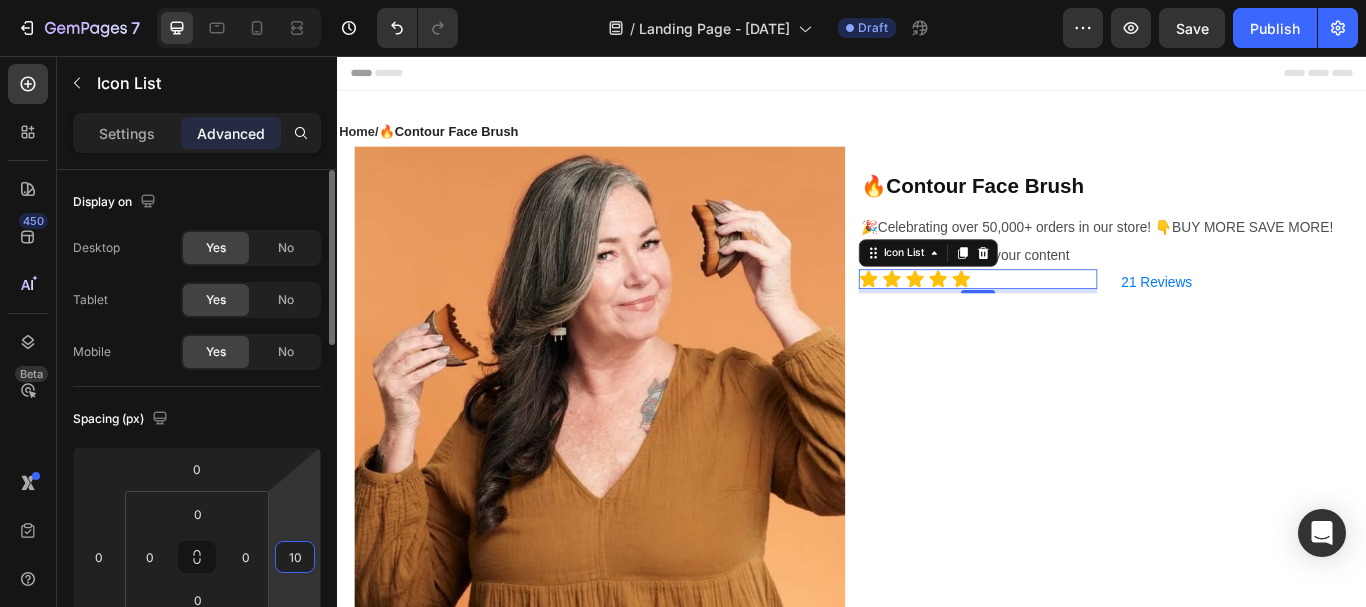 type on "1" 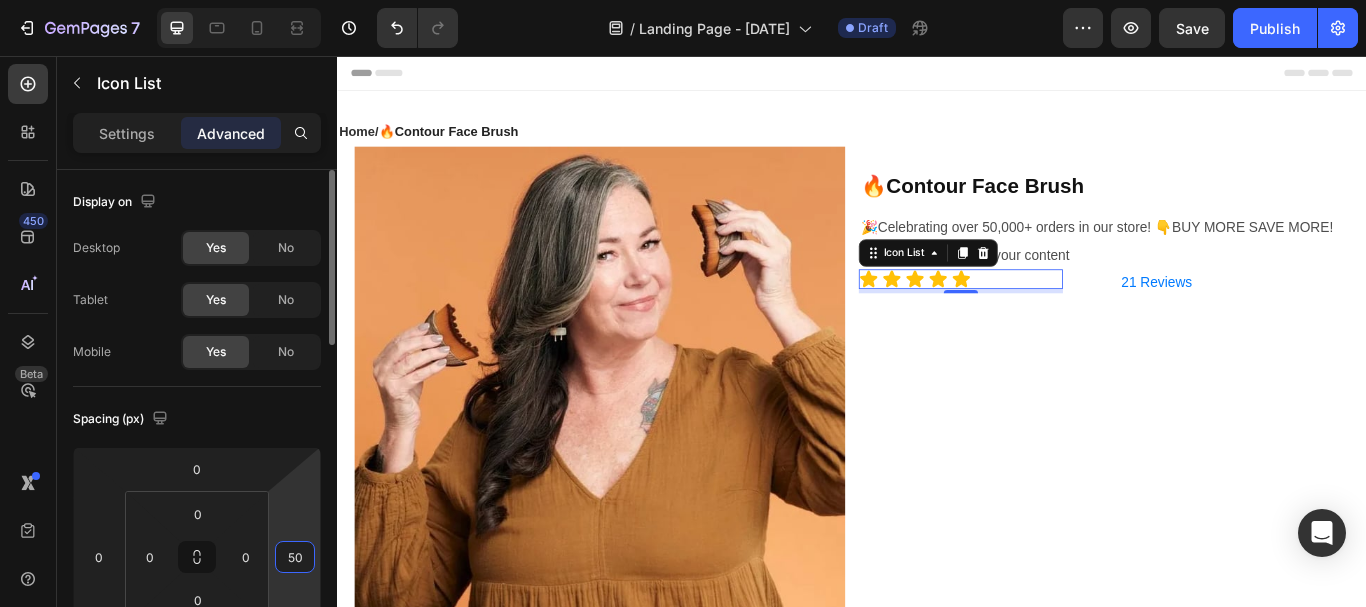 type on "5" 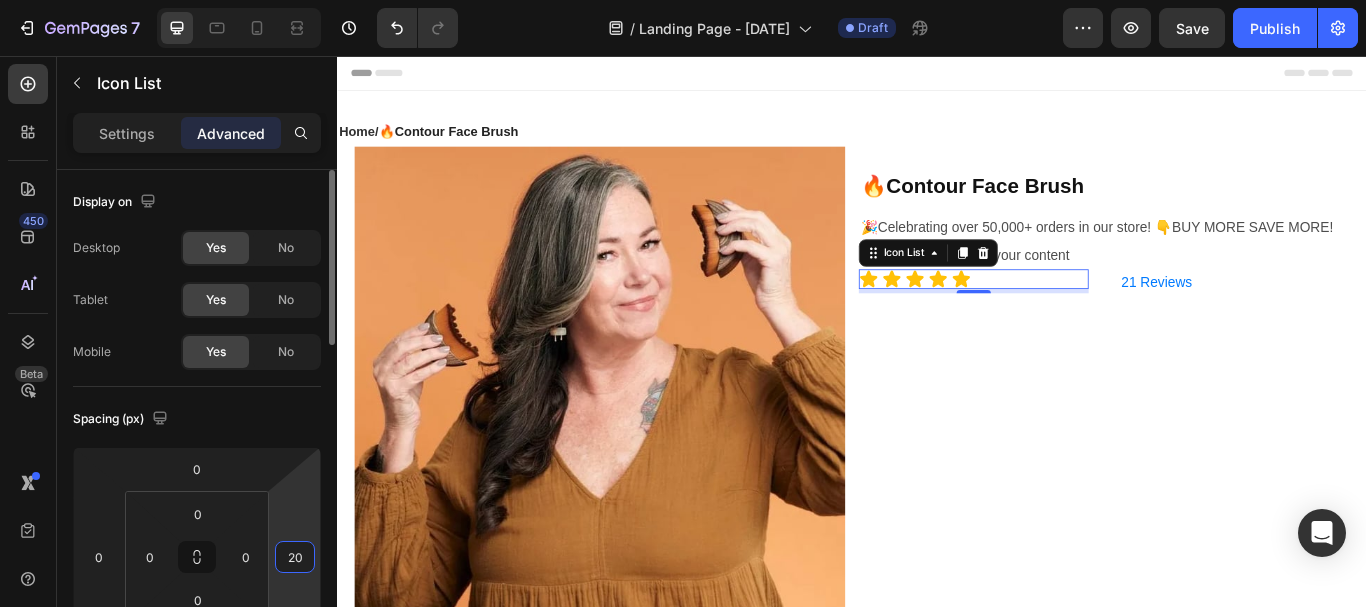 type on "2" 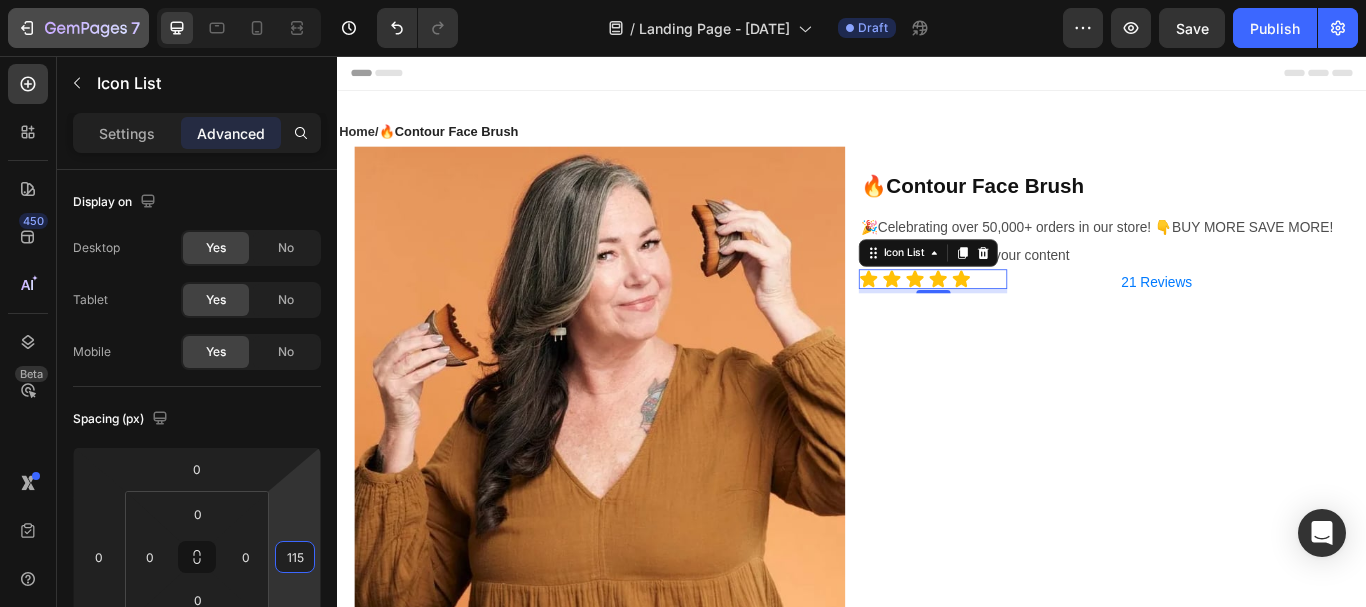 type on "115" 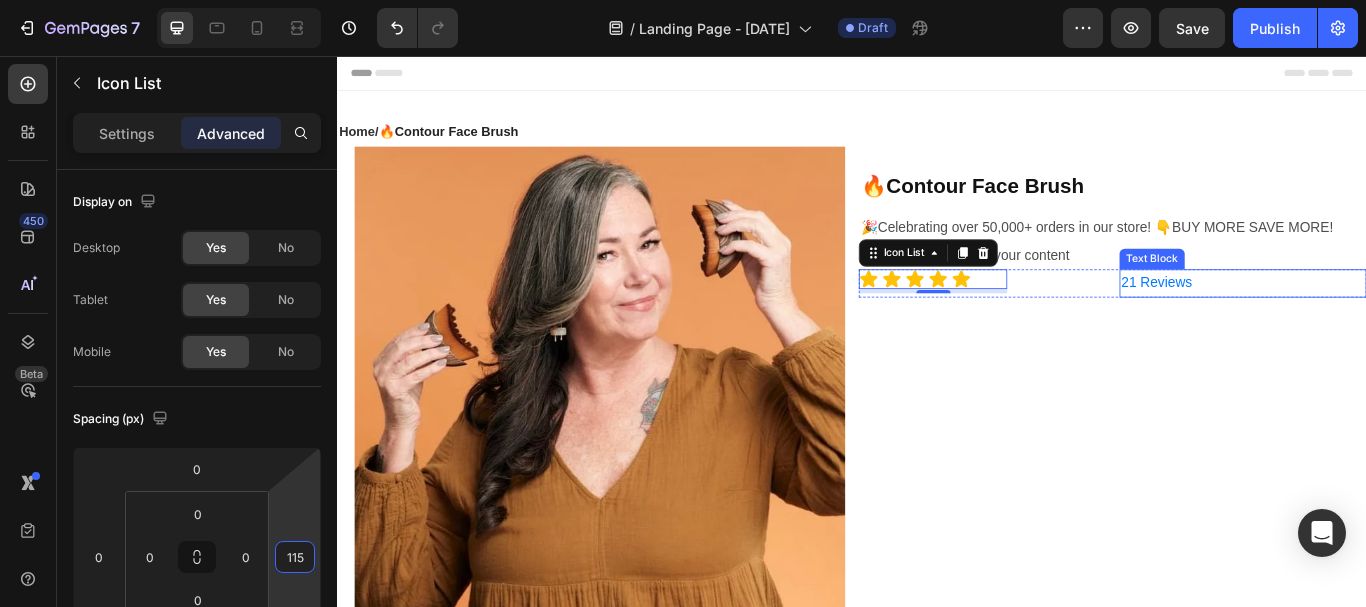 click on "21 Reviews" at bounding box center (1292, 320) 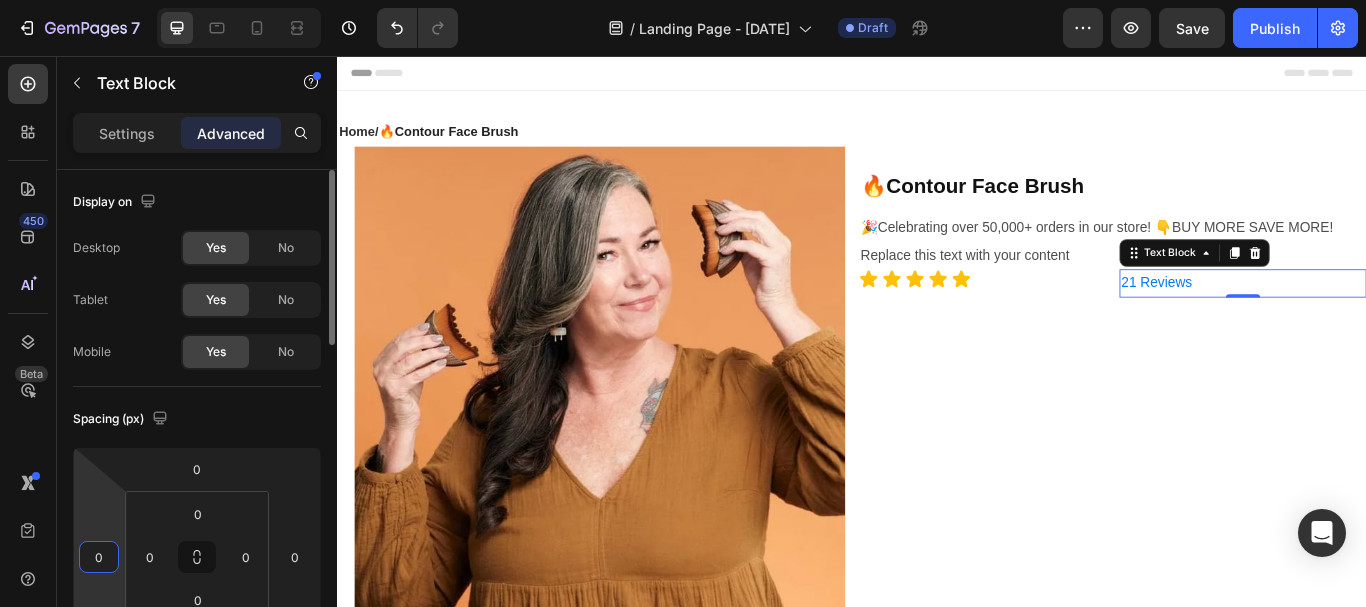 click on "0" at bounding box center (99, 557) 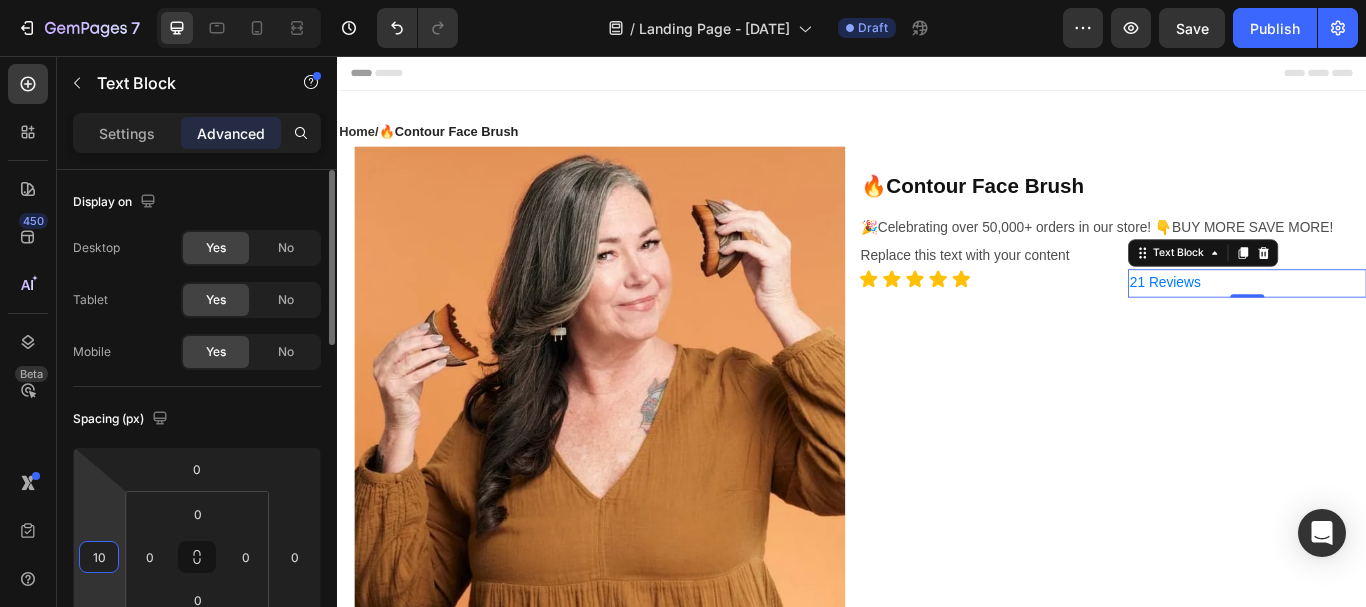 type on "1" 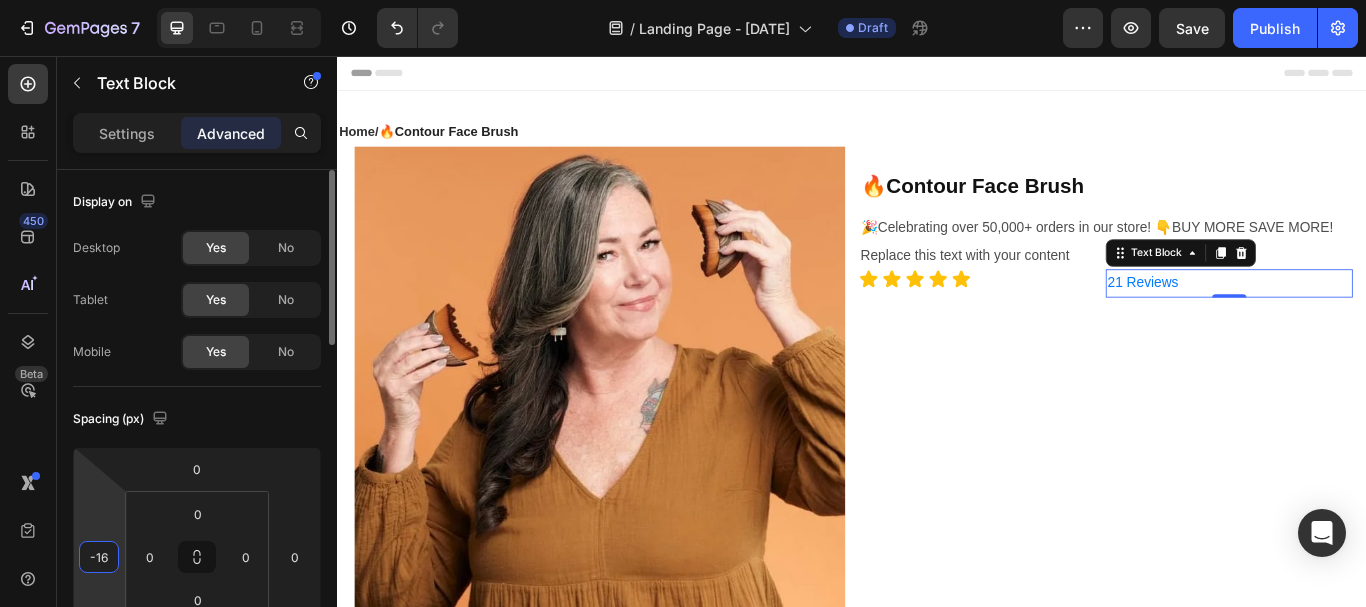 type on "-160" 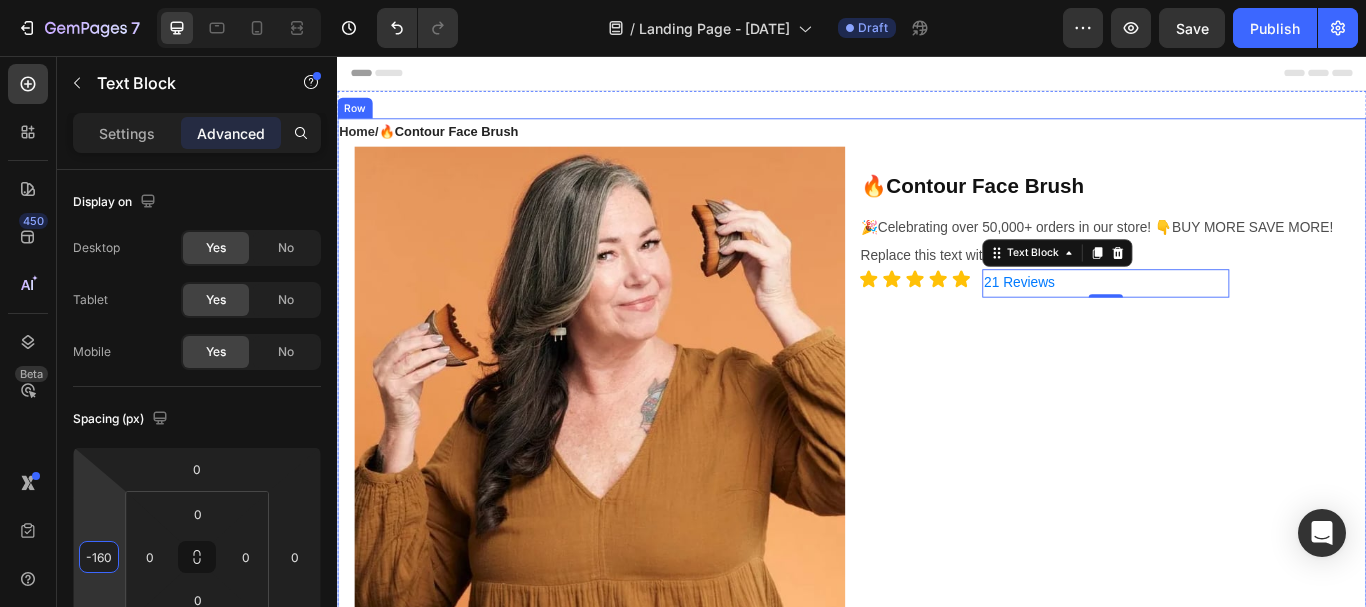 click on "⁠⁠⁠⁠⁠⁠⁠ 🔥Contour Face Brush Heading 🎉Celebrating over 50,000+ orders in our store! 👇BUY MORE SAVE MORE! Text Block Replace this text with your content Text Block Icon Icon Icon Icon
Icon Icon List 21 Reviews Text Block   0 Row" at bounding box center [1241, 431] 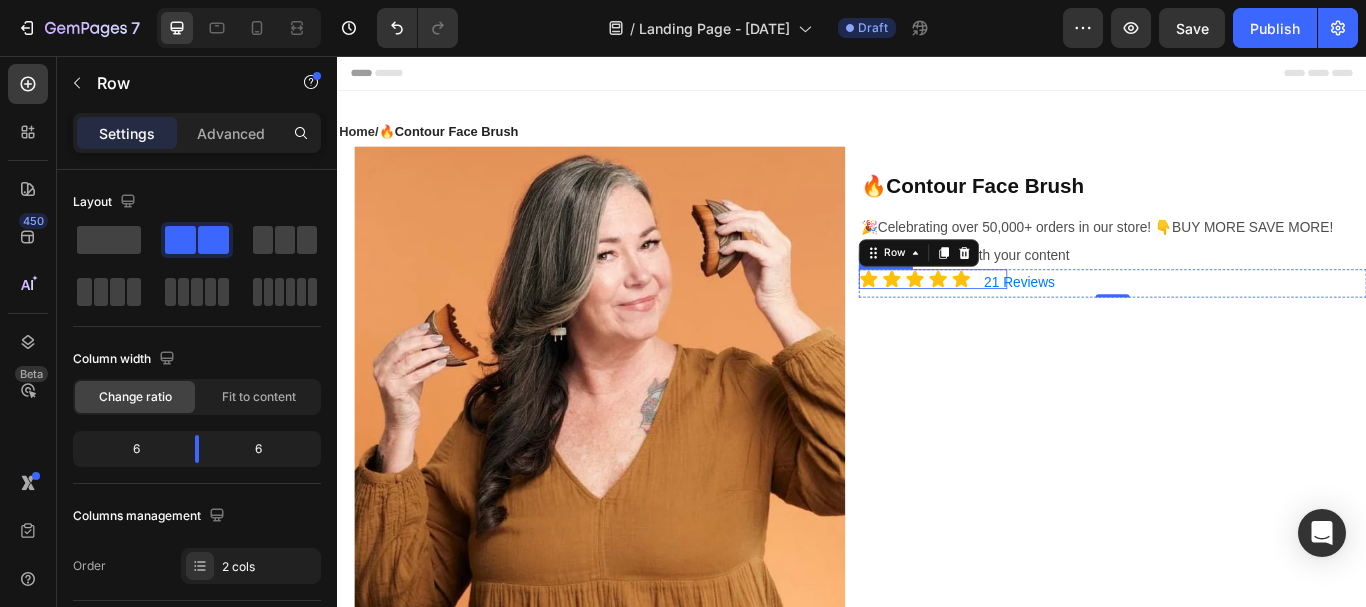 click on "Icon Icon Icon Icon
Icon" at bounding box center (1031, 316) 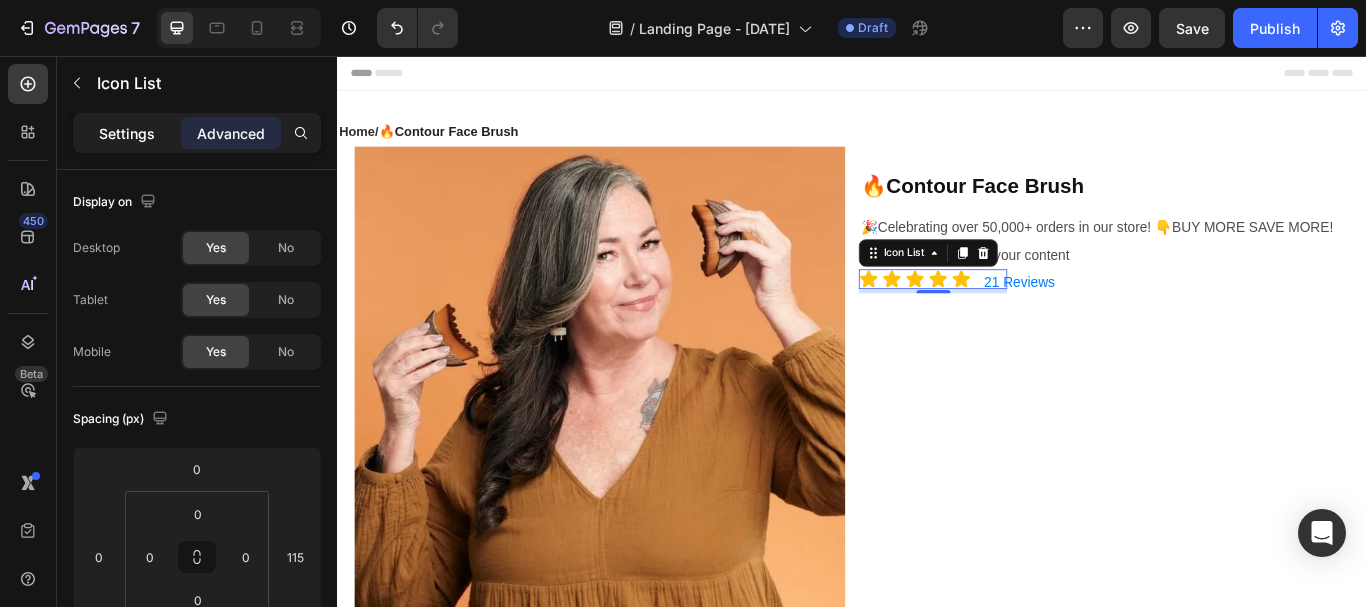 click on "Settings" at bounding box center [127, 133] 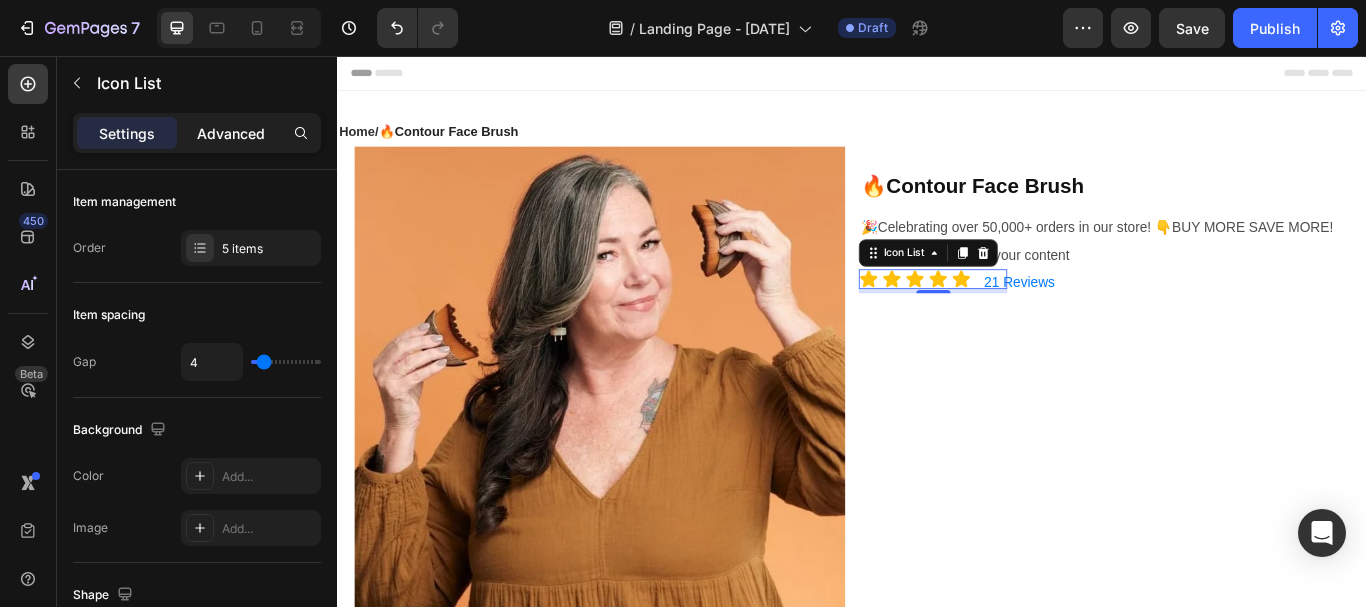 click on "Advanced" at bounding box center (231, 133) 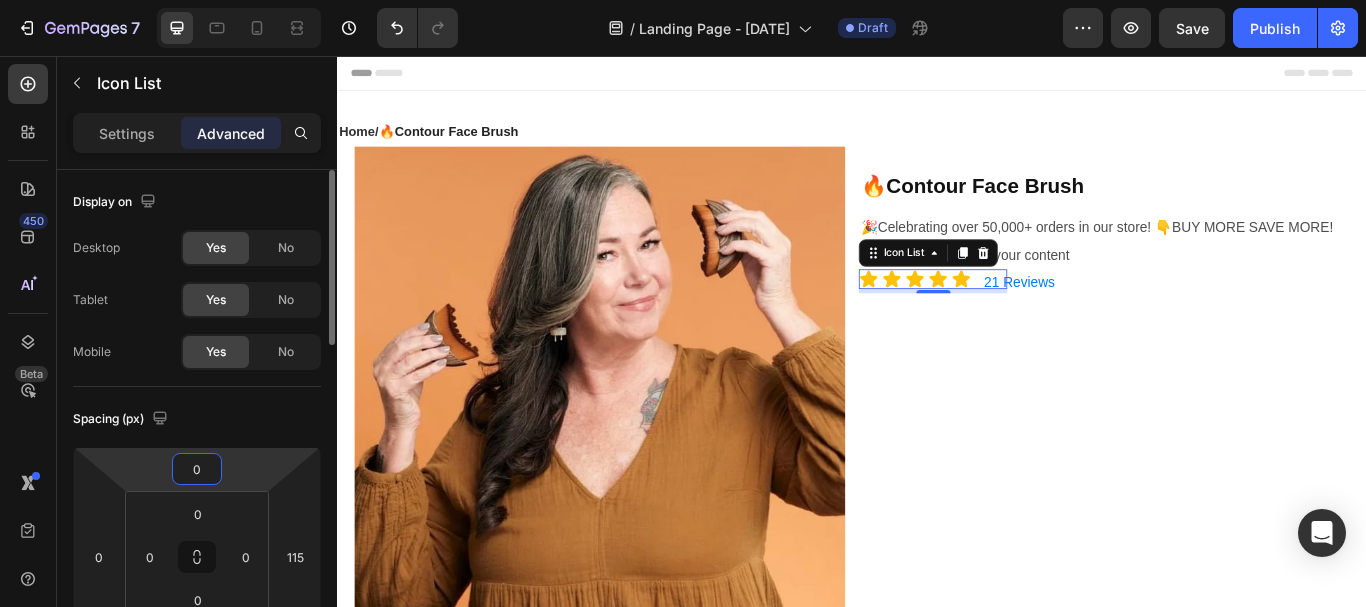 click on "0" at bounding box center (197, 469) 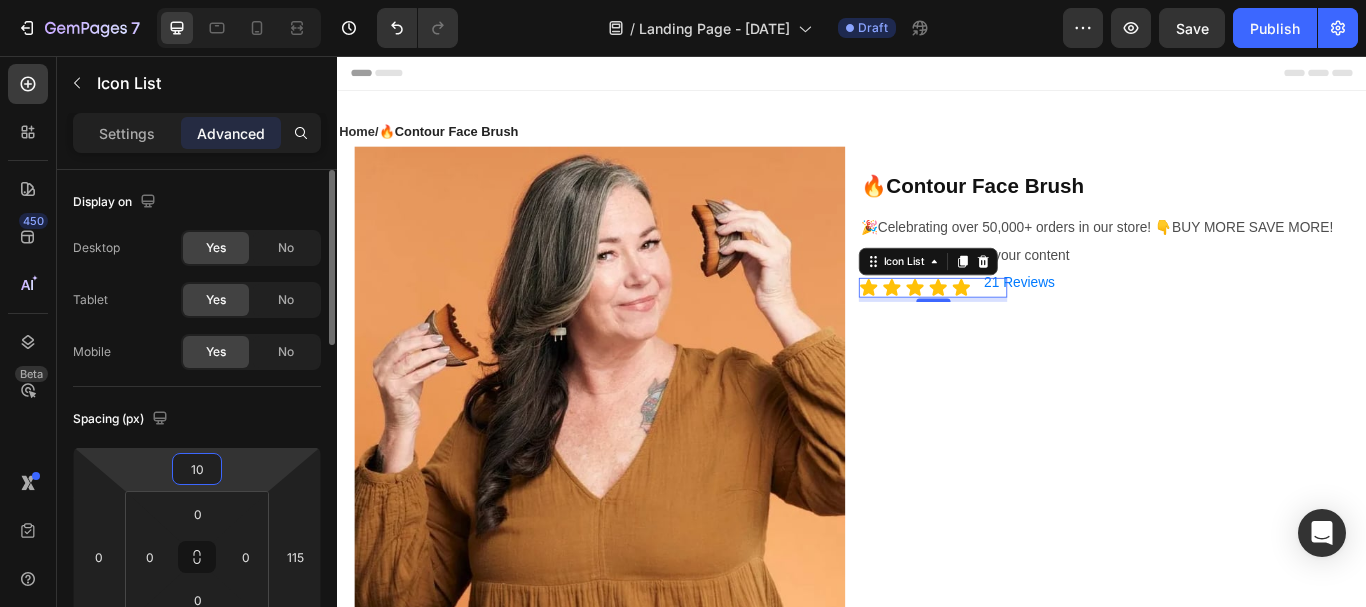 type on "1" 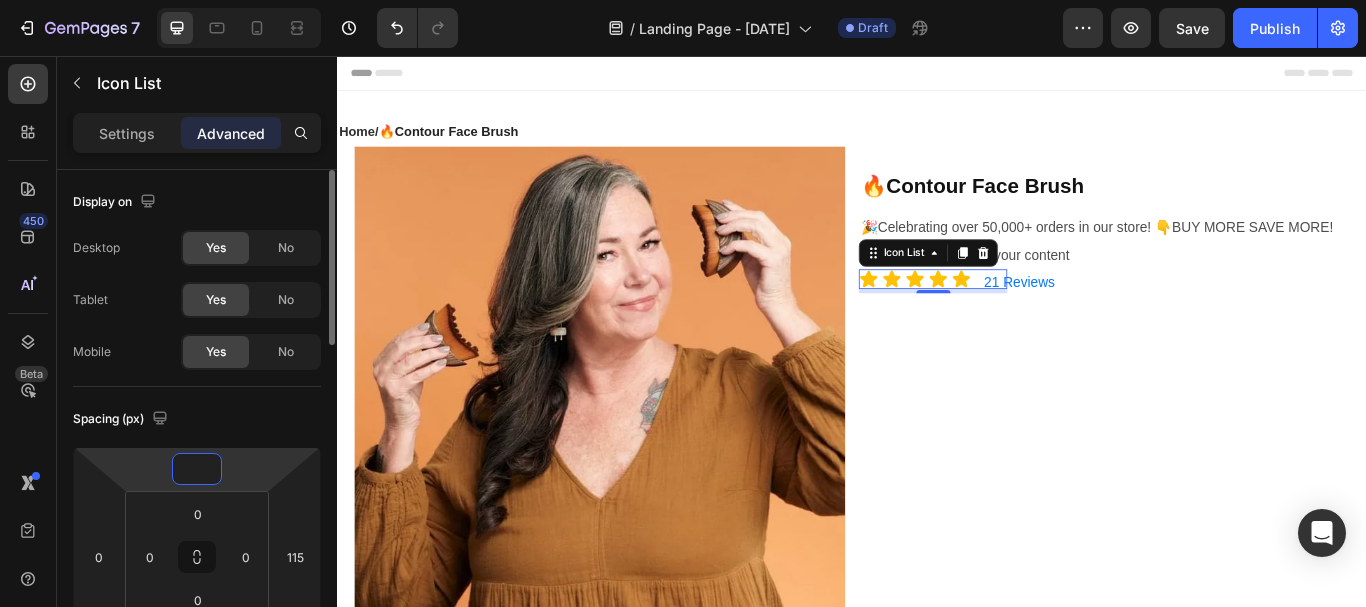 type on "5" 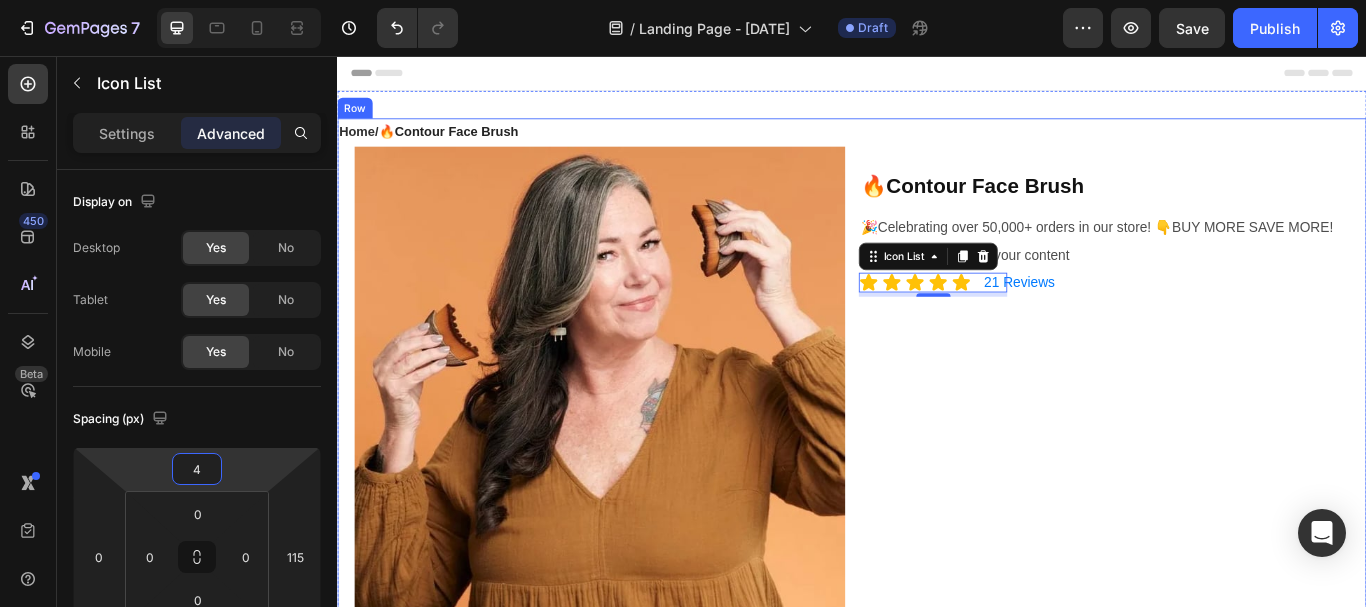 click on "⁠⁠⁠⁠⁠⁠⁠ 🔥Contour Face Brush Heading 🎉Celebrating over 50,000+ orders in our store! 👇BUY MORE SAVE MORE! Text Block Replace this text with your content Text Block Icon Icon Icon Icon
Icon Icon List   5 21 Reviews Text Block Row" at bounding box center [1241, 431] 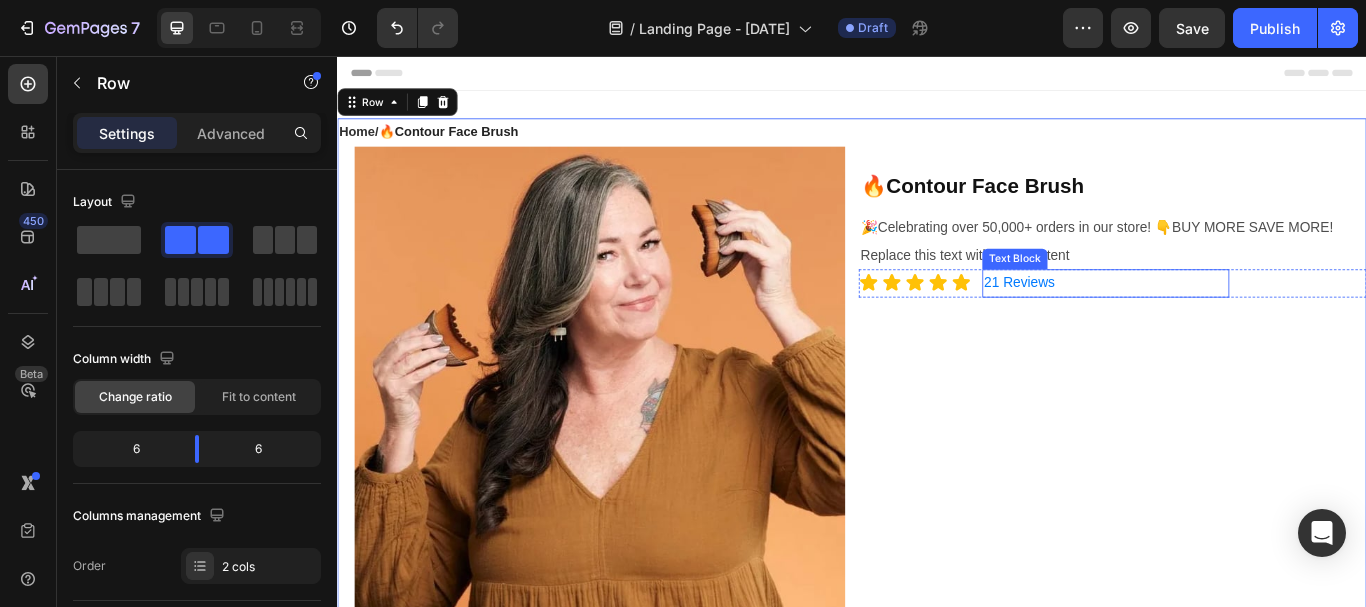 click on "21 Reviews" at bounding box center [1233, 321] 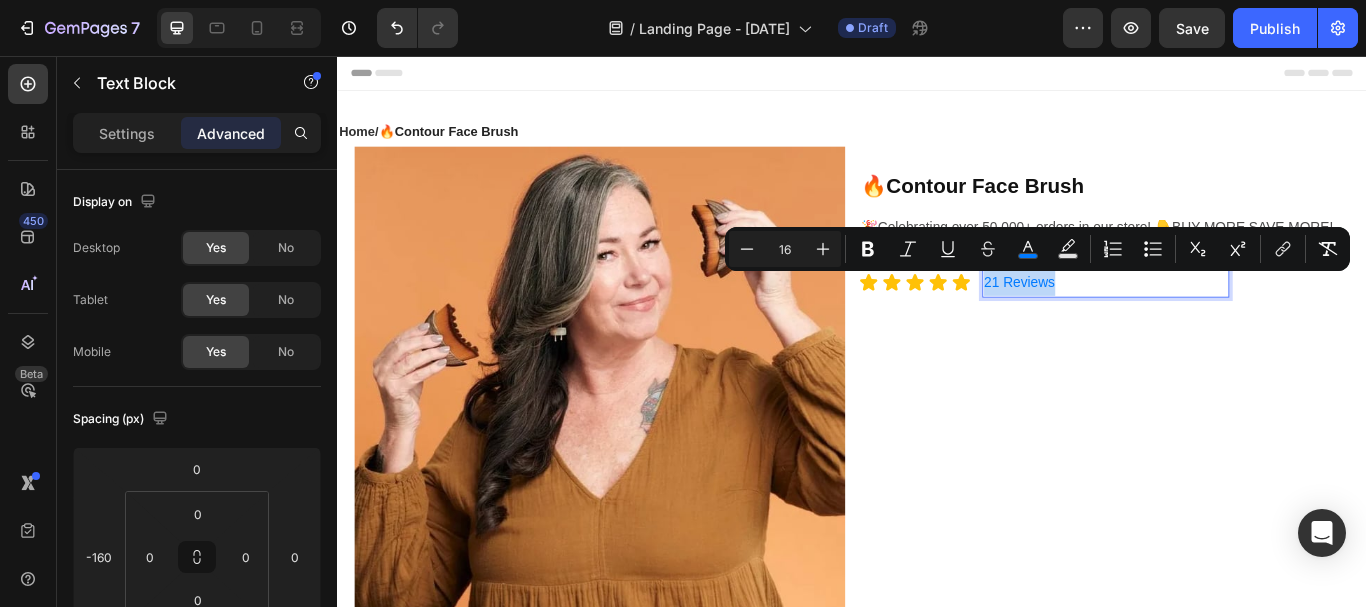 drag, startPoint x: 1166, startPoint y: 321, endPoint x: 1081, endPoint y: 317, distance: 85.09406 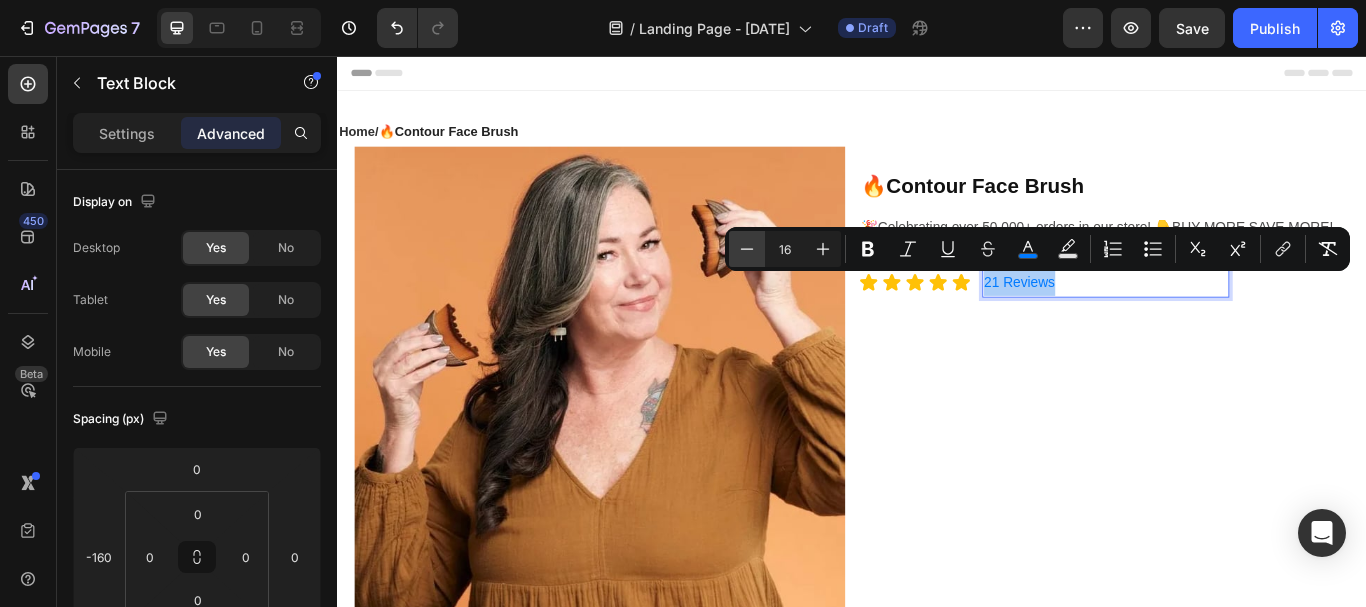 click 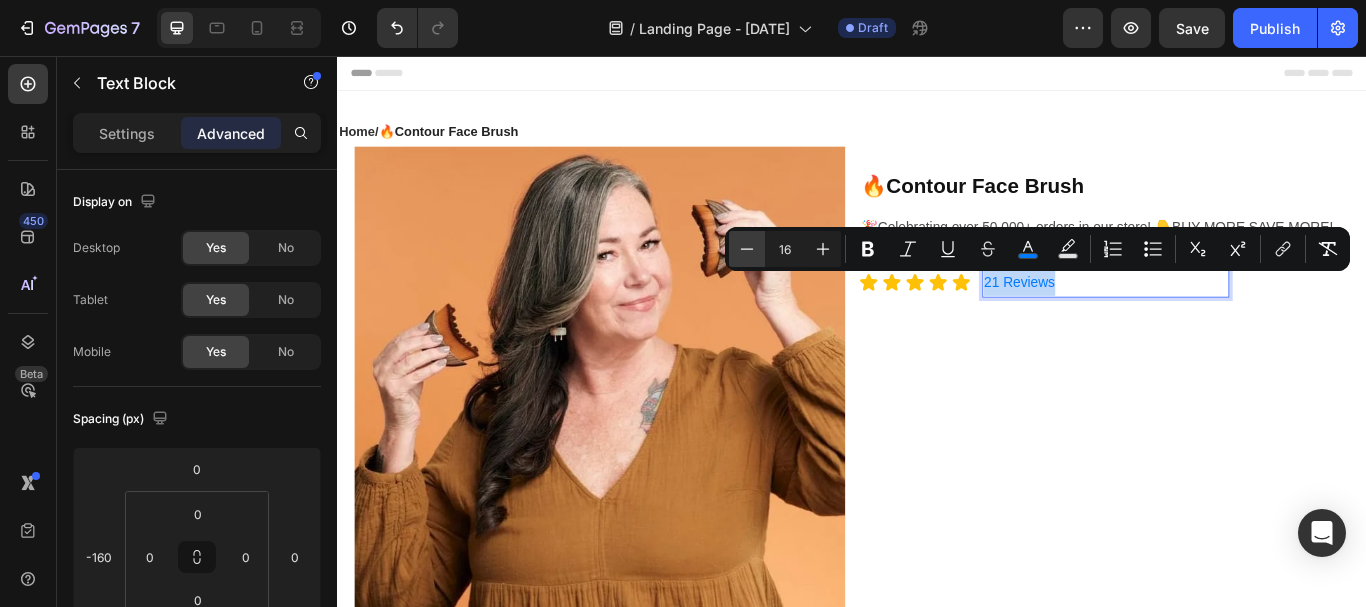 type on "15" 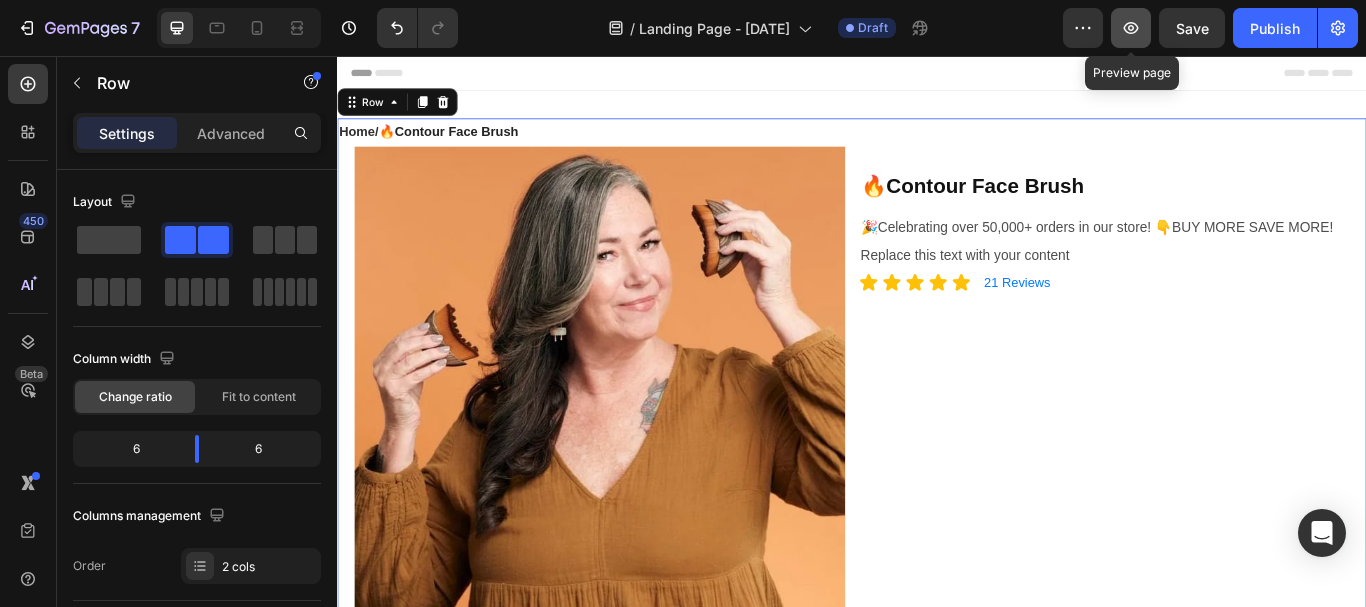 click 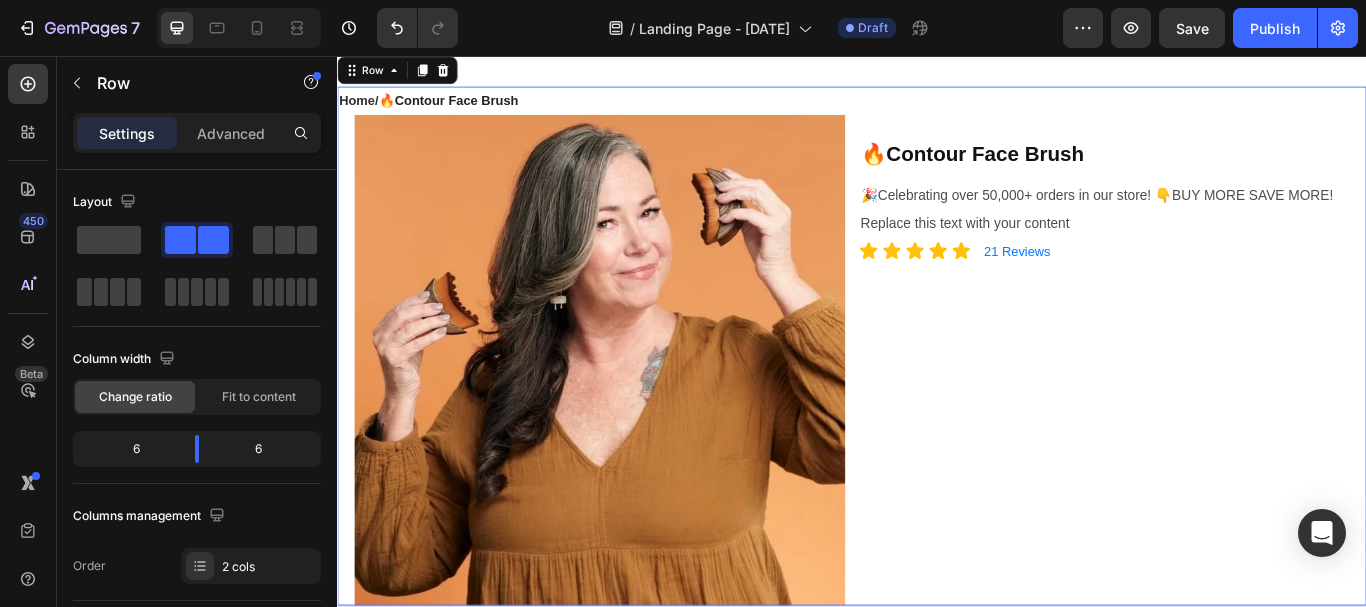 scroll, scrollTop: 0, scrollLeft: 0, axis: both 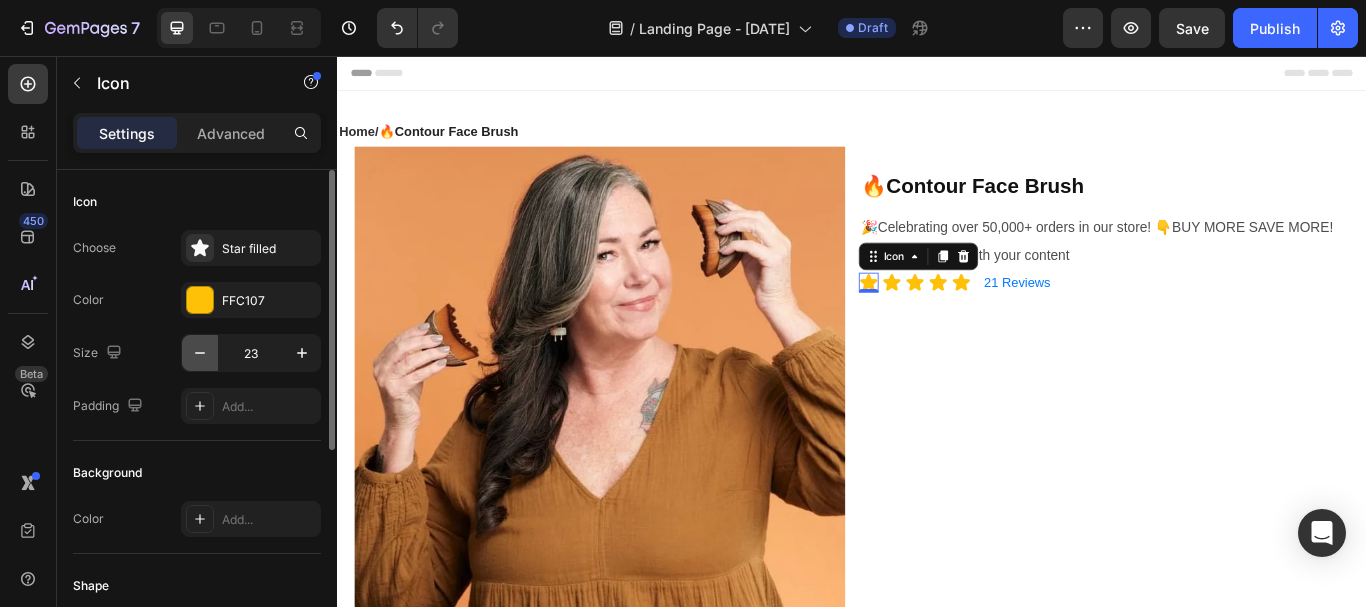 click at bounding box center [200, 353] 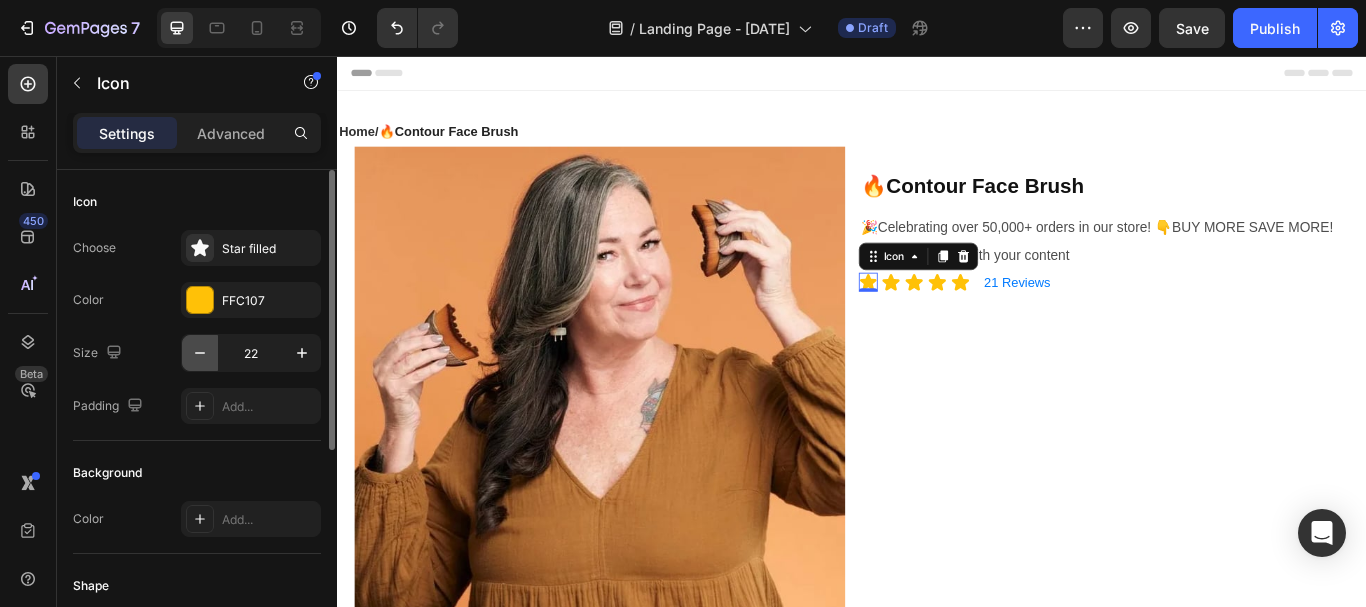 click at bounding box center [200, 353] 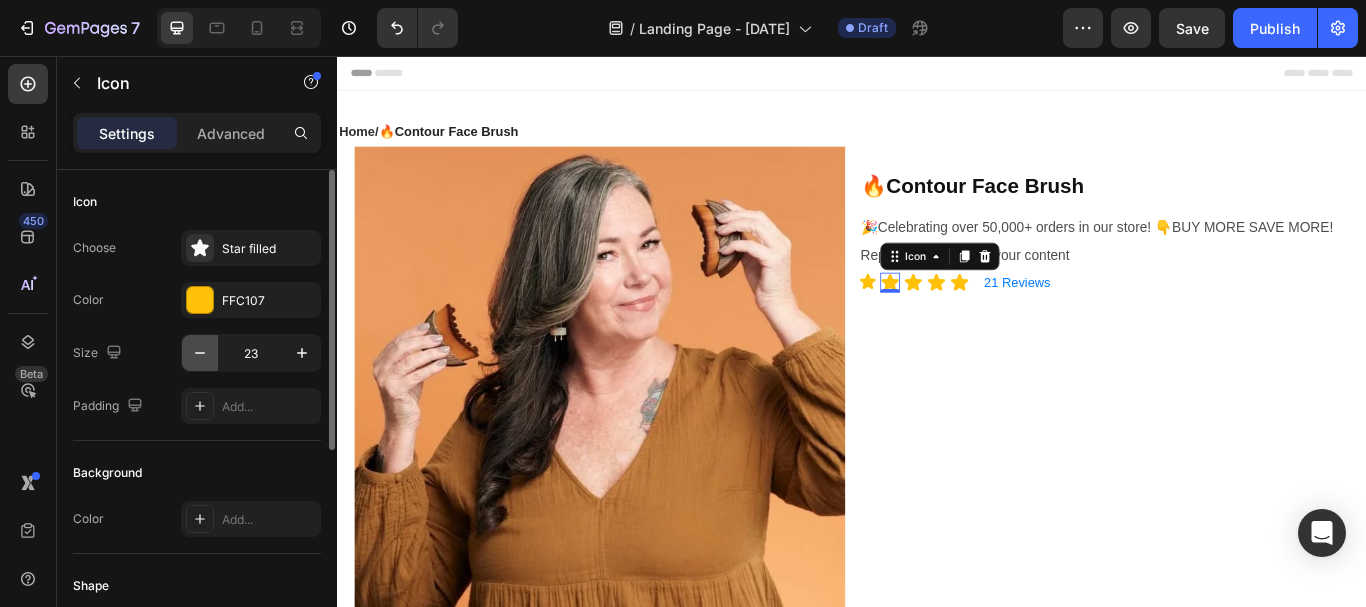 click 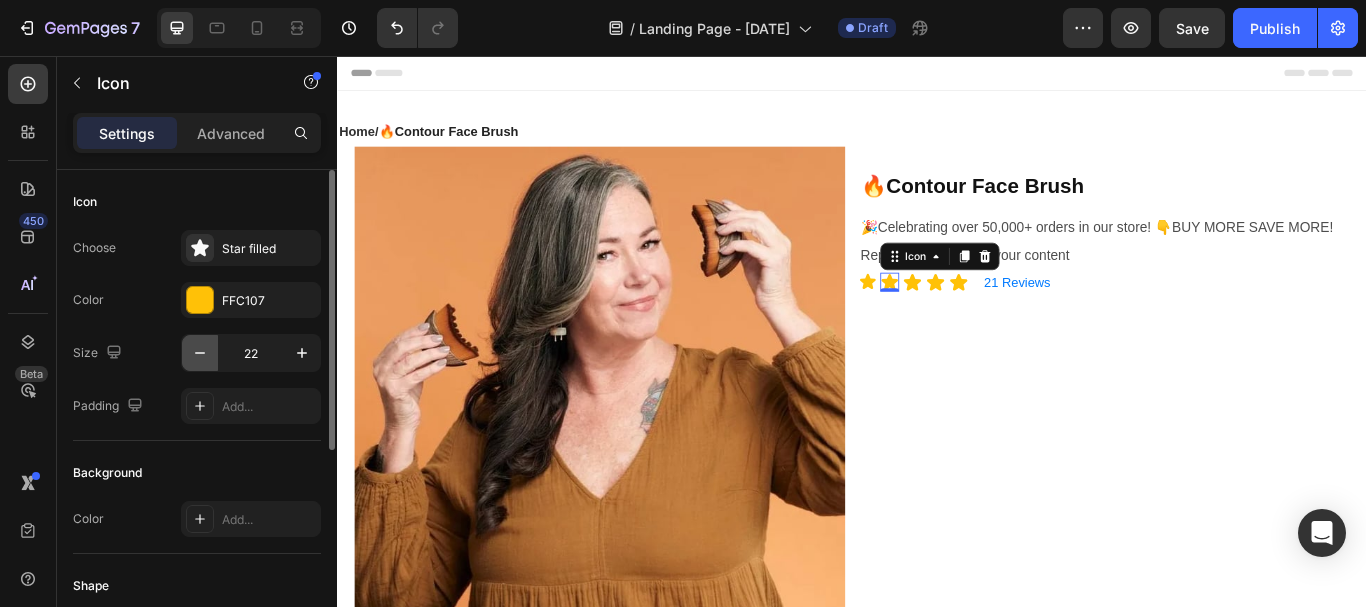 click 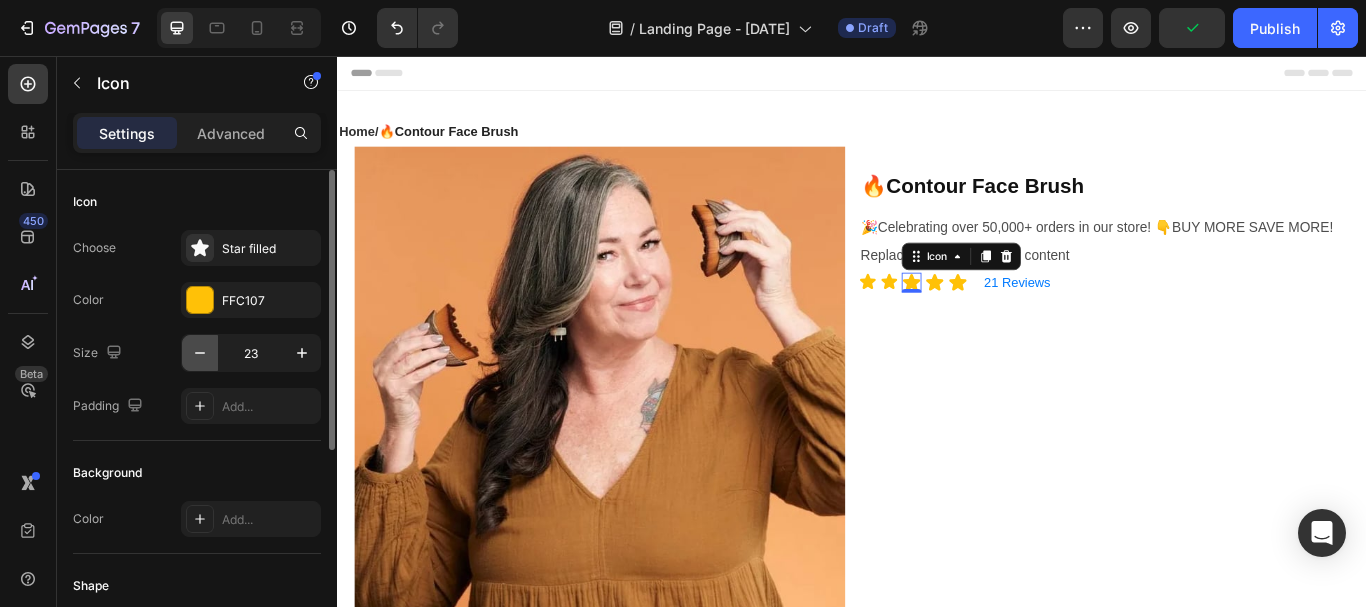 click 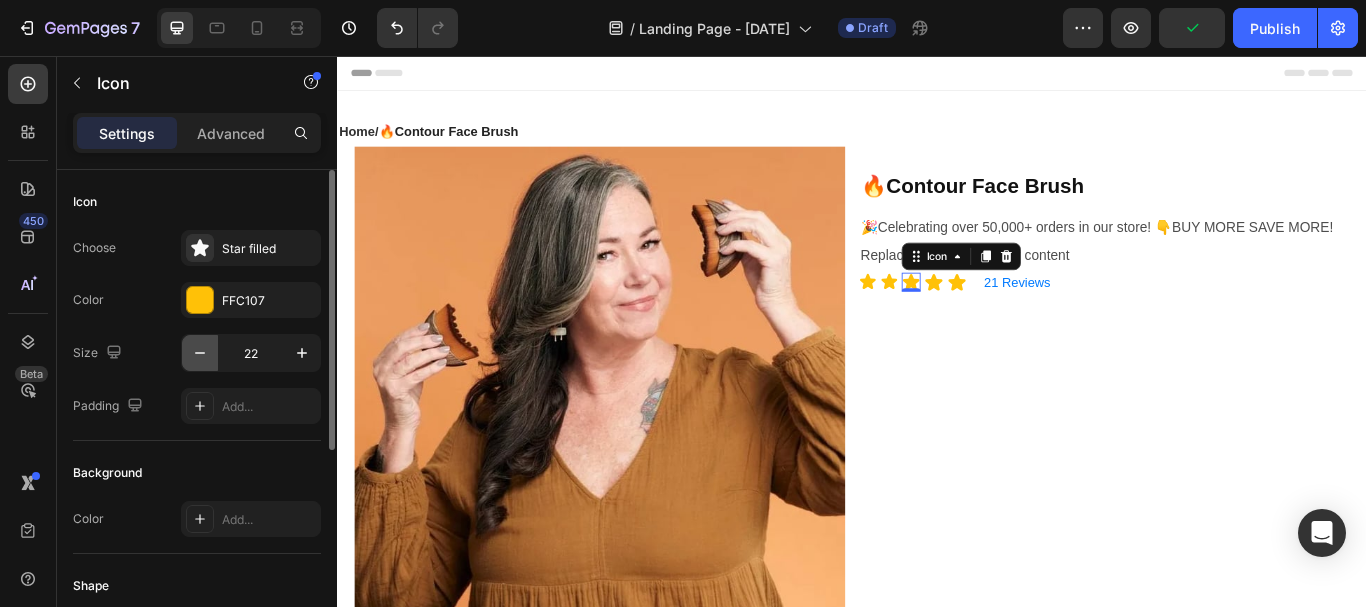 click 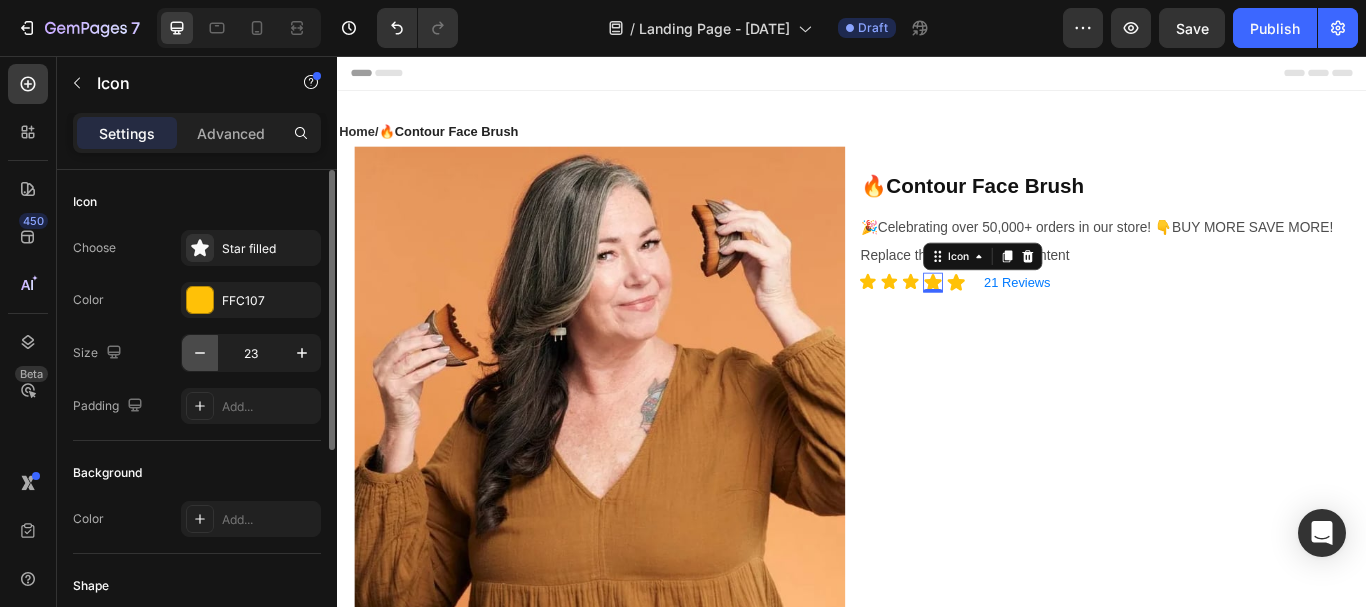 click at bounding box center [200, 353] 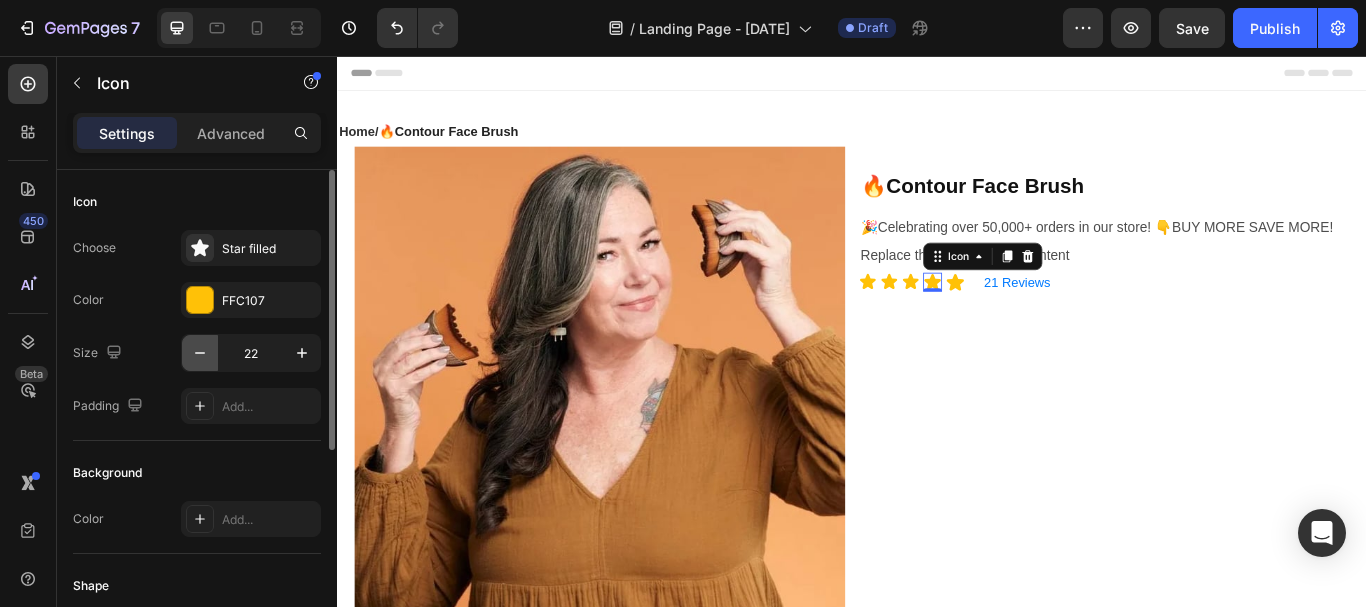 click at bounding box center [200, 353] 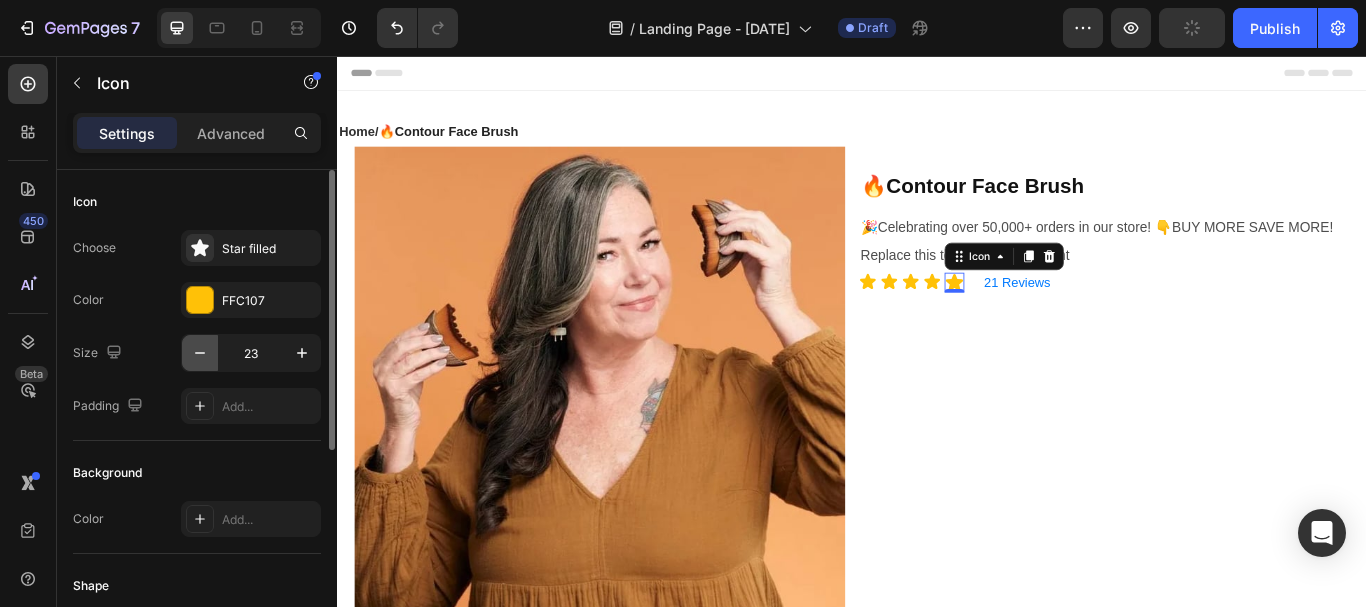 click 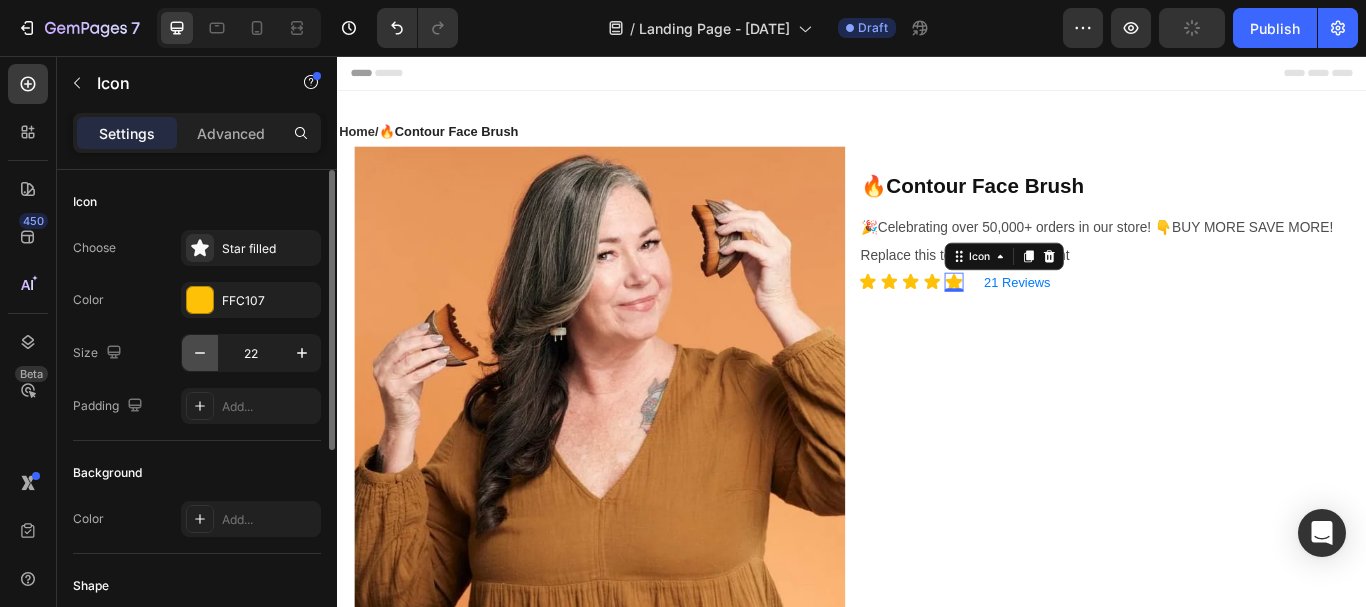 click 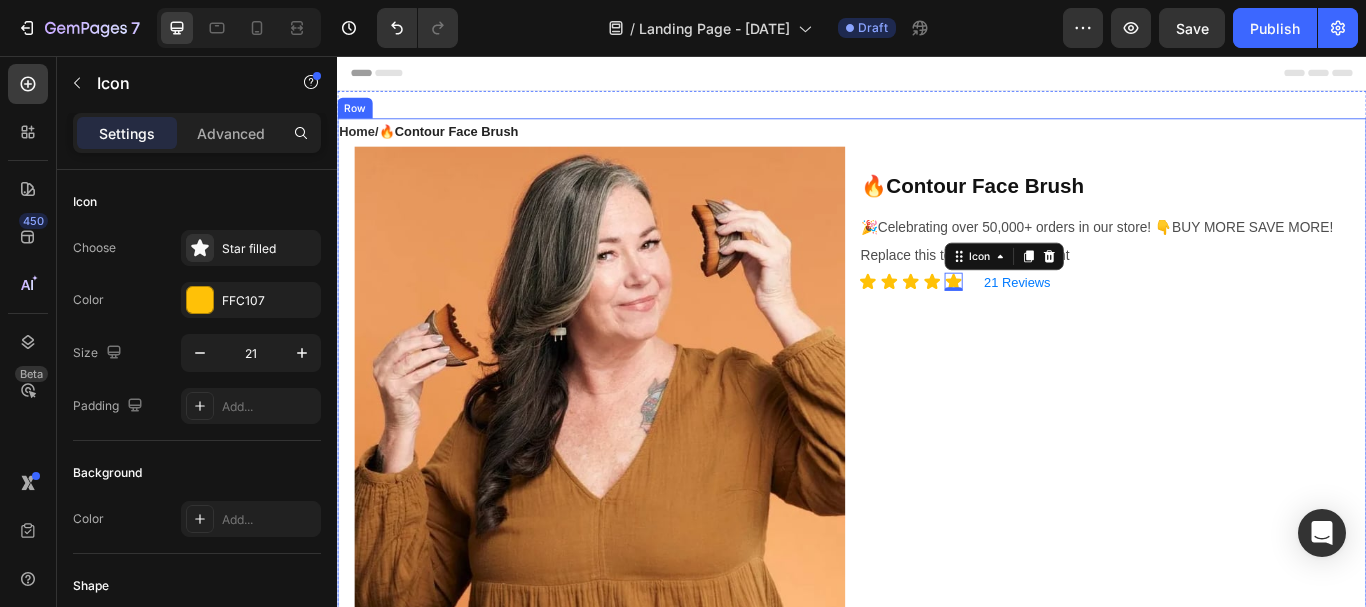 click on "⁠⁠⁠⁠⁠⁠⁠ 🔥Contour Face Brush Heading 🎉Celebrating over 50,000+ orders in our store! 👇BUY MORE SAVE MORE! Text Block Replace this text with your content Text Block Icon Icon Icon Icon
Icon   0 Icon List 21 Reviews Text Block Row" at bounding box center (1241, 431) 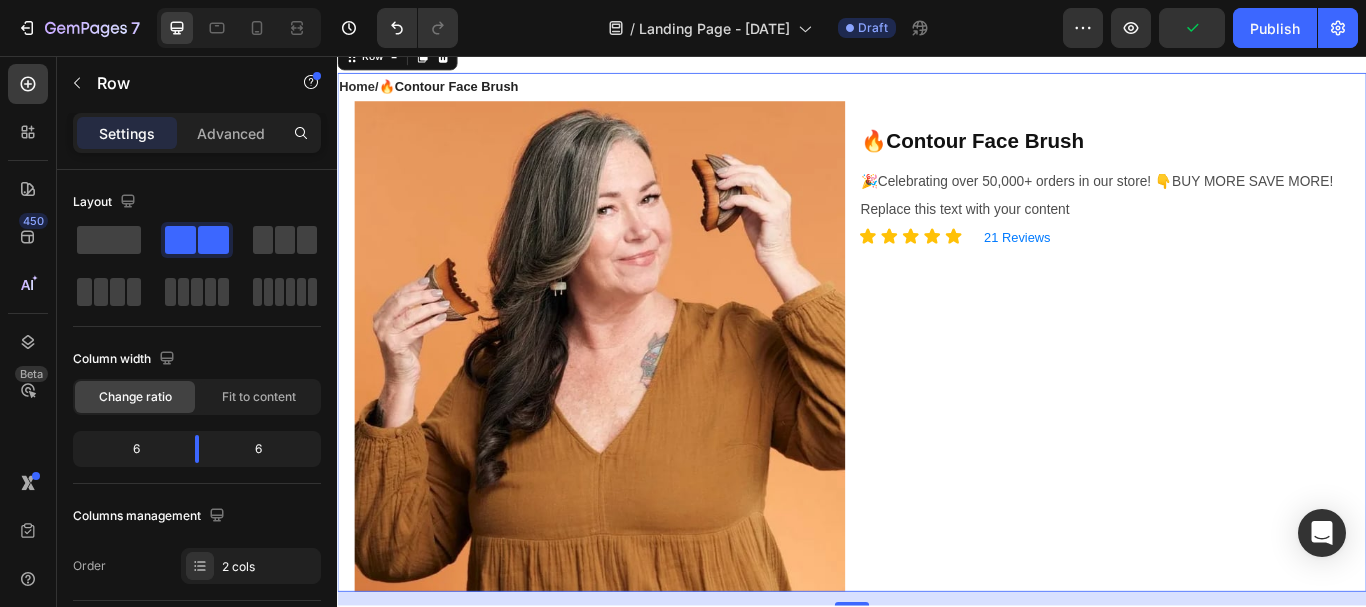 scroll, scrollTop: 55, scrollLeft: 0, axis: vertical 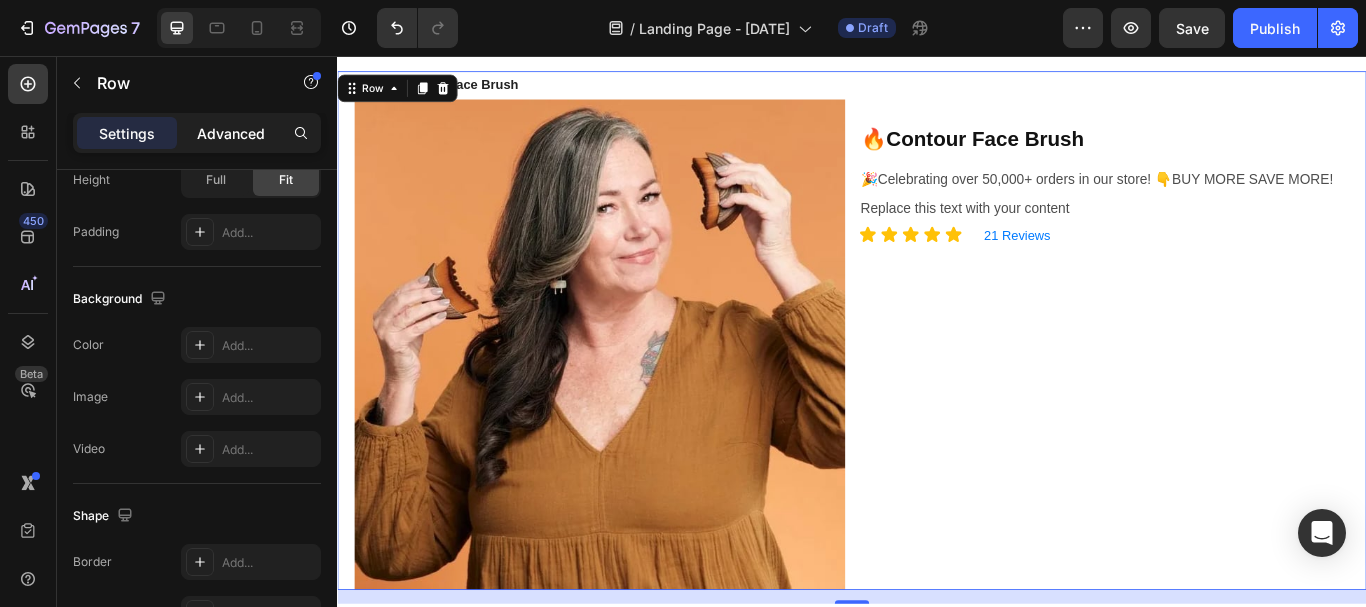click on "Advanced" at bounding box center [231, 133] 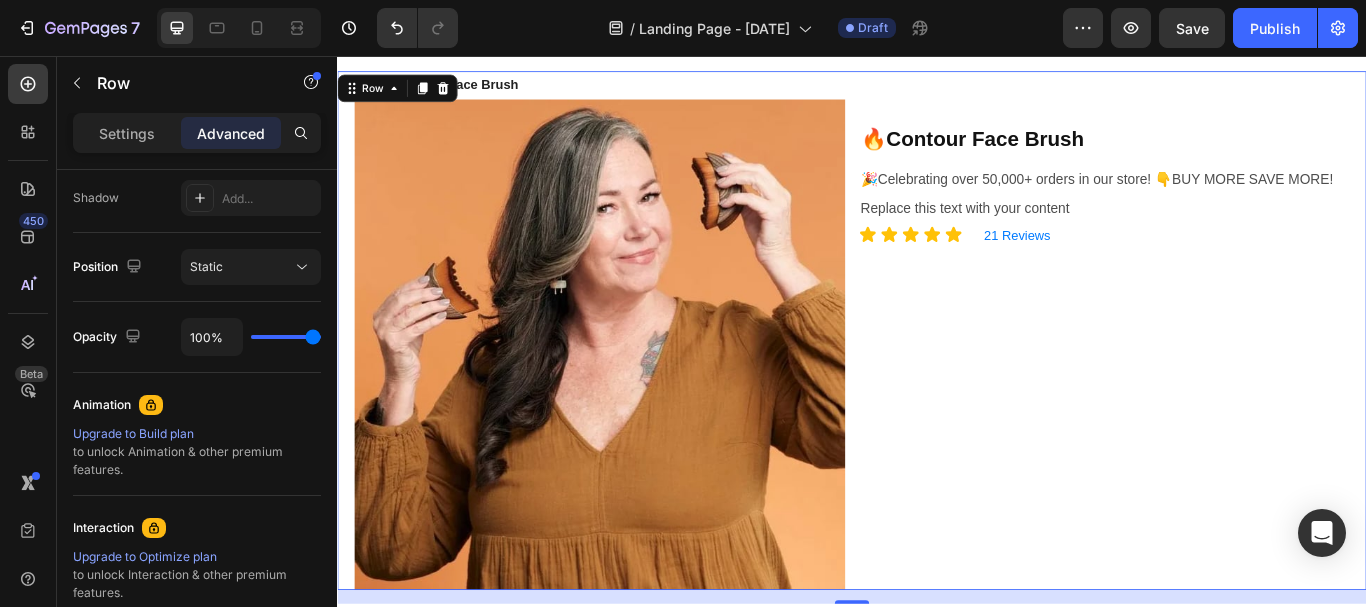 click on "⁠⁠⁠⁠⁠⁠⁠ 🔥Contour Face Brush Heading 🎉Celebrating over 50,000+ orders in our store! 👇BUY MORE SAVE MORE! Text Block Replace this text with your content Text Block Icon Icon Icon Icon
Icon Icon List 21 Reviews Text Block Row" at bounding box center [1241, 376] 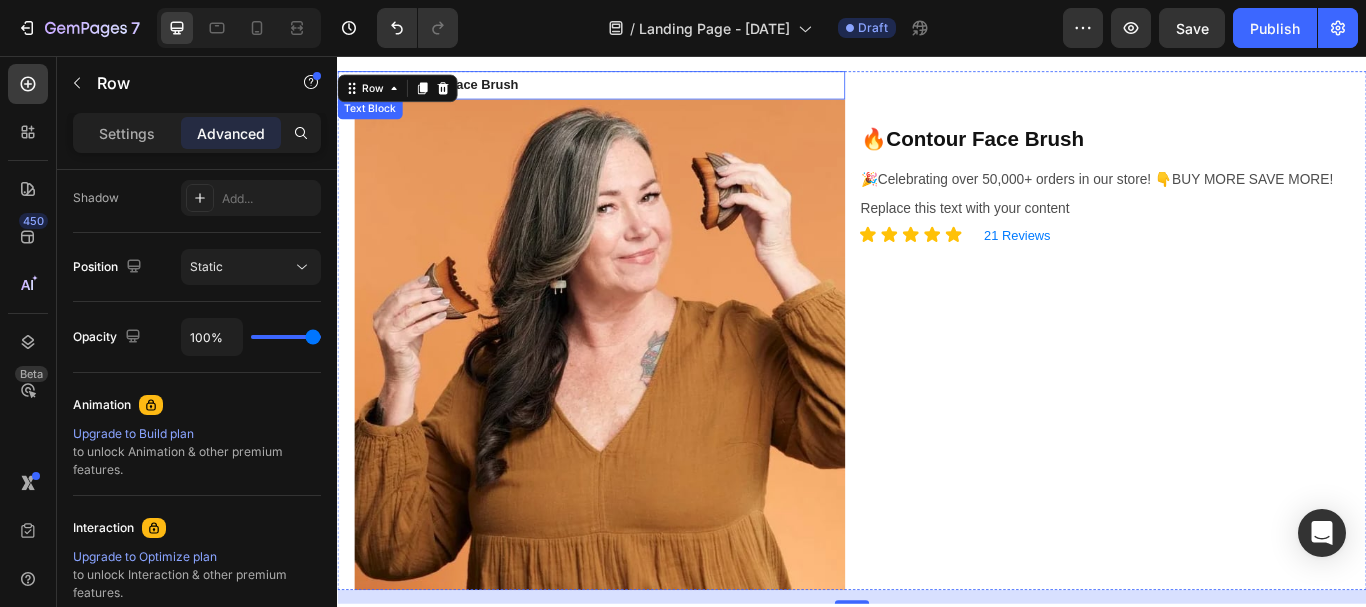 click on "Home ⁠⁠⁠⁠⁠⁠⁠ / 🔥Contour Face Brush" at bounding box center (633, 90) 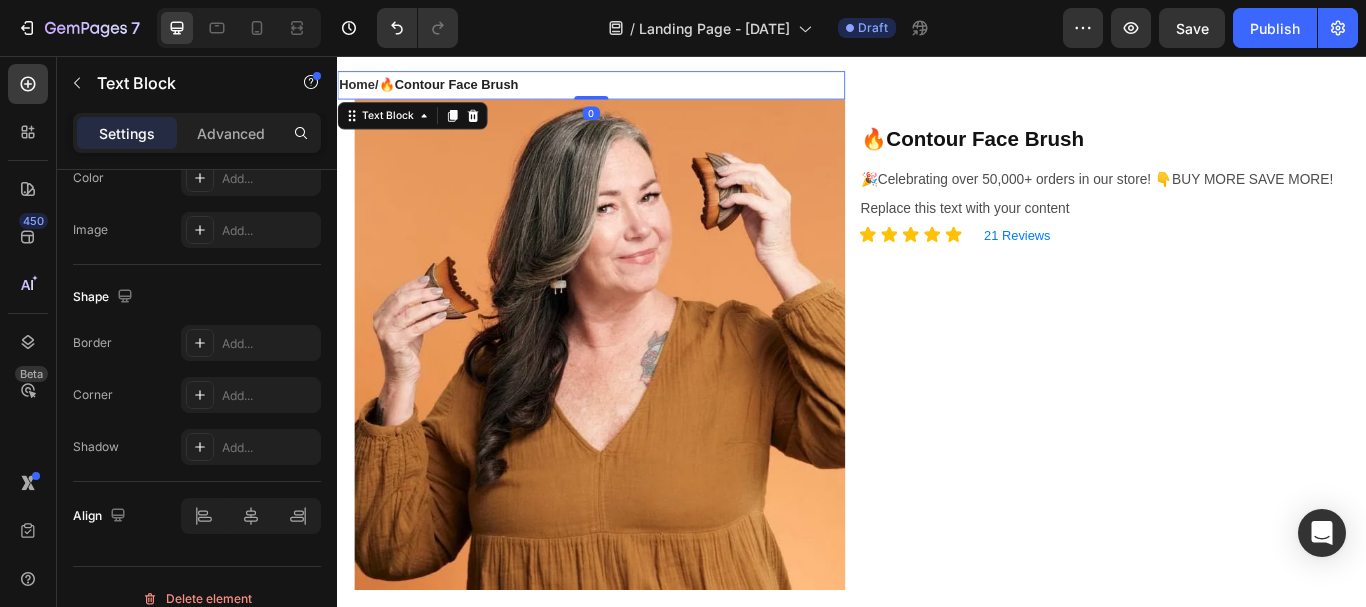 scroll, scrollTop: 0, scrollLeft: 0, axis: both 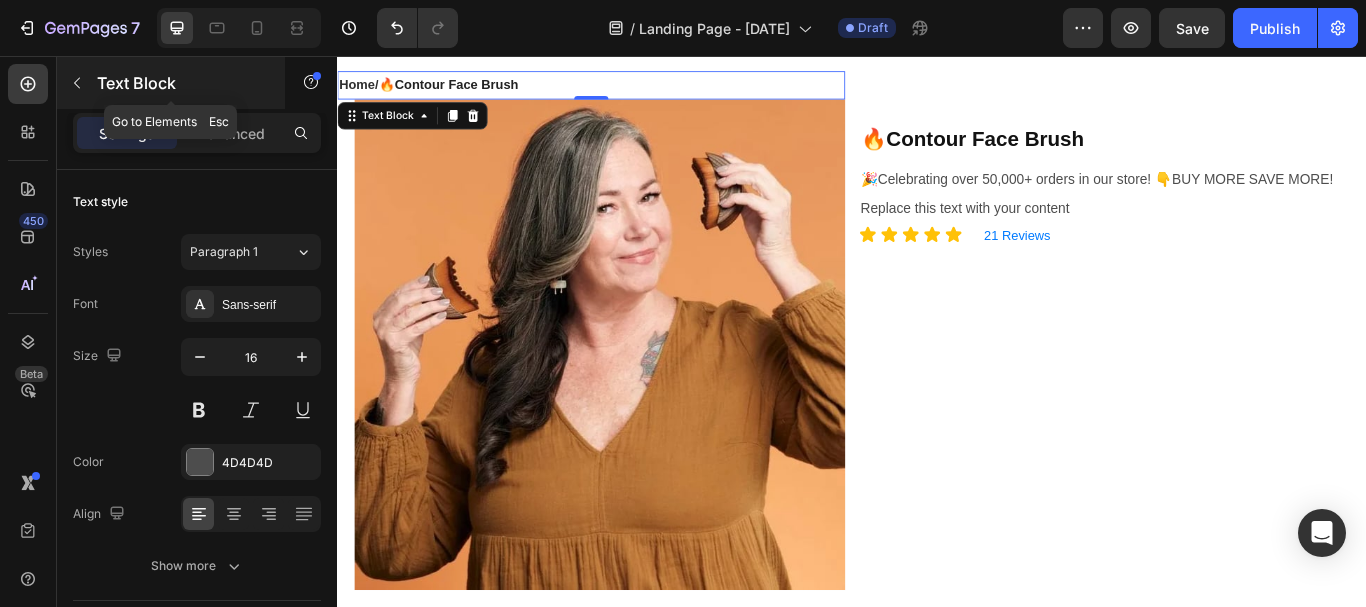click 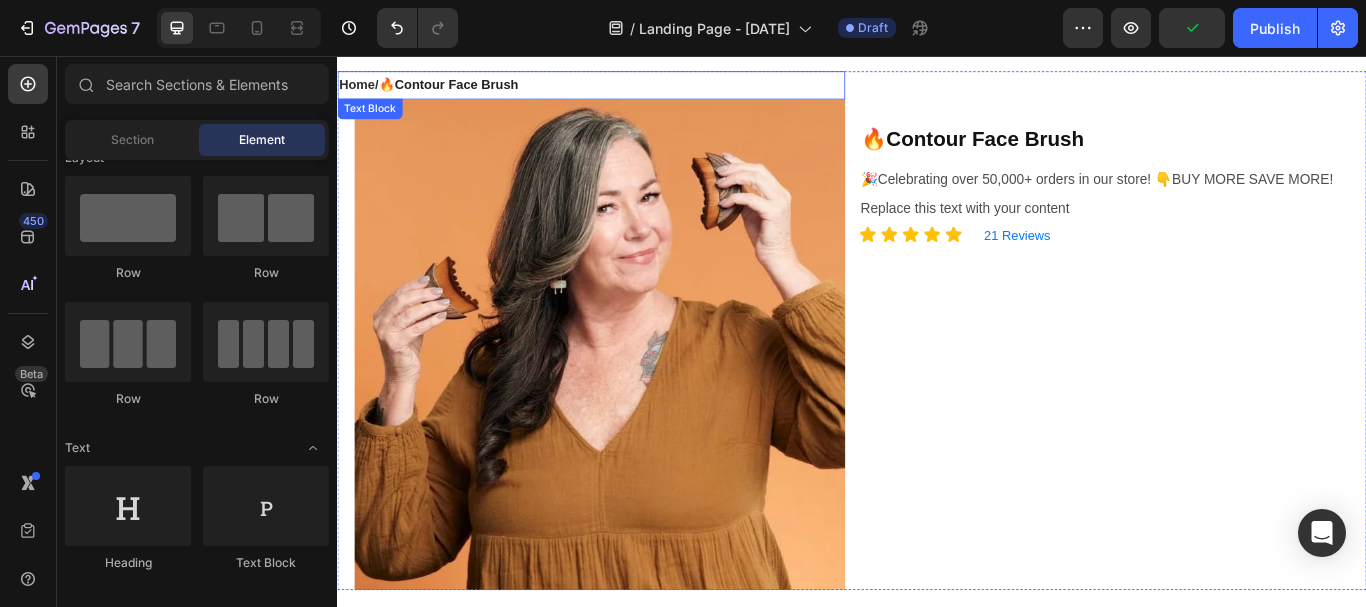 click on "Home ⁠⁠⁠⁠⁠⁠⁠ / 🔥Contour Face Brush" at bounding box center (633, 90) 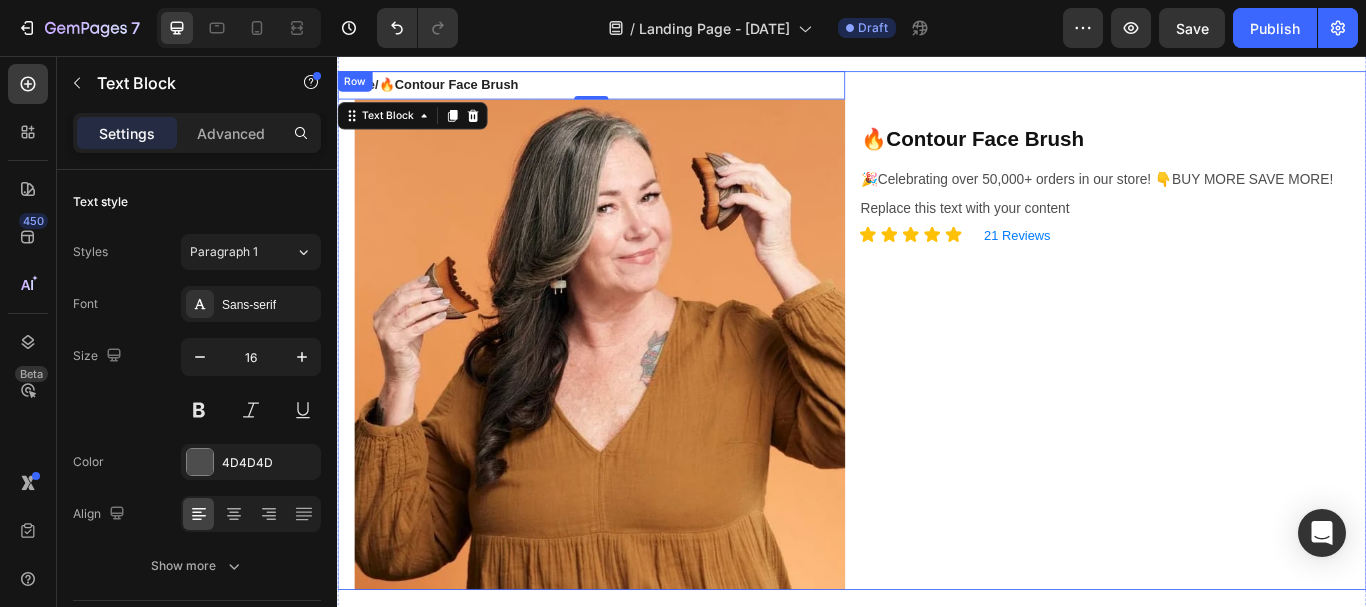 click on "⁠⁠⁠⁠⁠⁠⁠ 🔥Contour Face Brush Heading 🎉Celebrating over 50,000+ orders in our store! 👇BUY MORE SAVE MORE! Text Block Replace this text with your content Text Block Icon Icon Icon Icon
Icon Icon List 21 Reviews Text Block Row" at bounding box center (1241, 376) 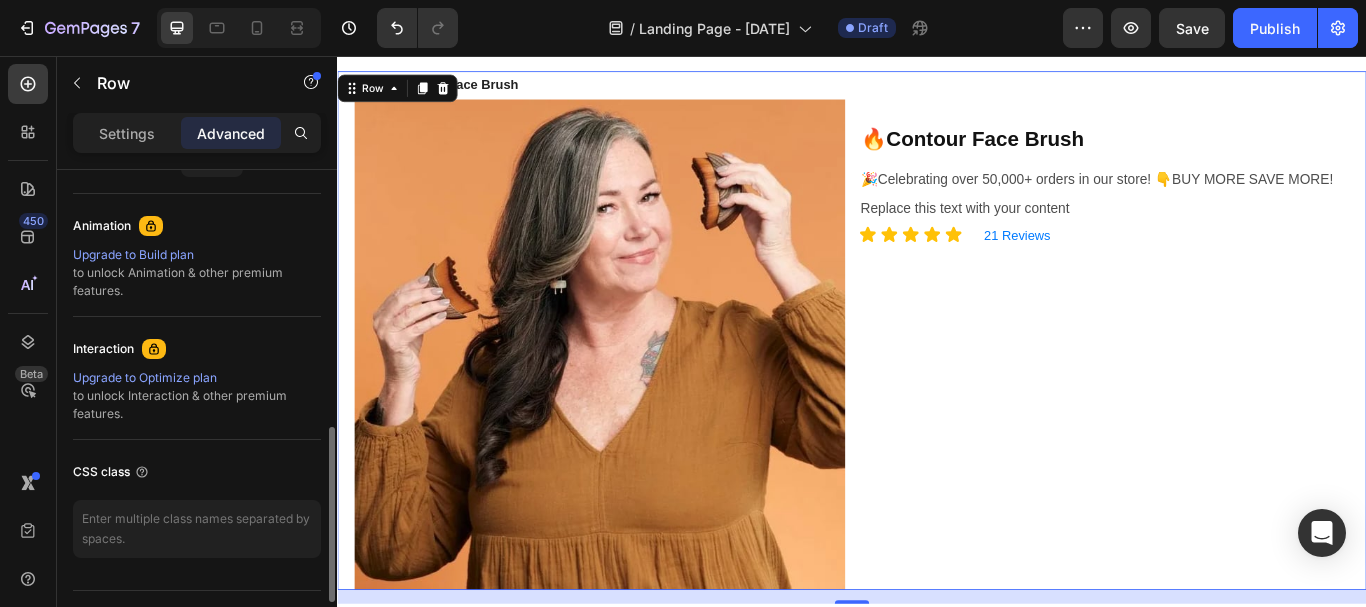 scroll, scrollTop: 894, scrollLeft: 0, axis: vertical 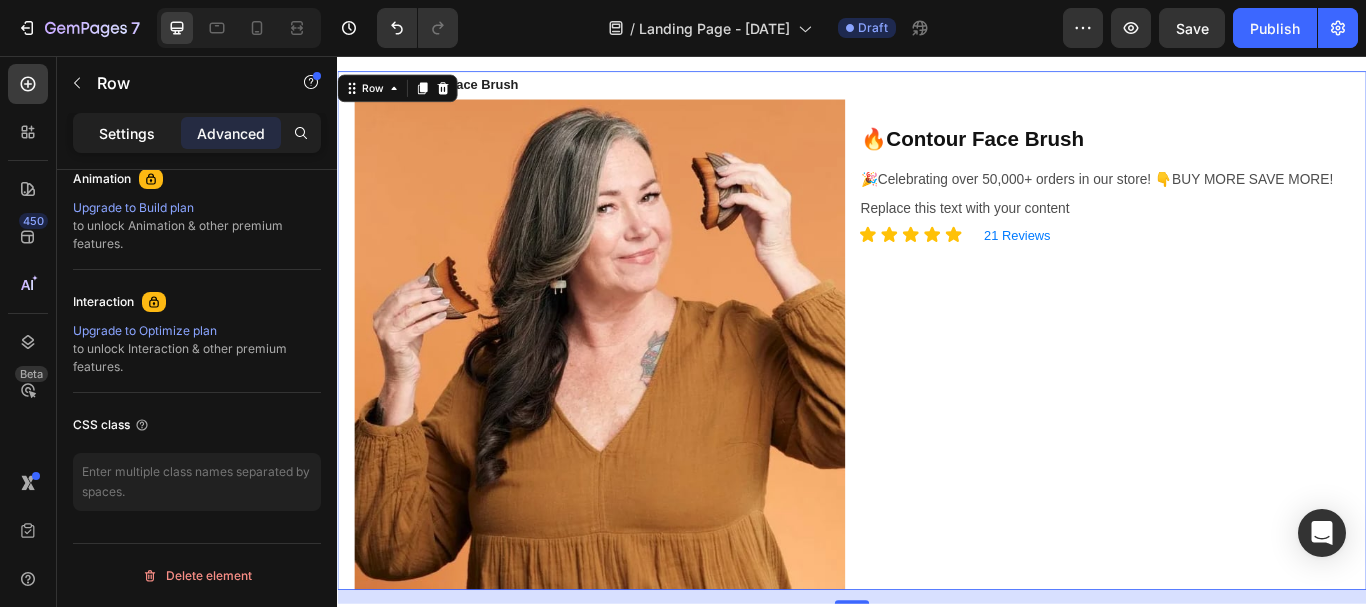 click on "Settings" at bounding box center (127, 133) 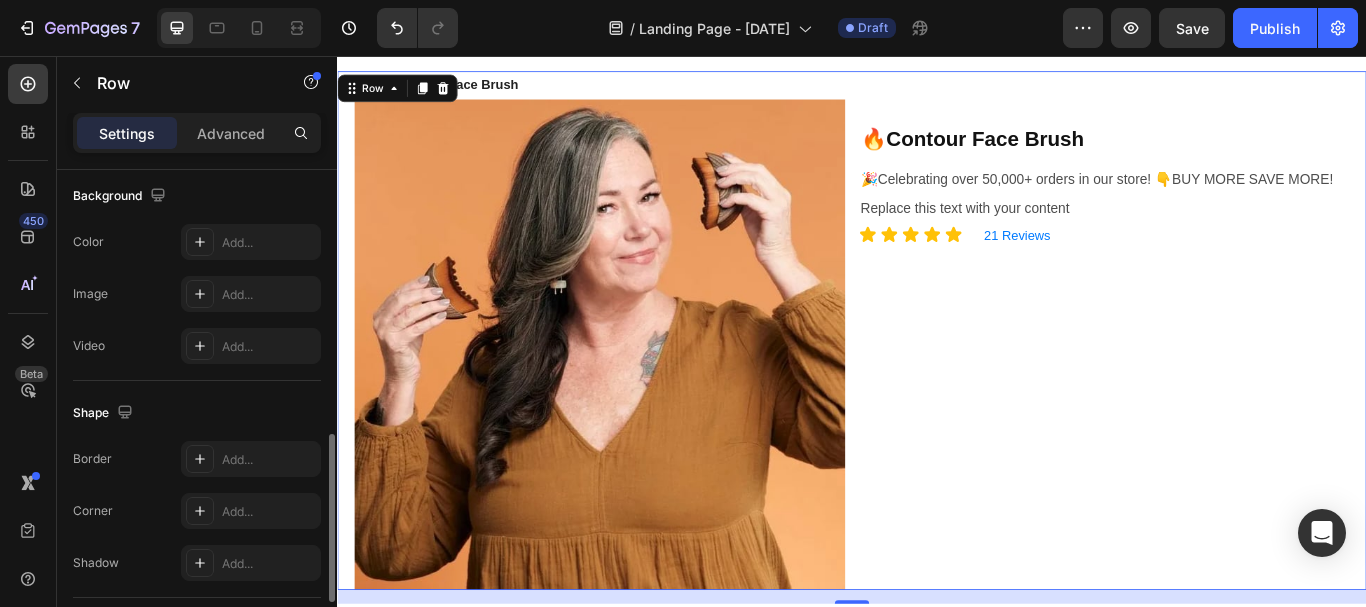 scroll, scrollTop: 770, scrollLeft: 0, axis: vertical 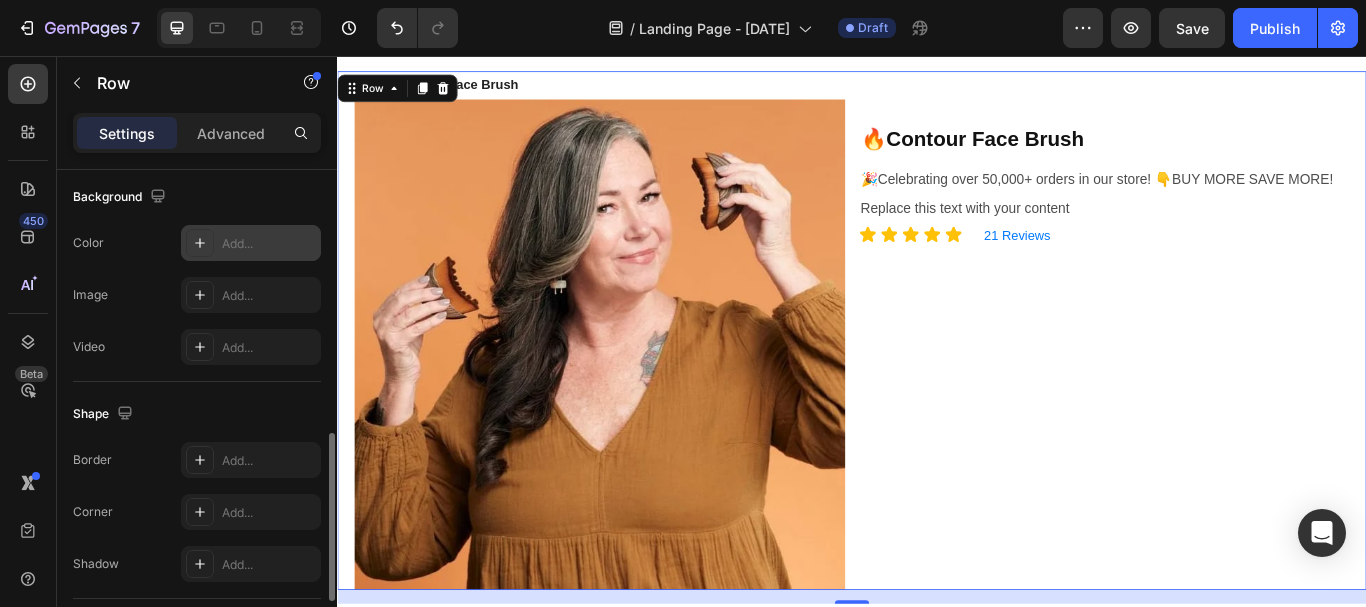 click 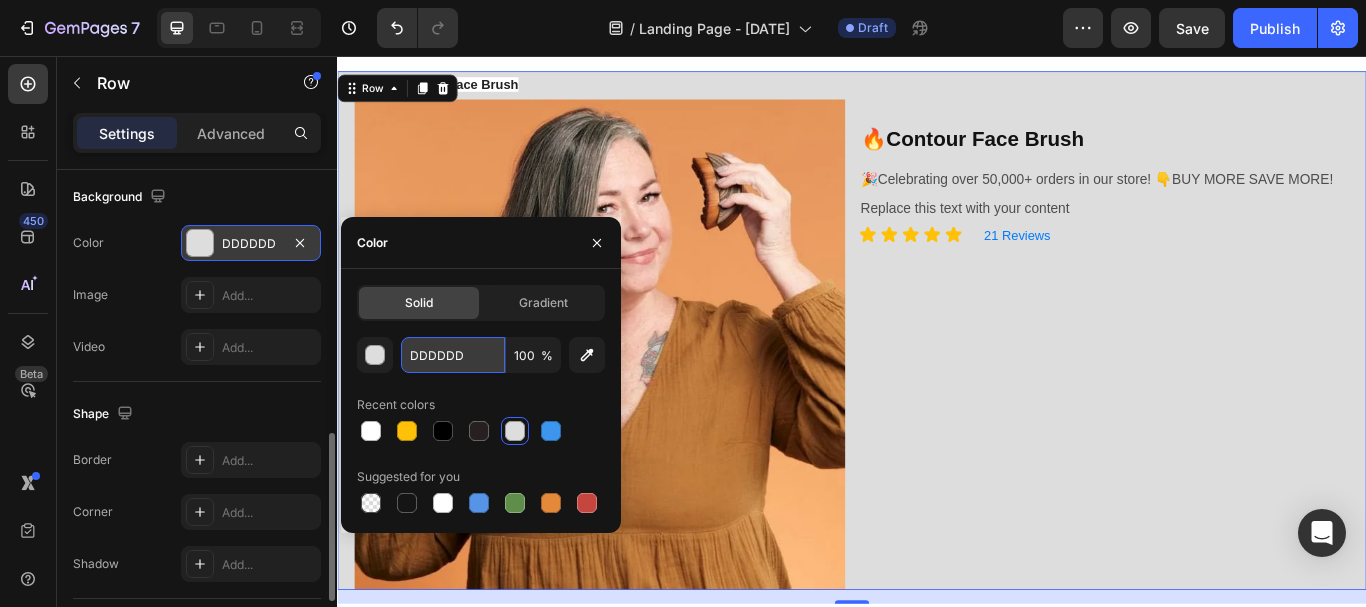 click on "DDDDDD" at bounding box center (453, 355) 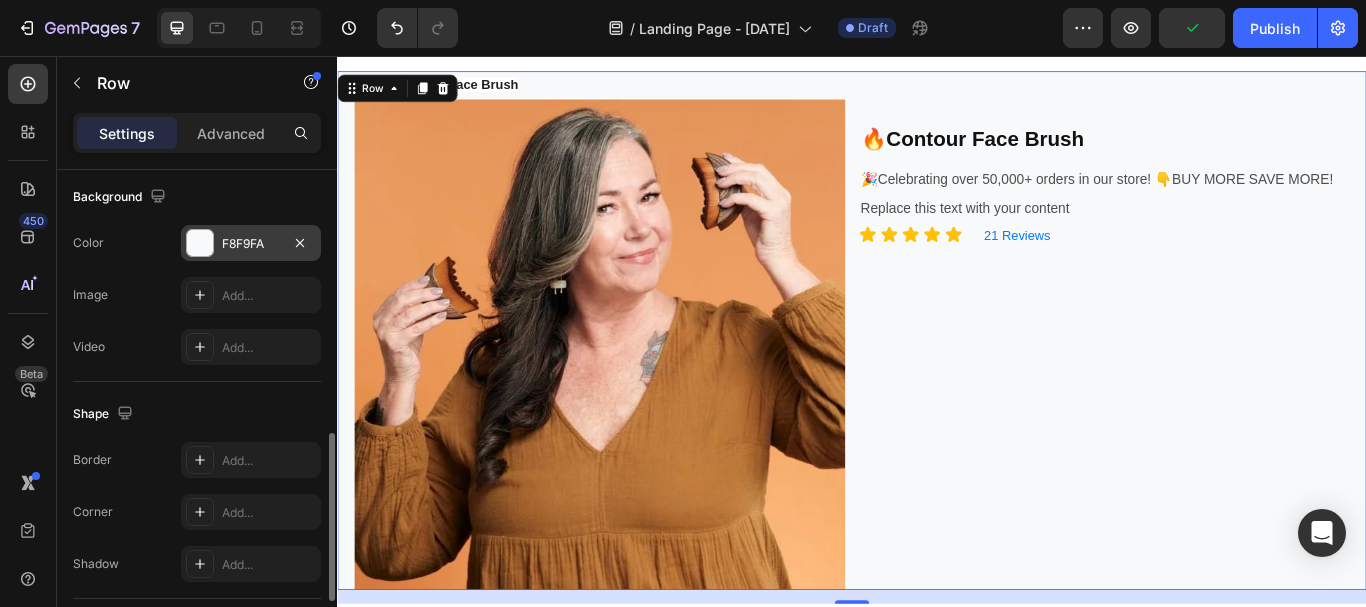 click on "⁠⁠⁠⁠⁠⁠⁠ 🔥Contour Face Brush Heading 🎉Celebrating over 50,000+ orders in our store! 👇BUY MORE SAVE MORE! Text Block Replace this text with your content Text Block Icon Icon Icon Icon
Icon Icon List 21 Reviews Text Block Row" at bounding box center [1241, 376] 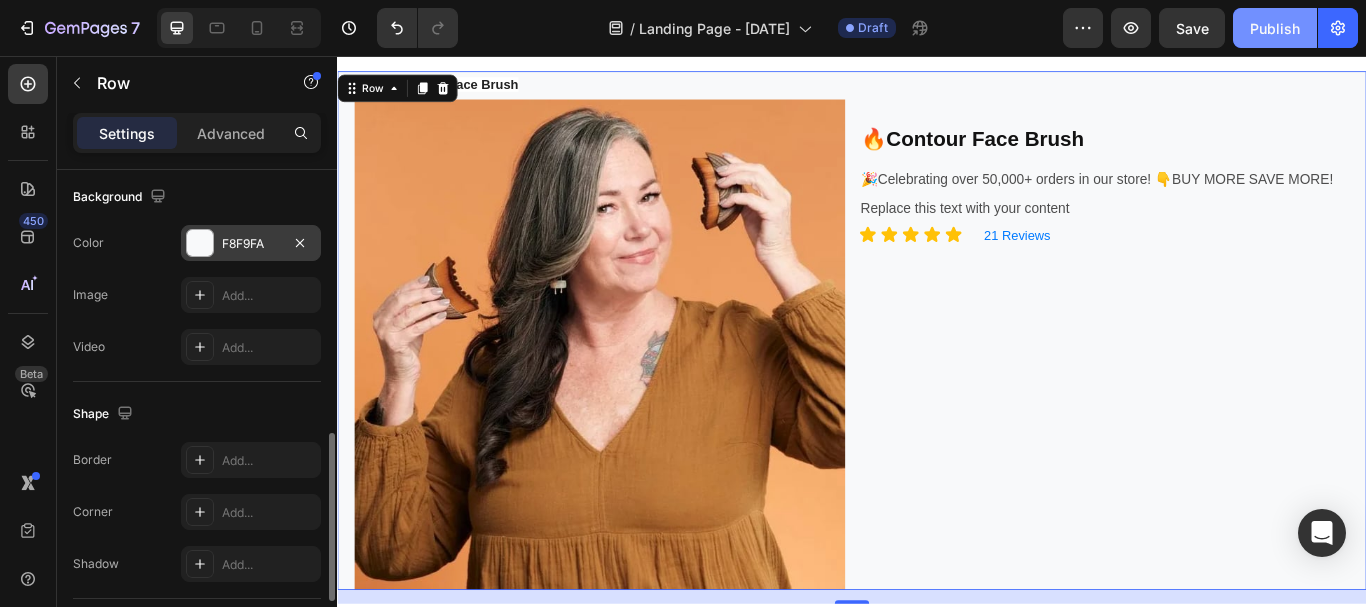 click on "Publish" at bounding box center [1275, 28] 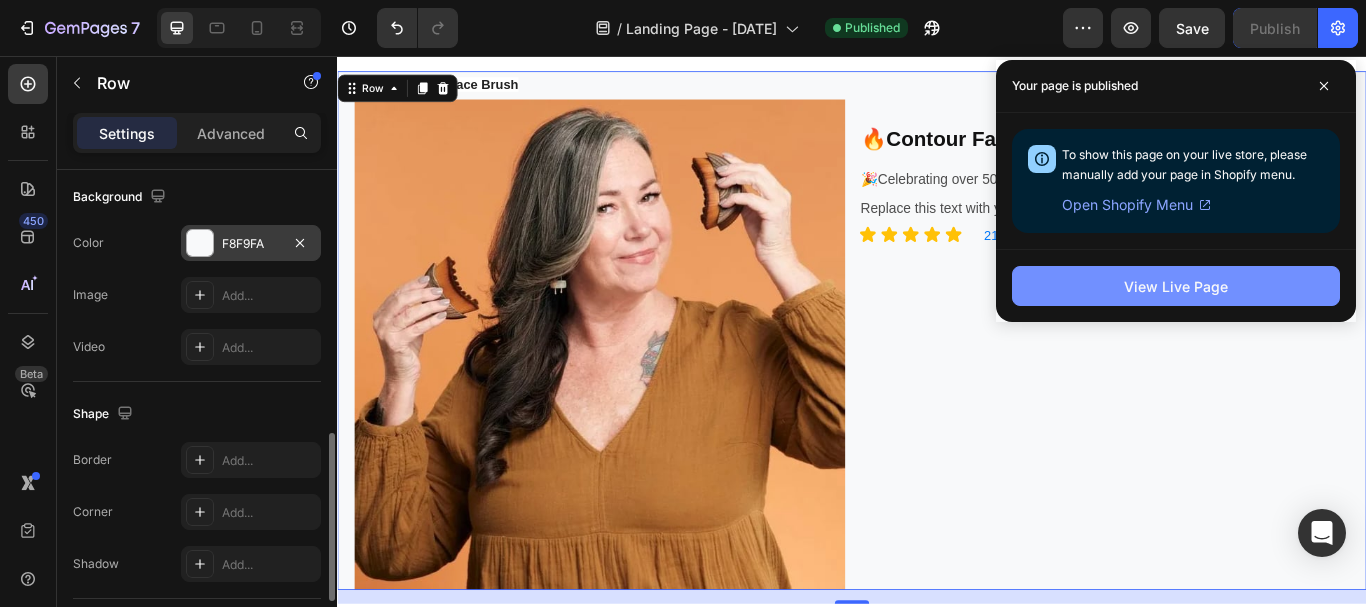 click on "View Live Page" at bounding box center [1176, 286] 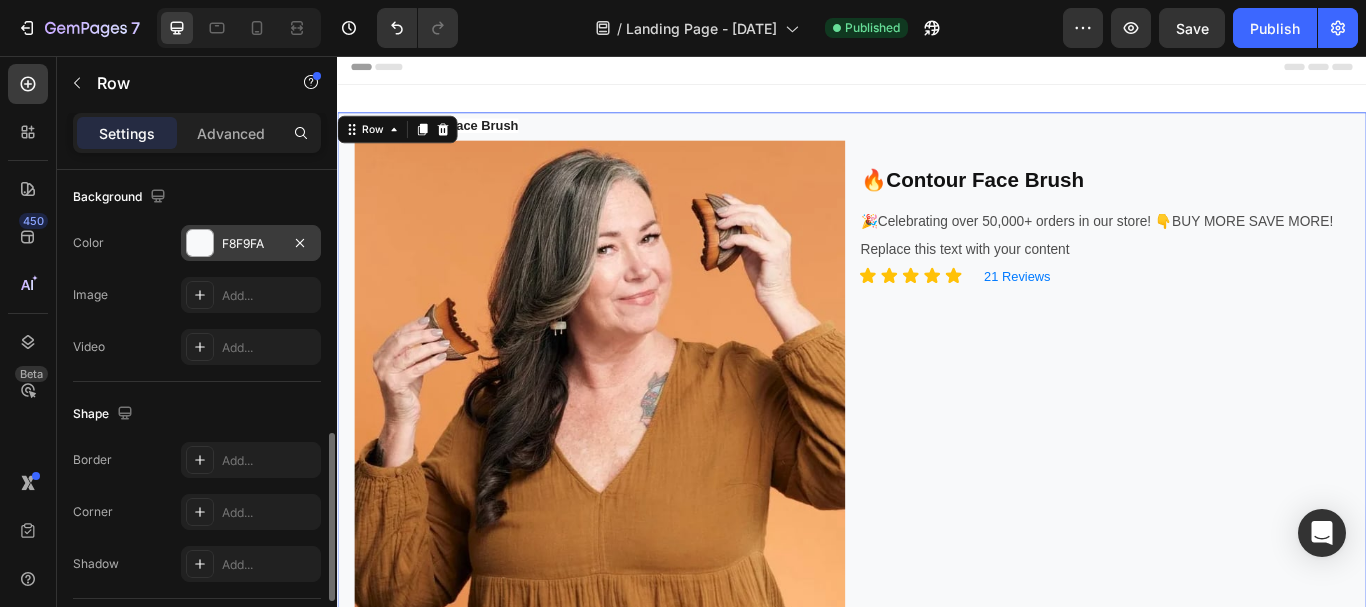 scroll, scrollTop: 0, scrollLeft: 0, axis: both 